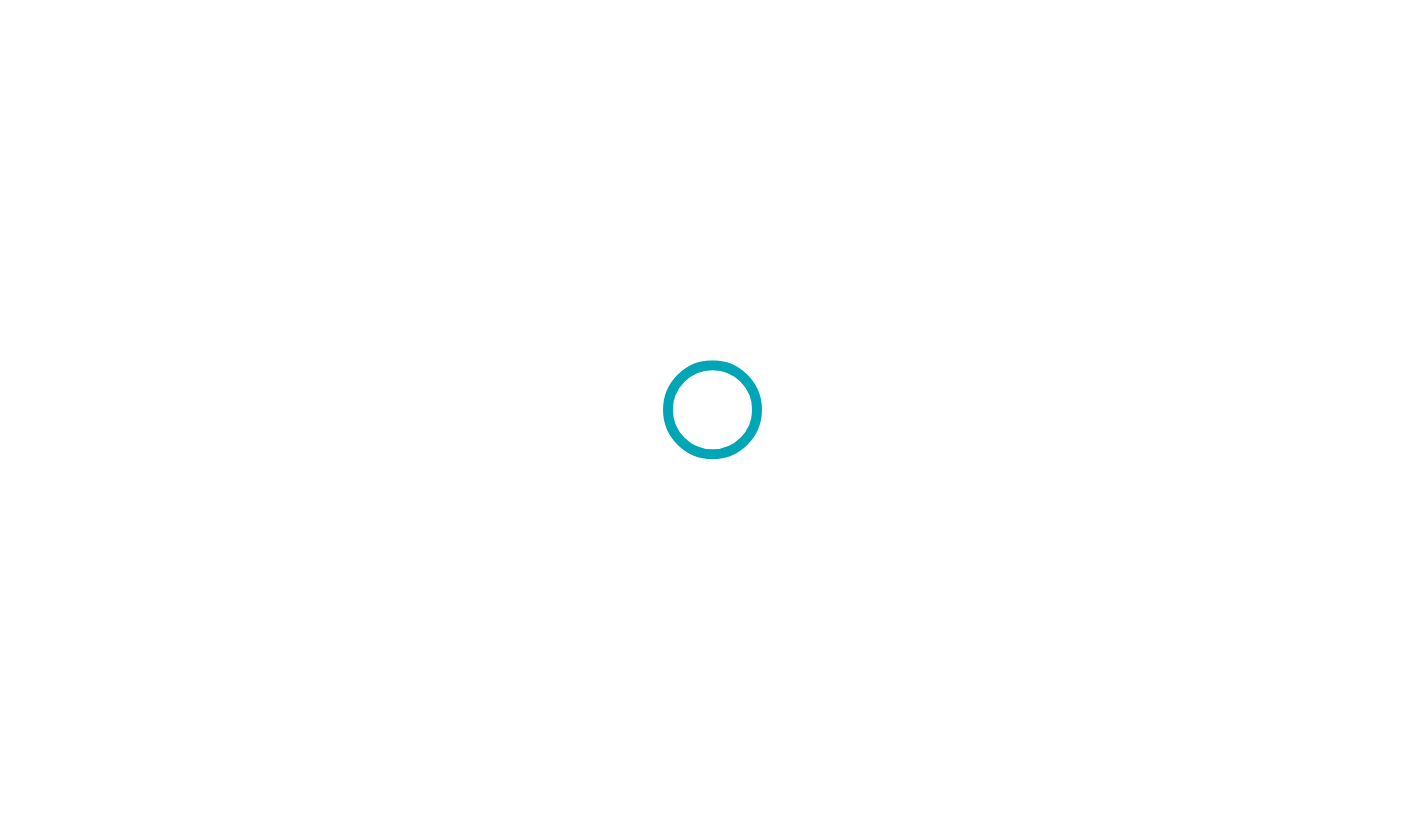 scroll, scrollTop: 0, scrollLeft: 0, axis: both 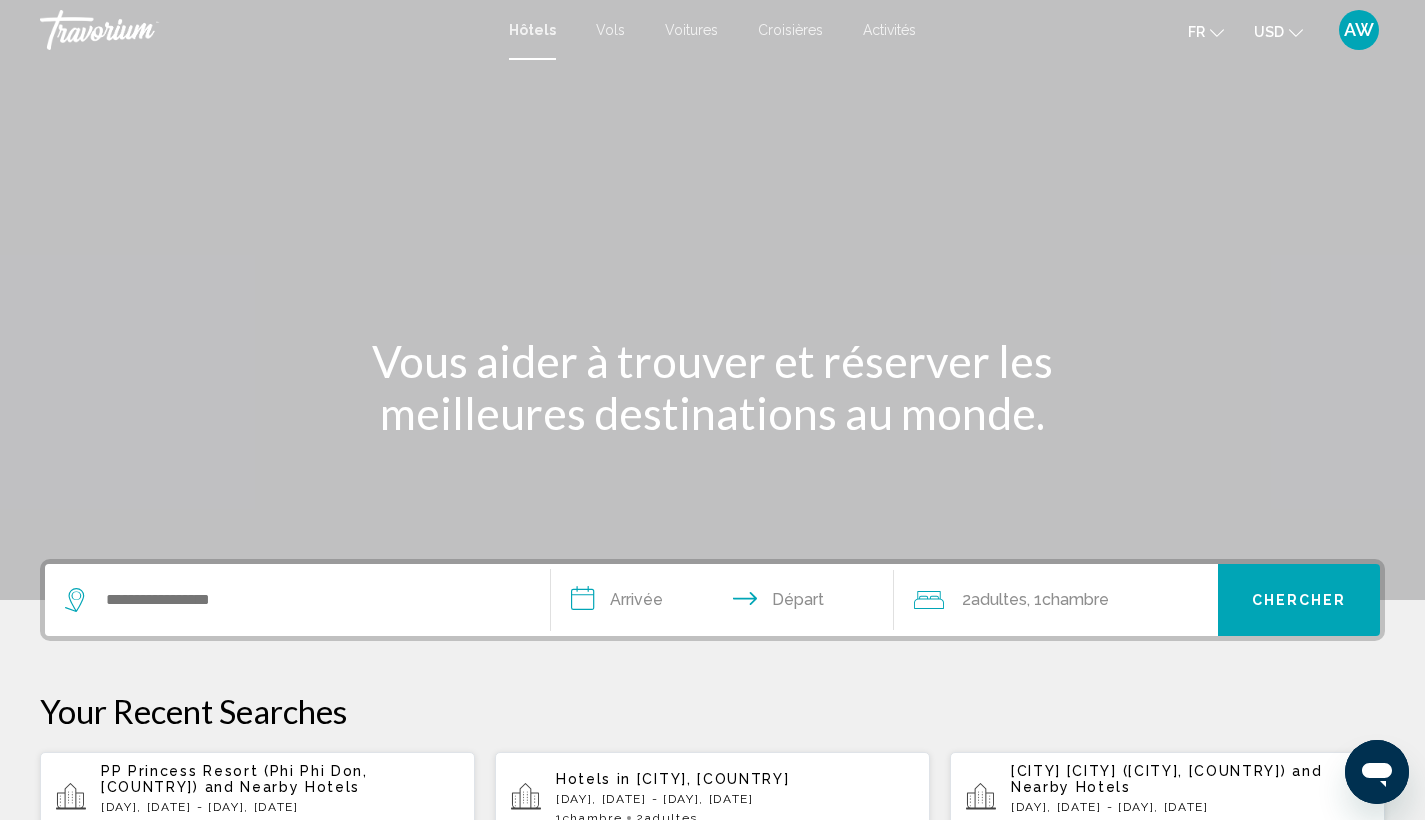 click on "USD
USD ($) MXN (Mex$) CAD (Can$) GBP (£) EUR (€) AUD (A$) NZD (NZ$) CNY (CN¥)" 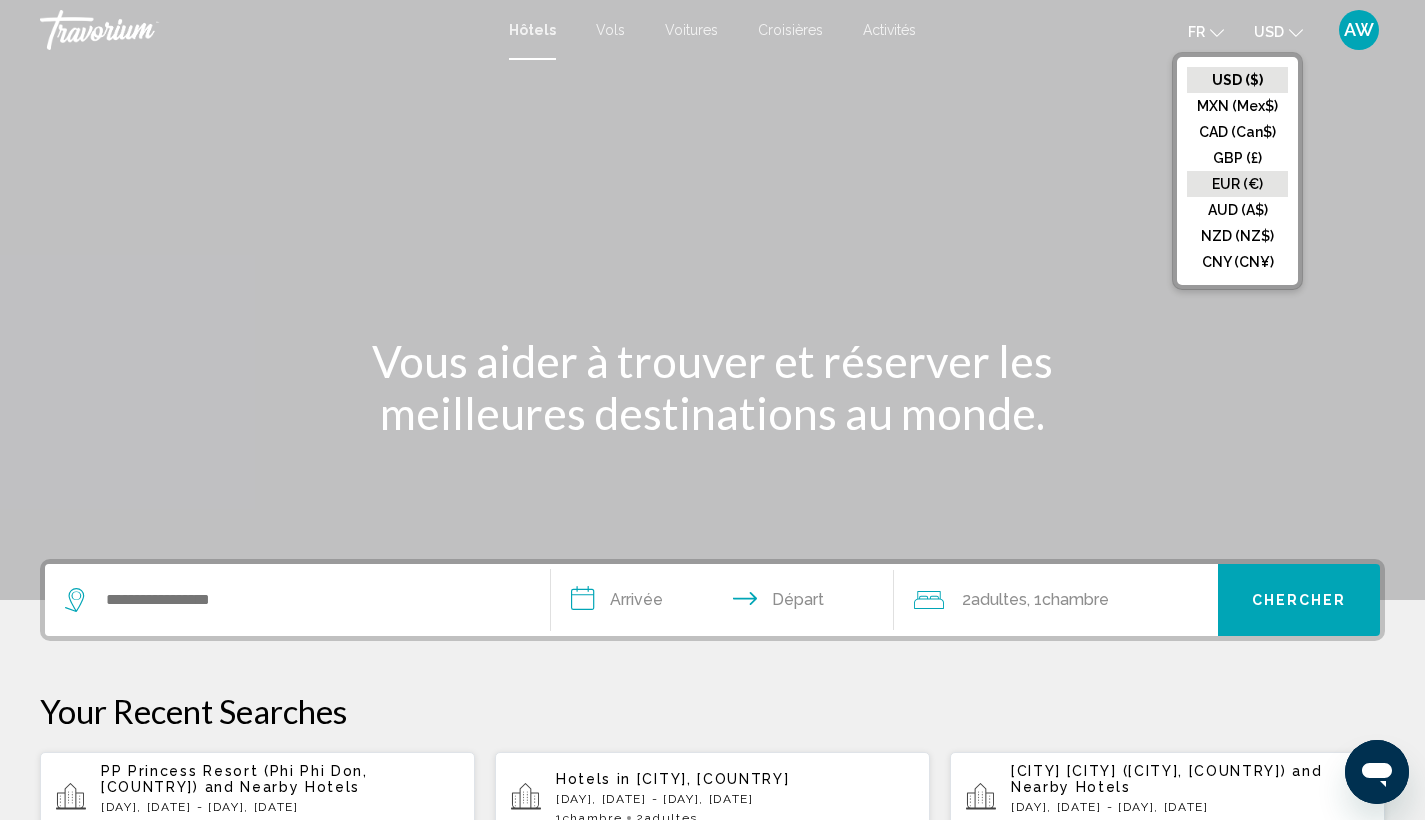 click on "EUR (€)" 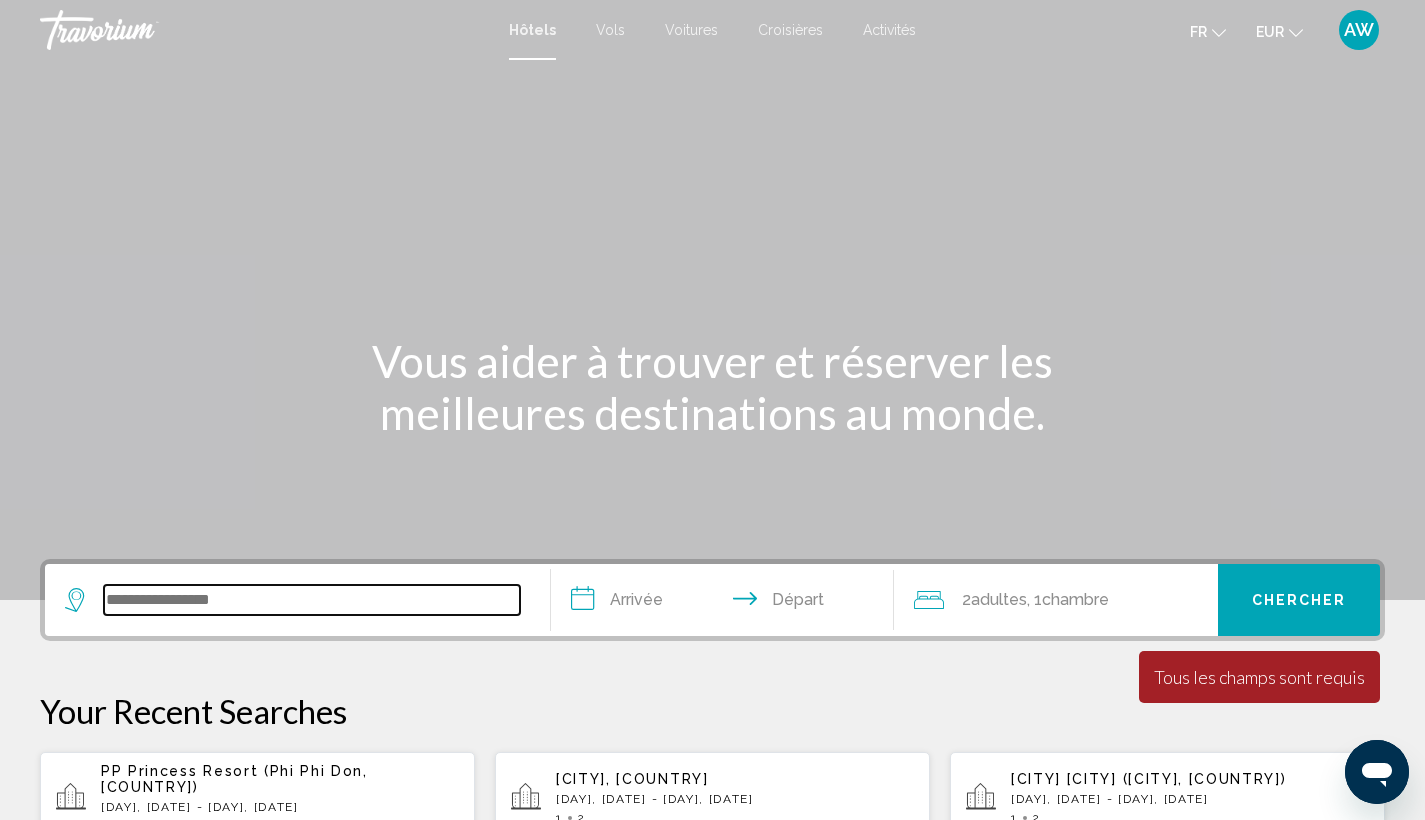 click at bounding box center [312, 600] 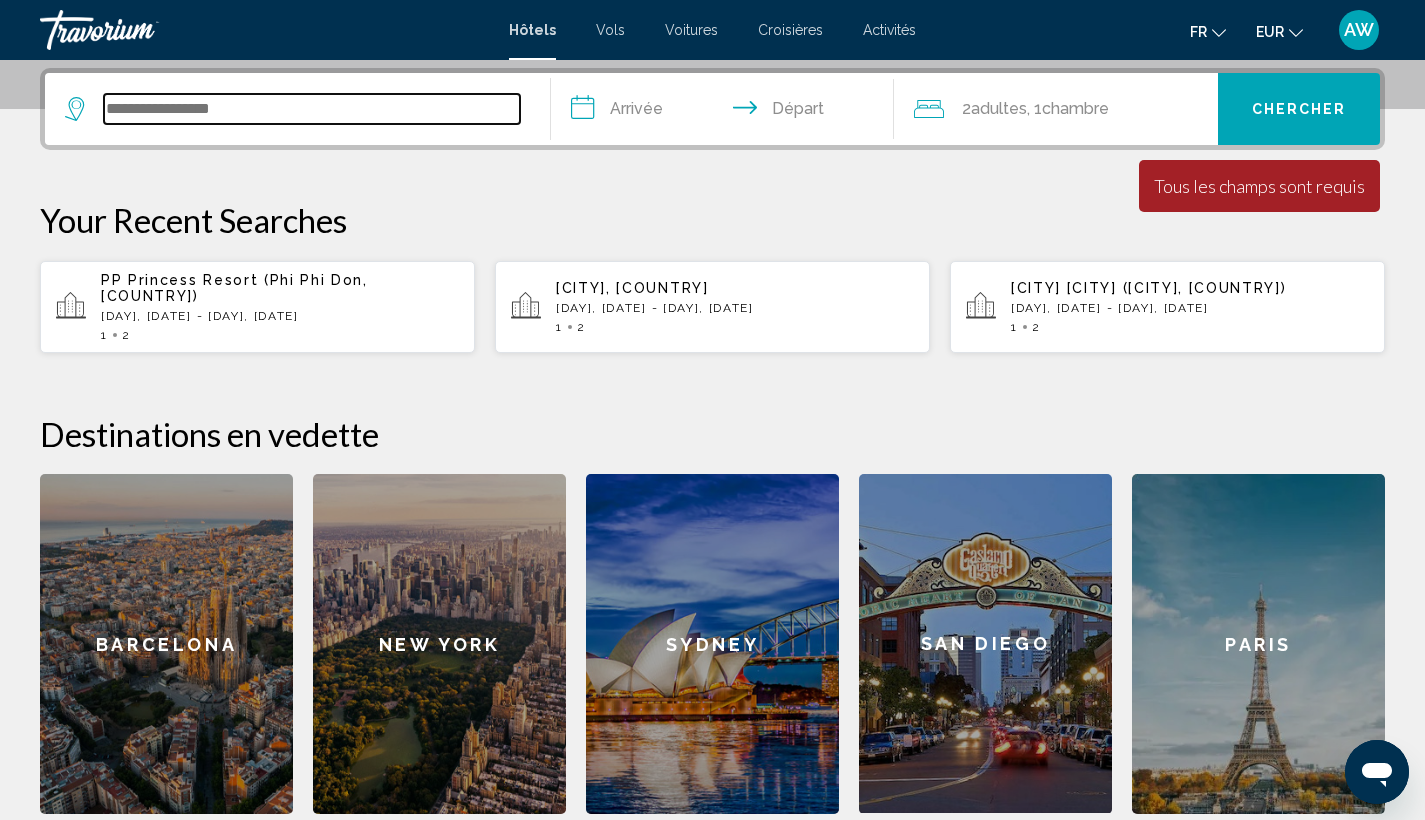 scroll, scrollTop: 494, scrollLeft: 0, axis: vertical 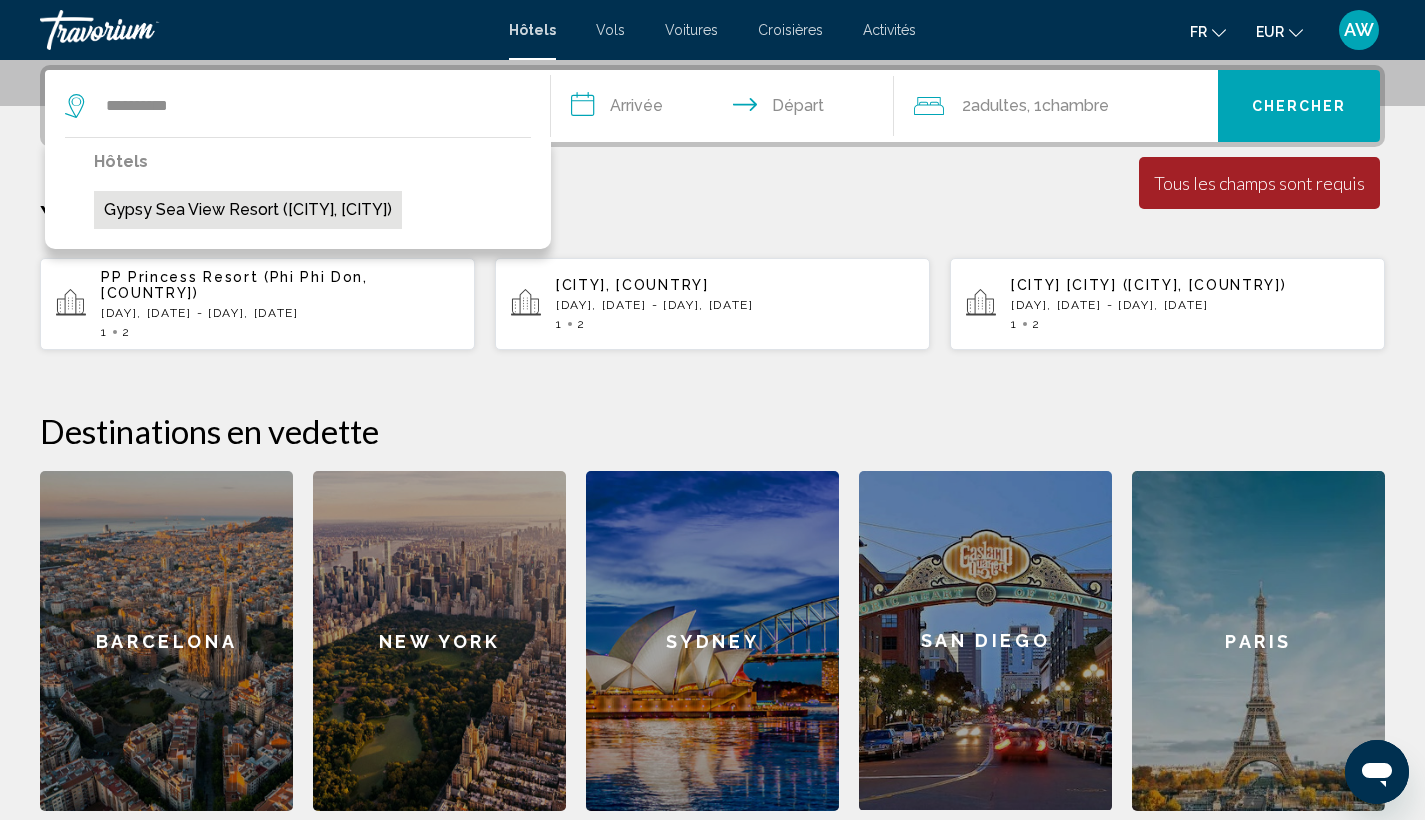 click on "Gypsy Sea View Resort ([CITY], [CITY])" at bounding box center [248, 210] 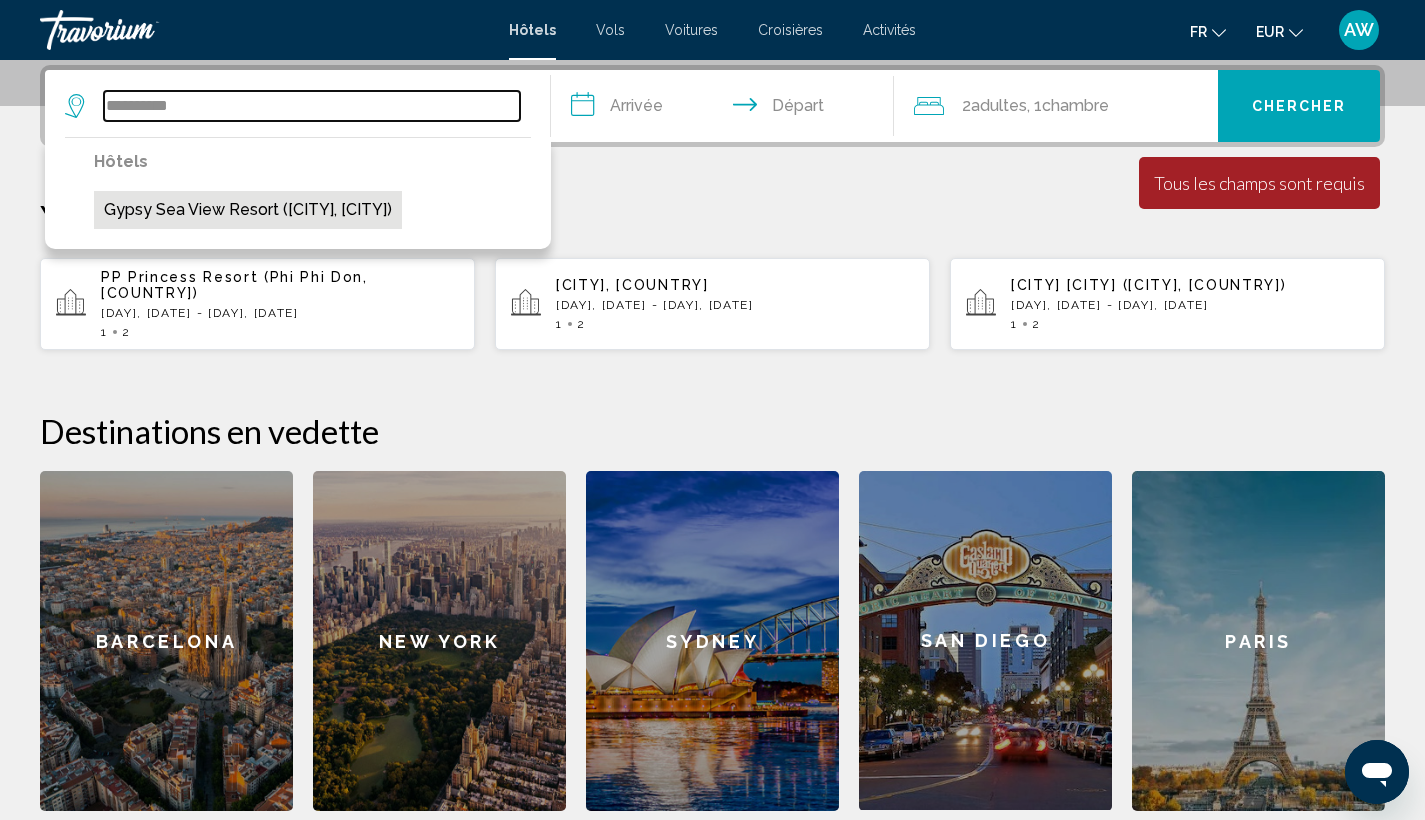 type on "**********" 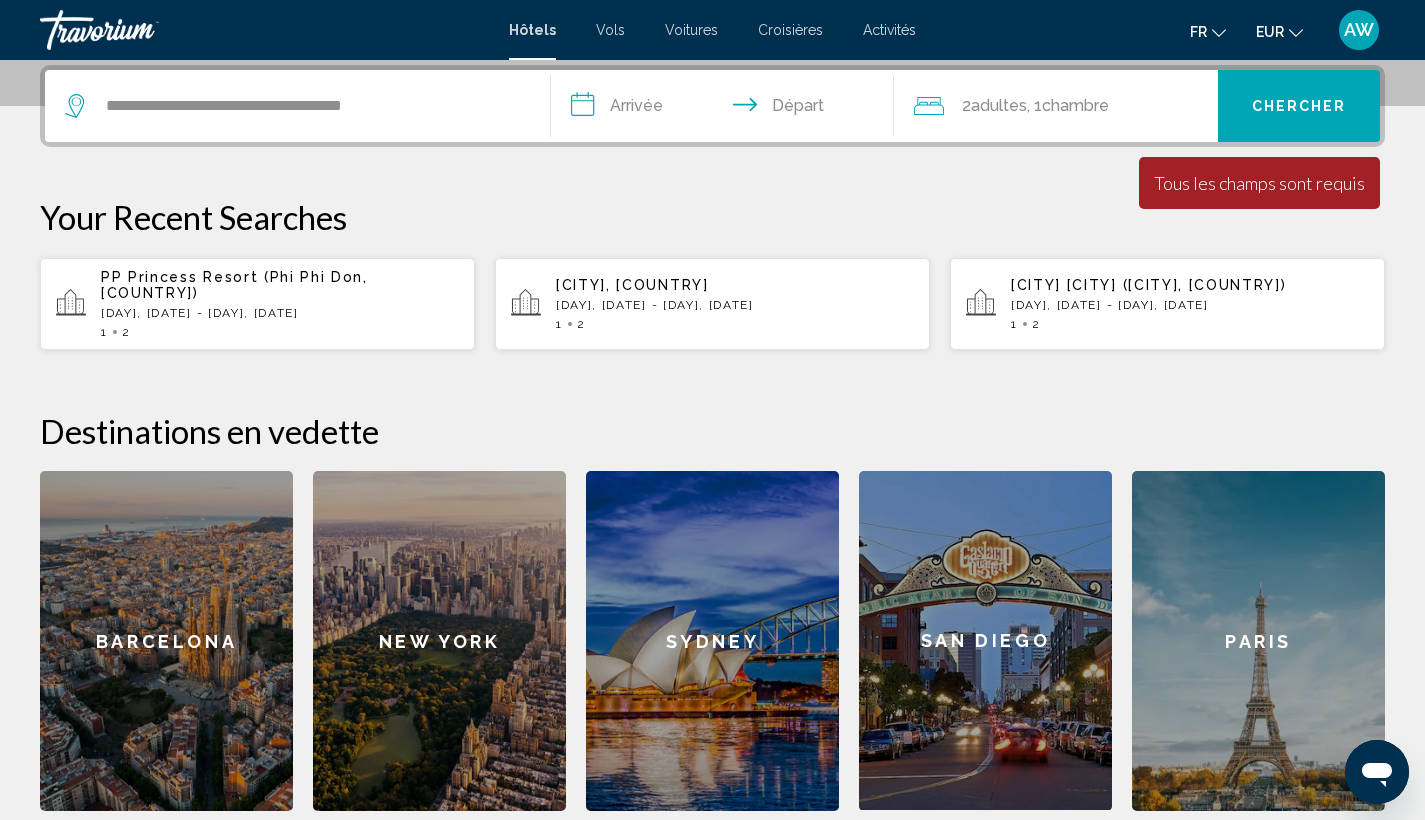 click on "**********" at bounding box center [727, 109] 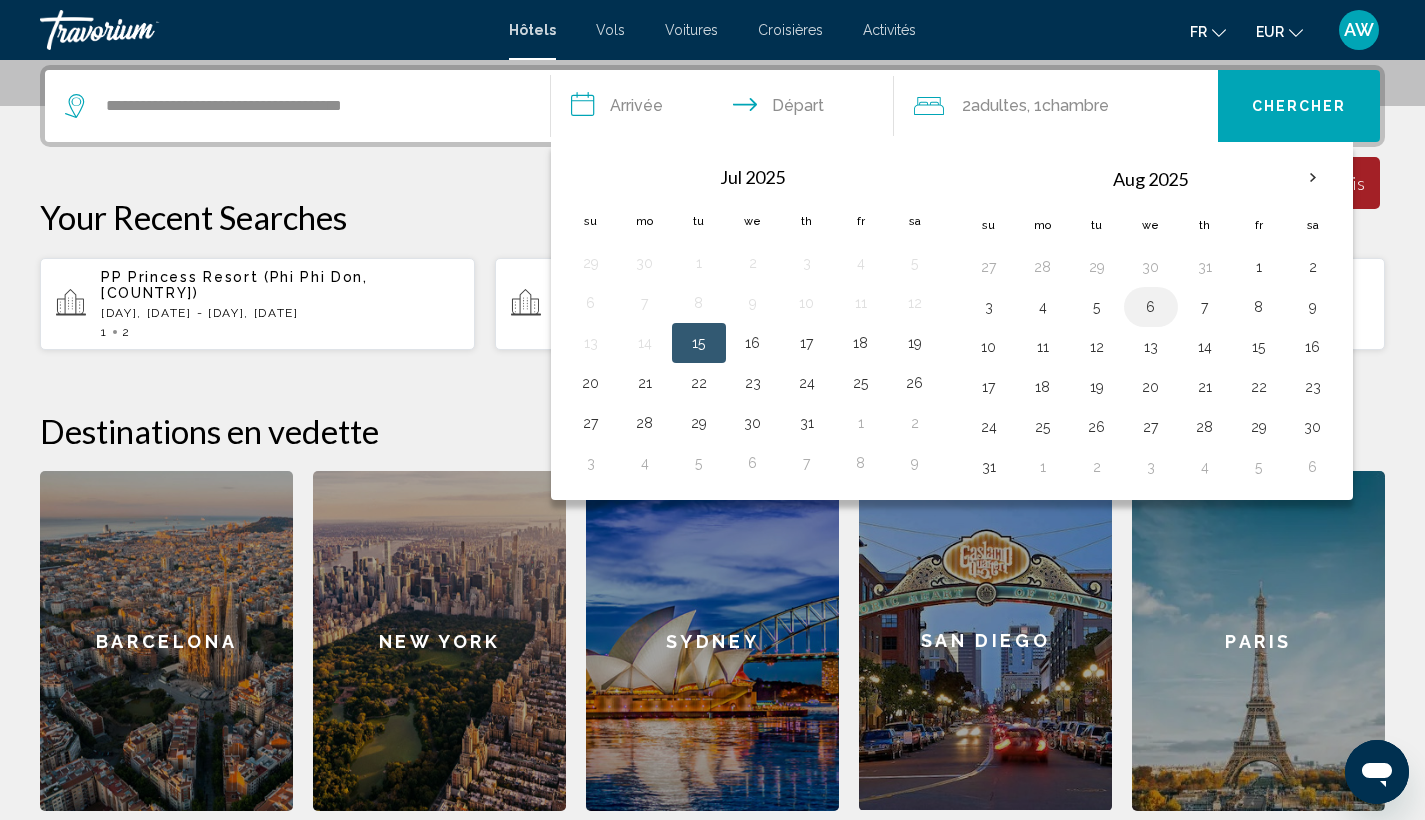 click on "6" at bounding box center [1151, 307] 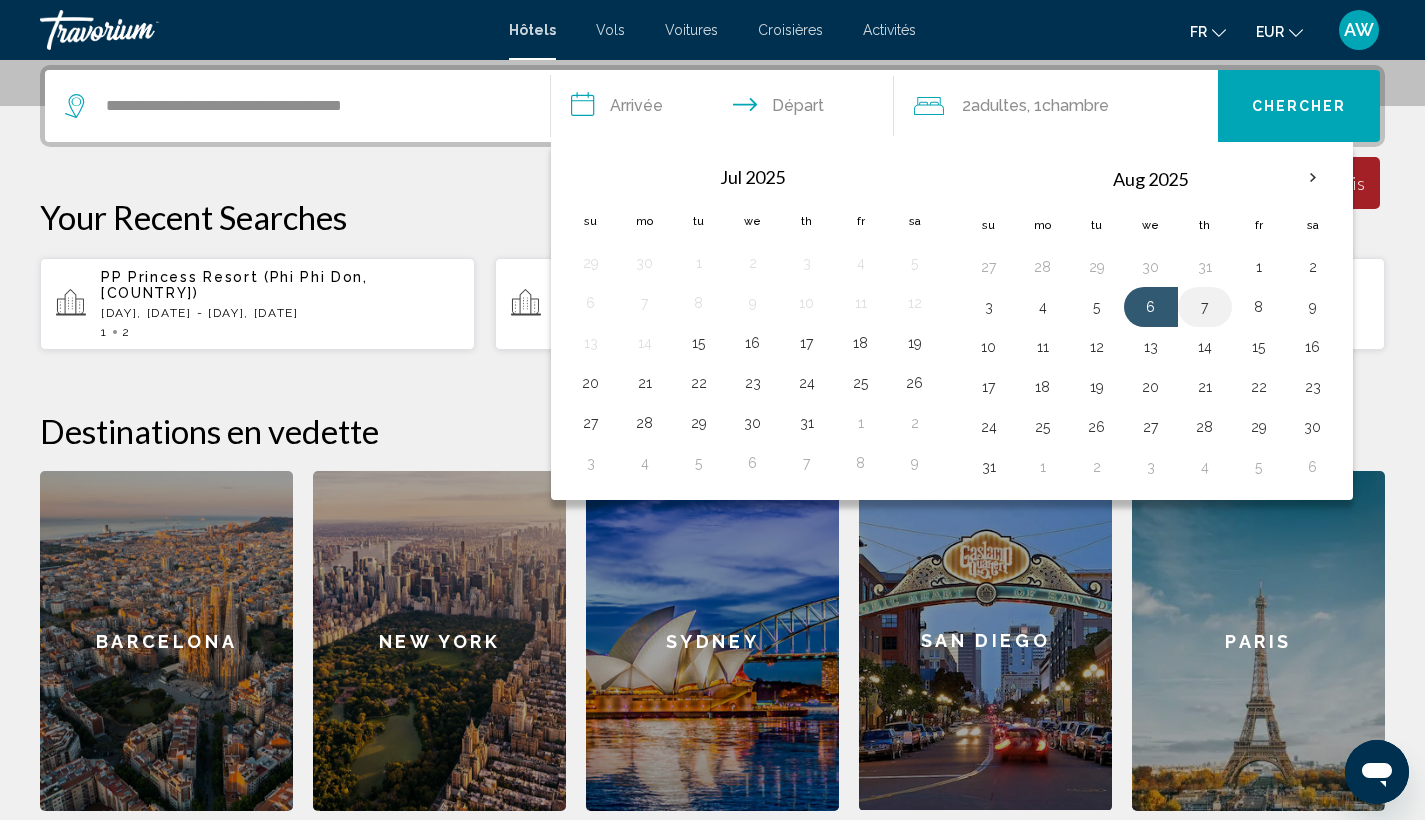 click on "7" at bounding box center (1205, 307) 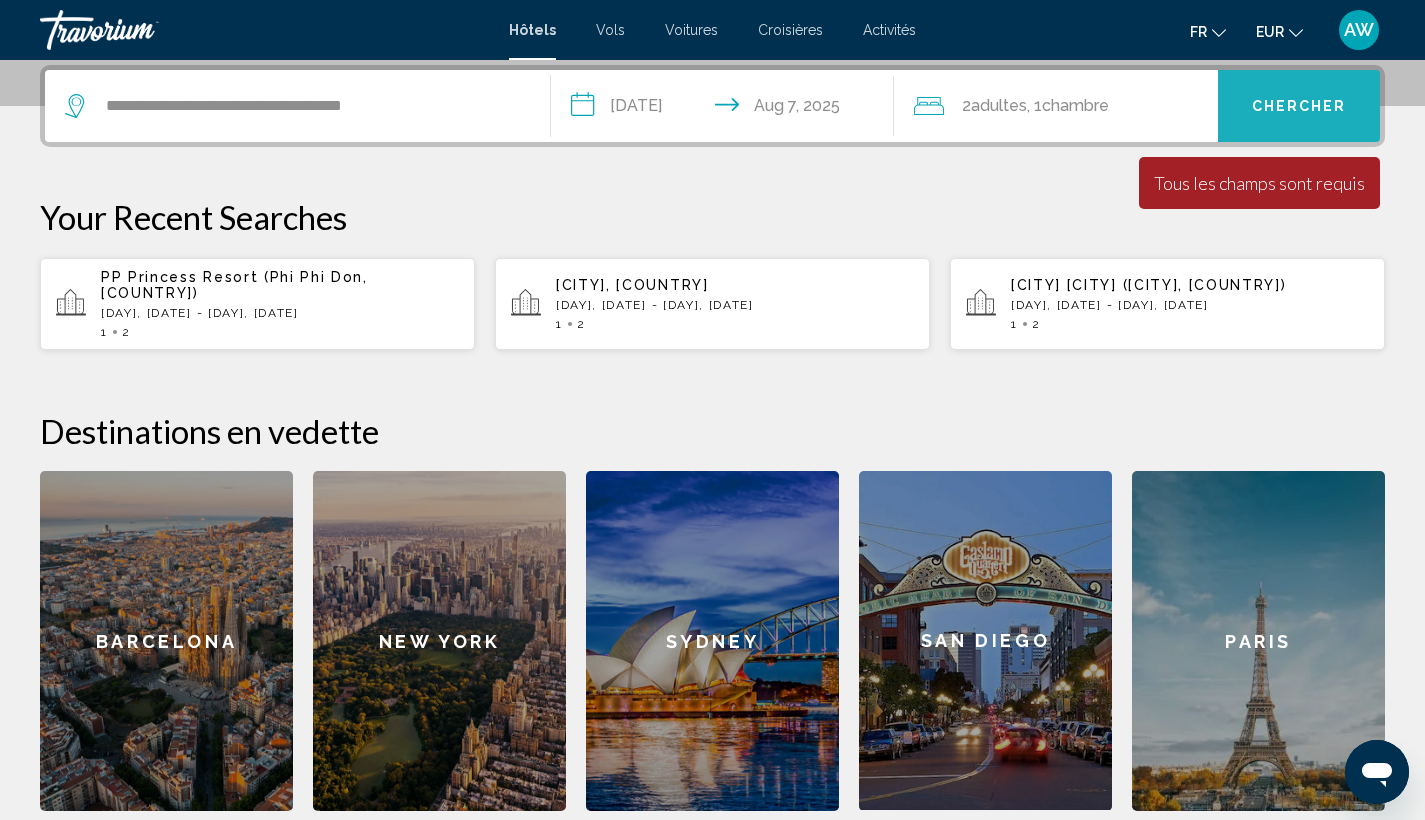 click on "Chercher" at bounding box center (1299, 106) 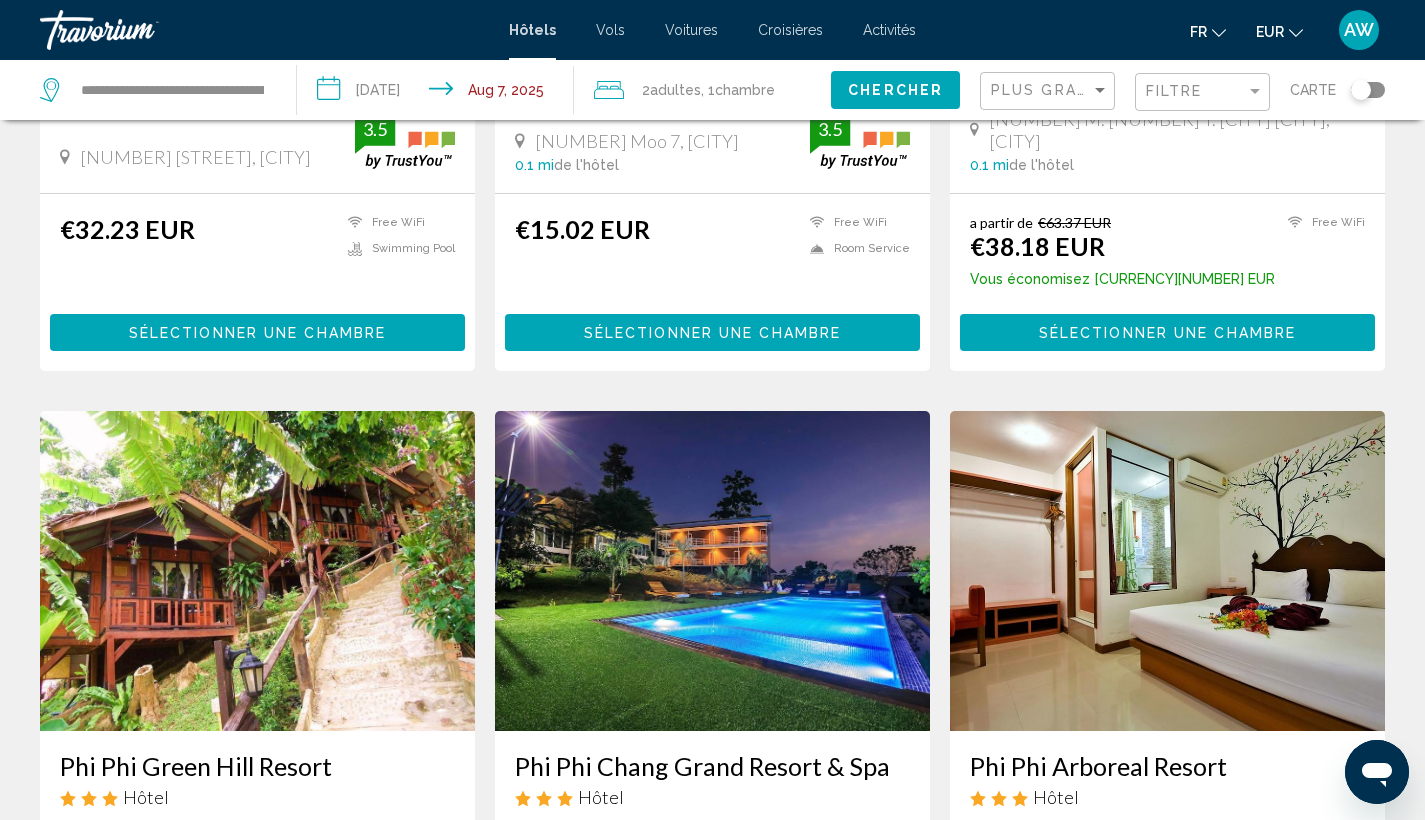 scroll, scrollTop: 0, scrollLeft: 0, axis: both 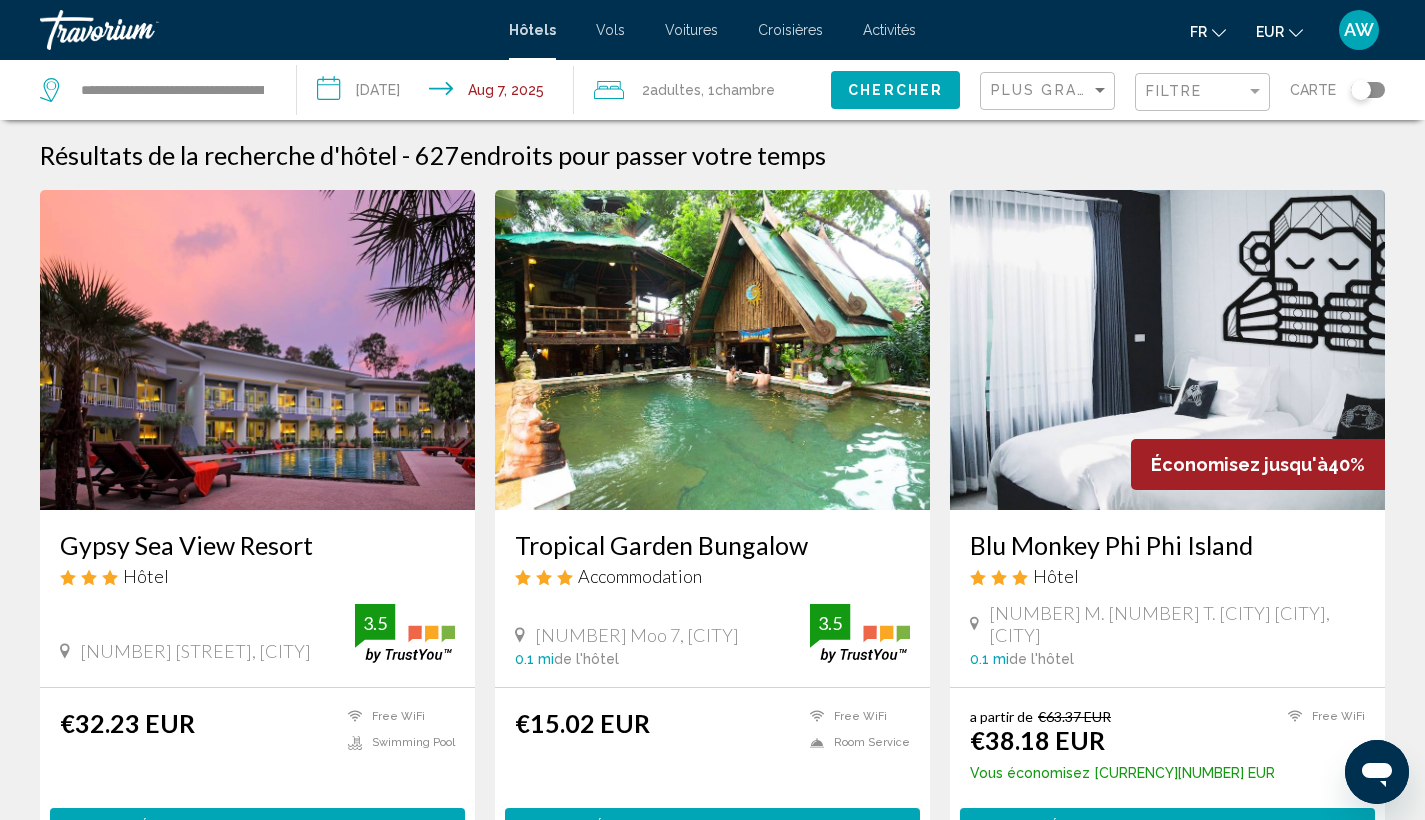 click on "Gypsy Sea View Resort" at bounding box center [257, 545] 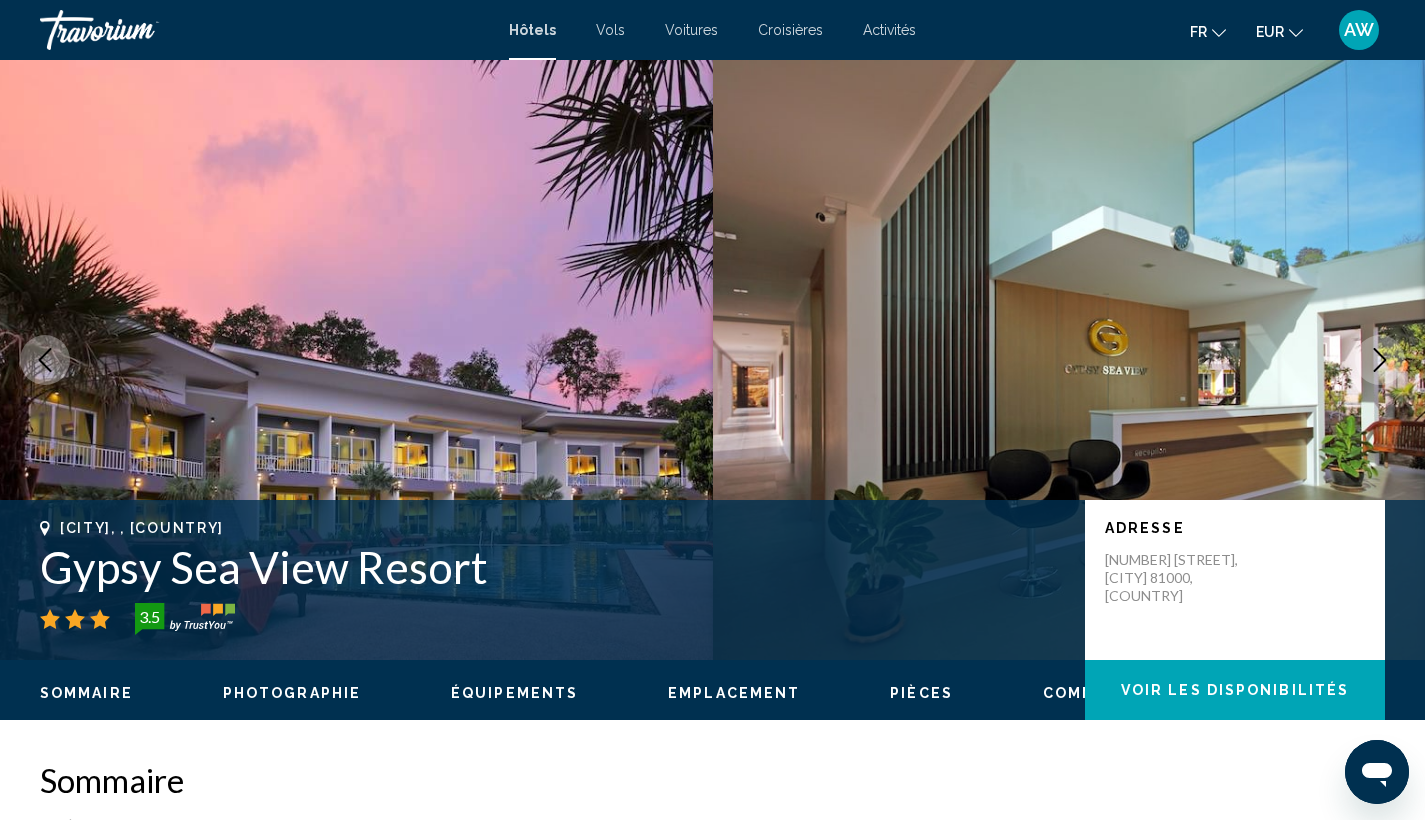 click 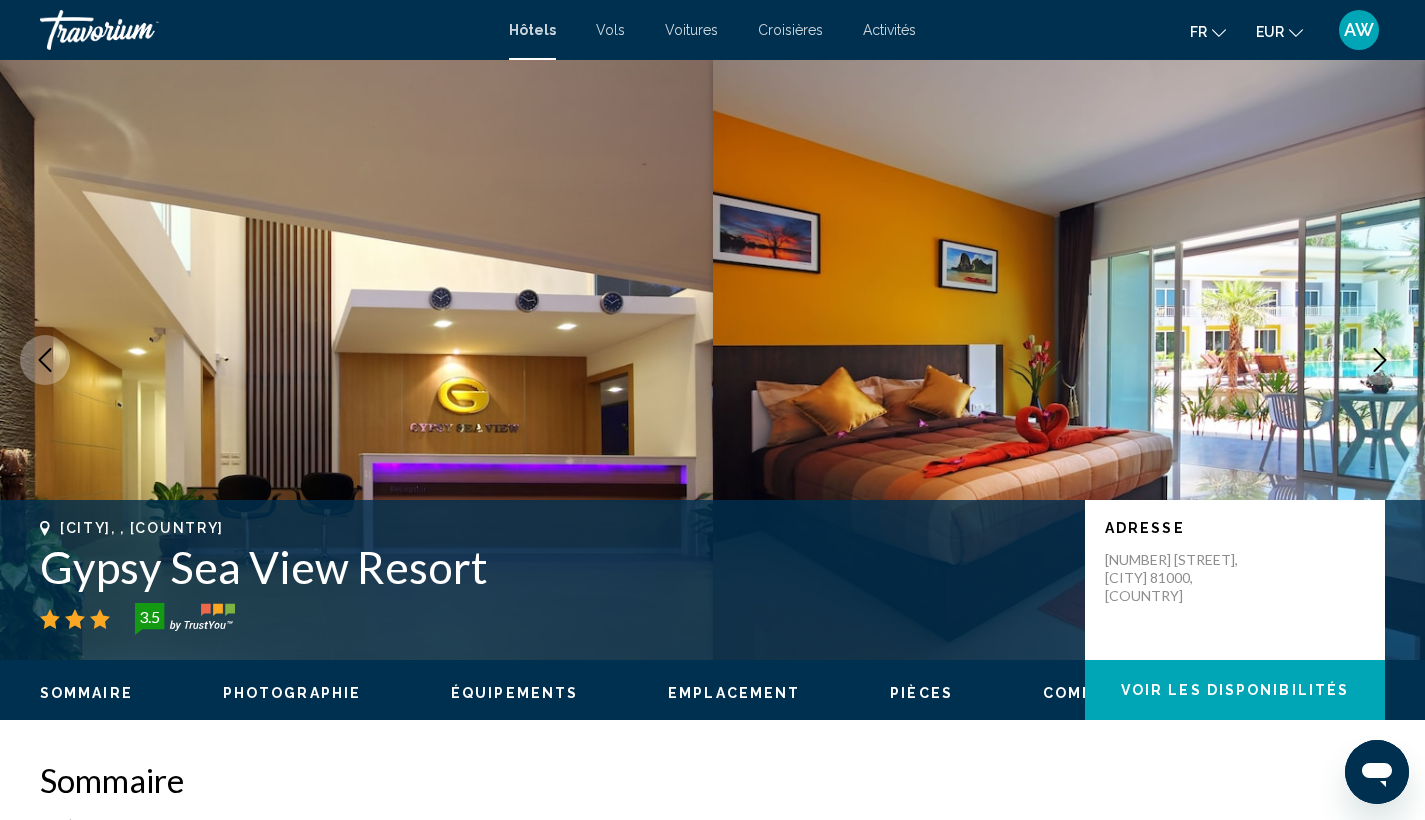 click 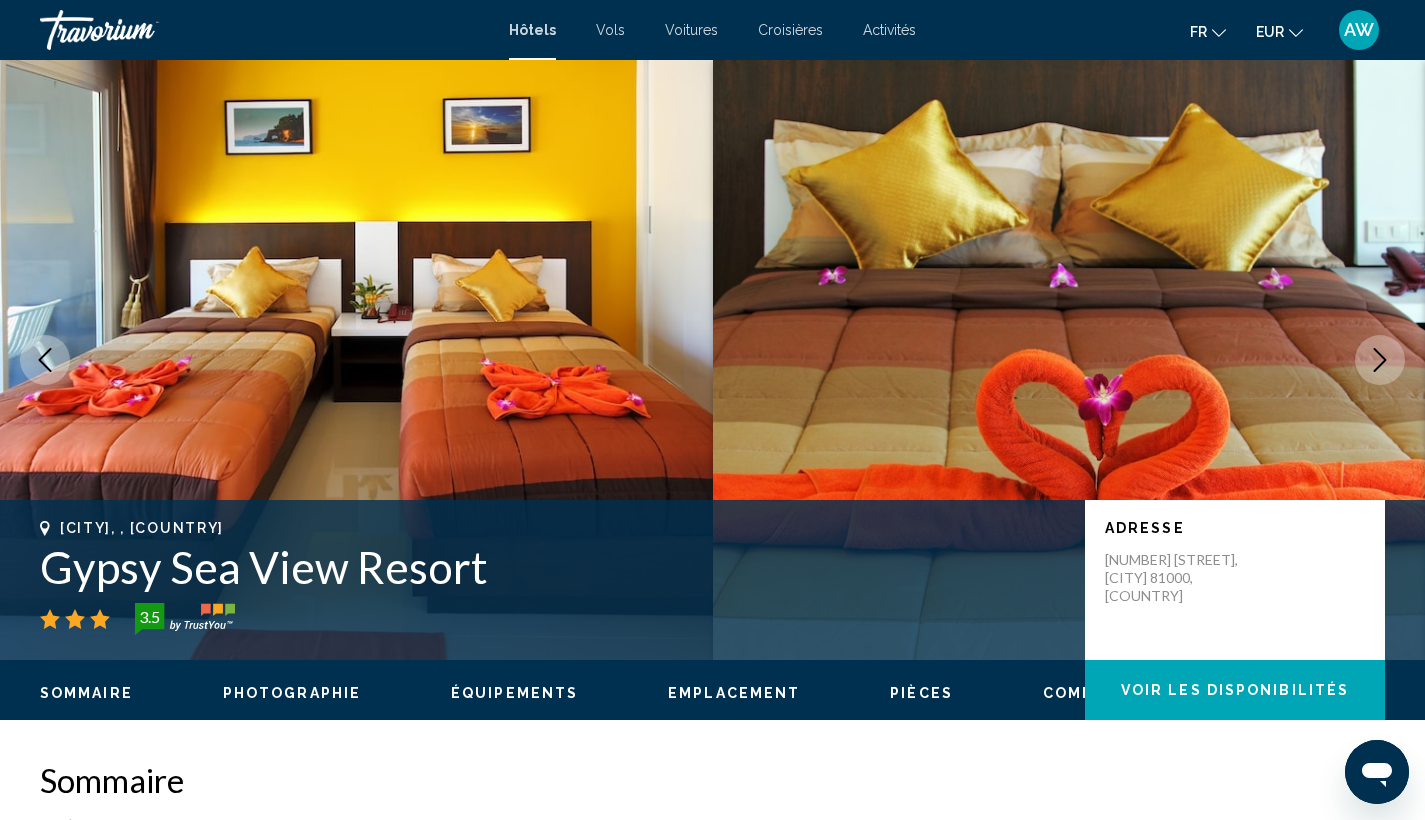 click 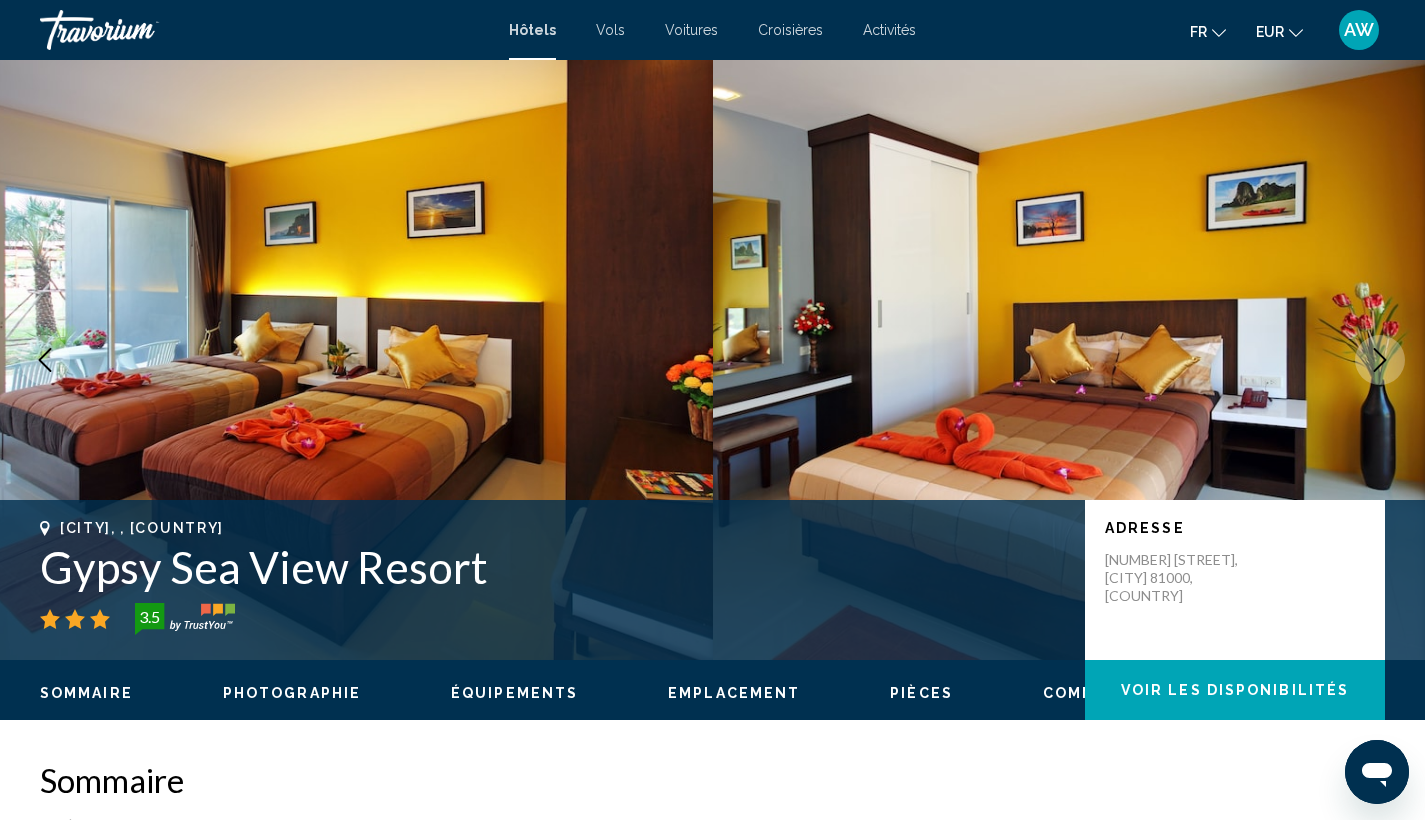 click 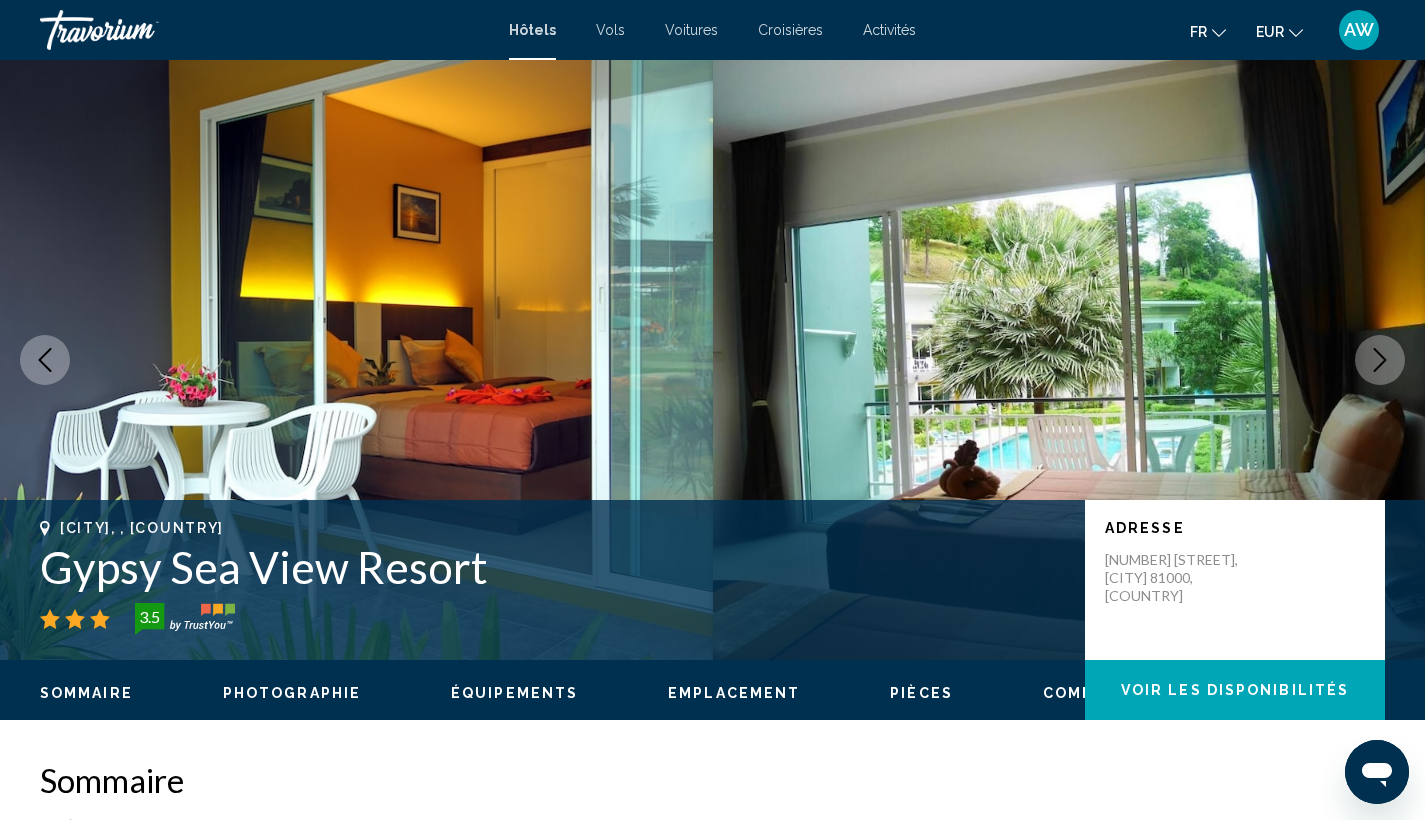 click 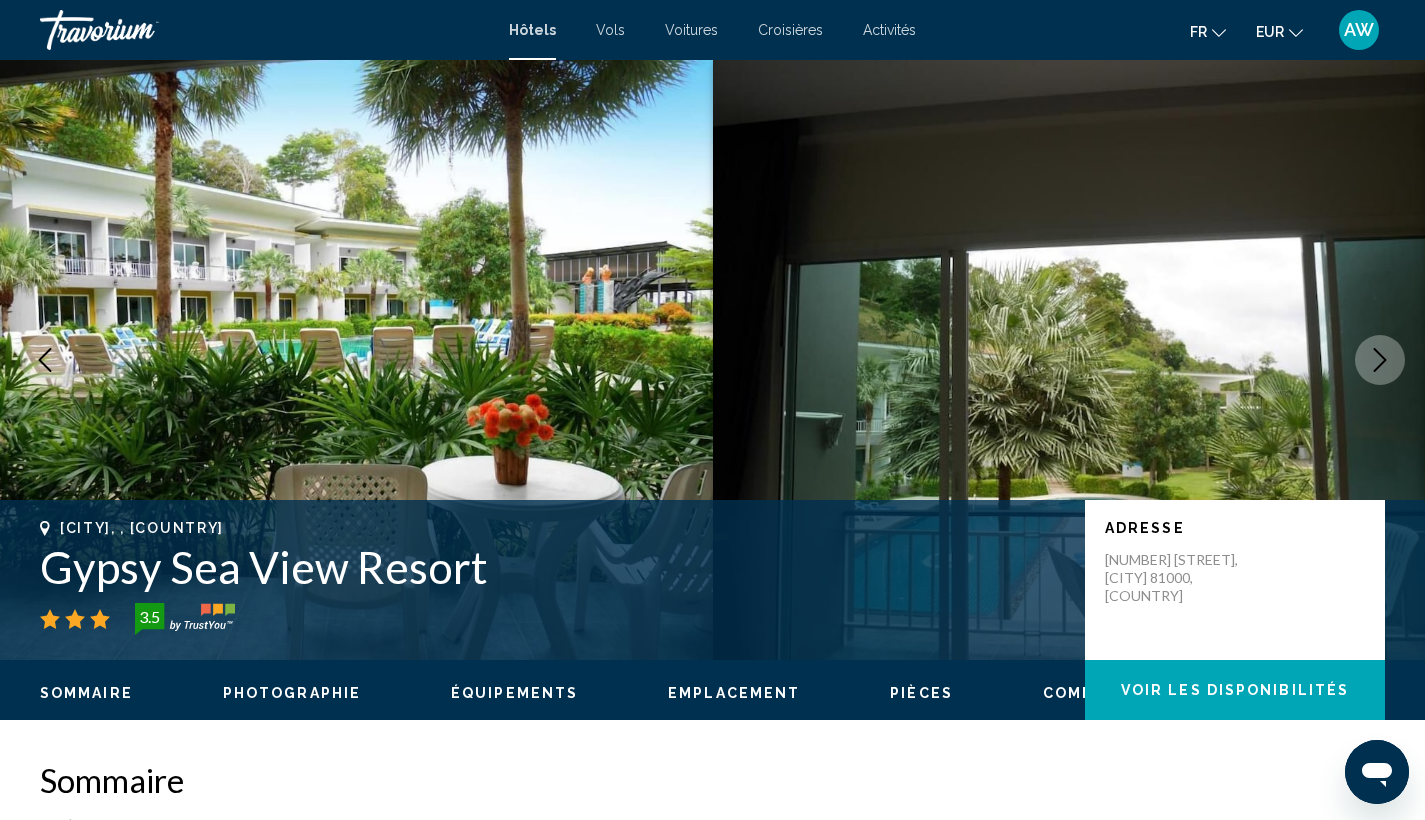 click 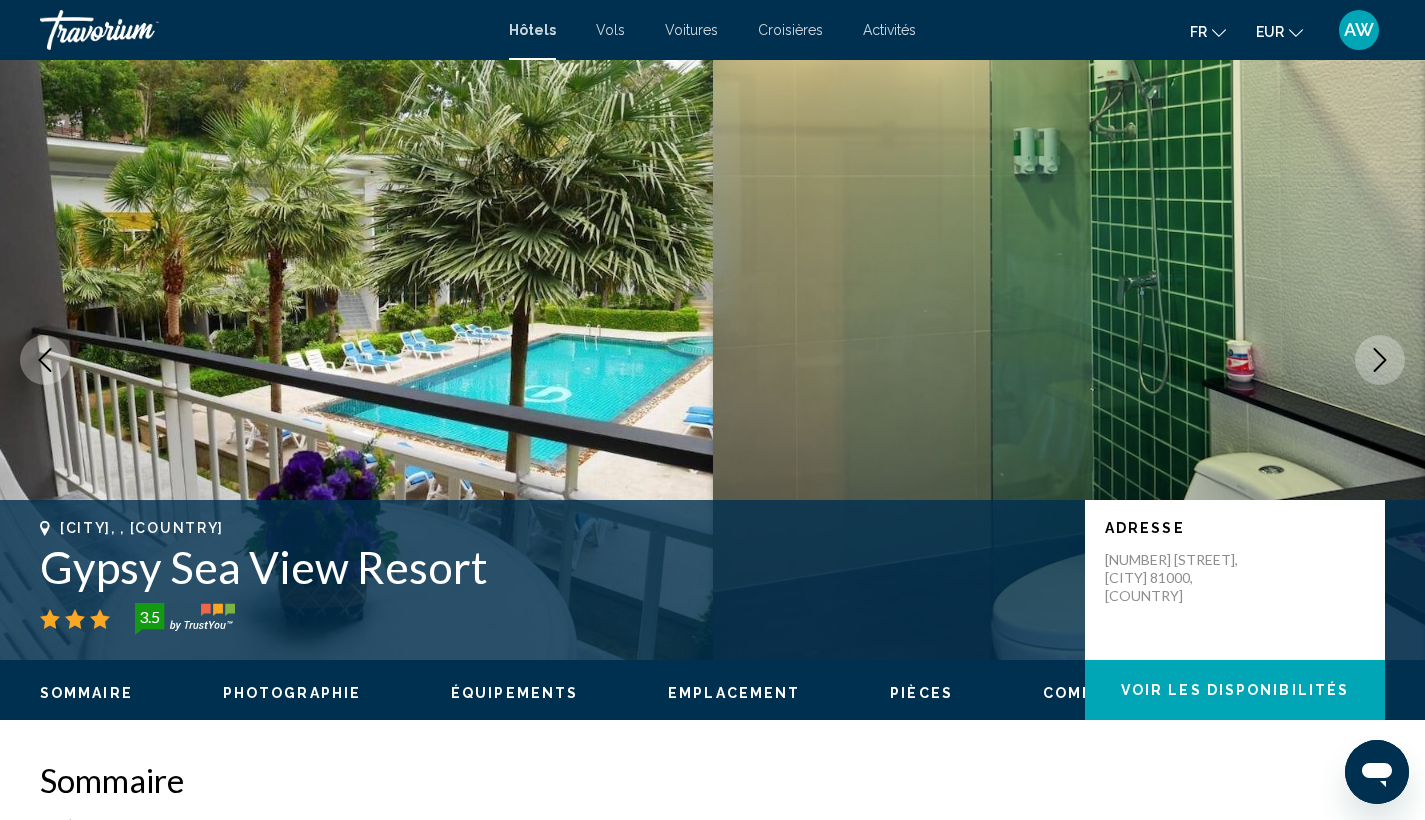 click 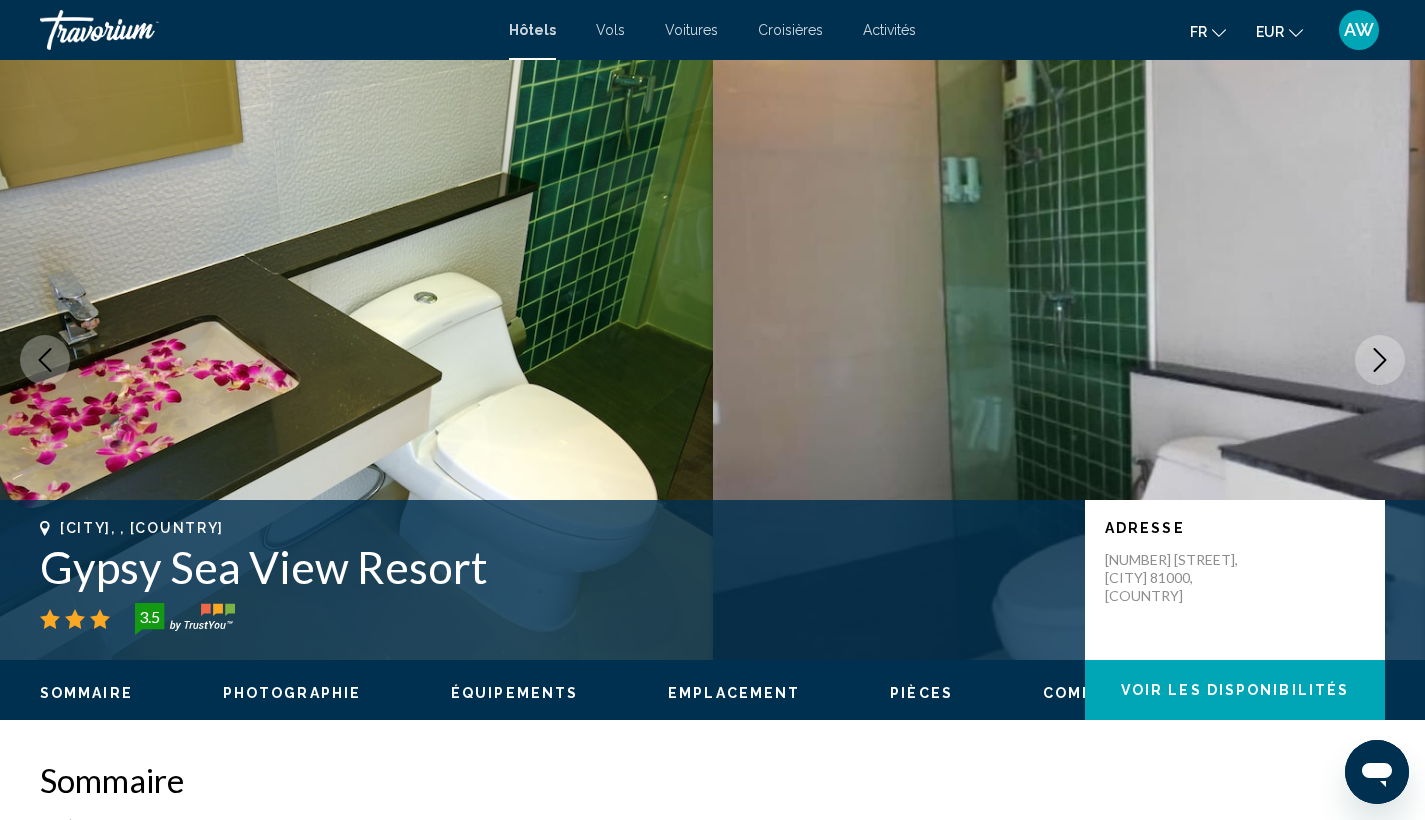 click 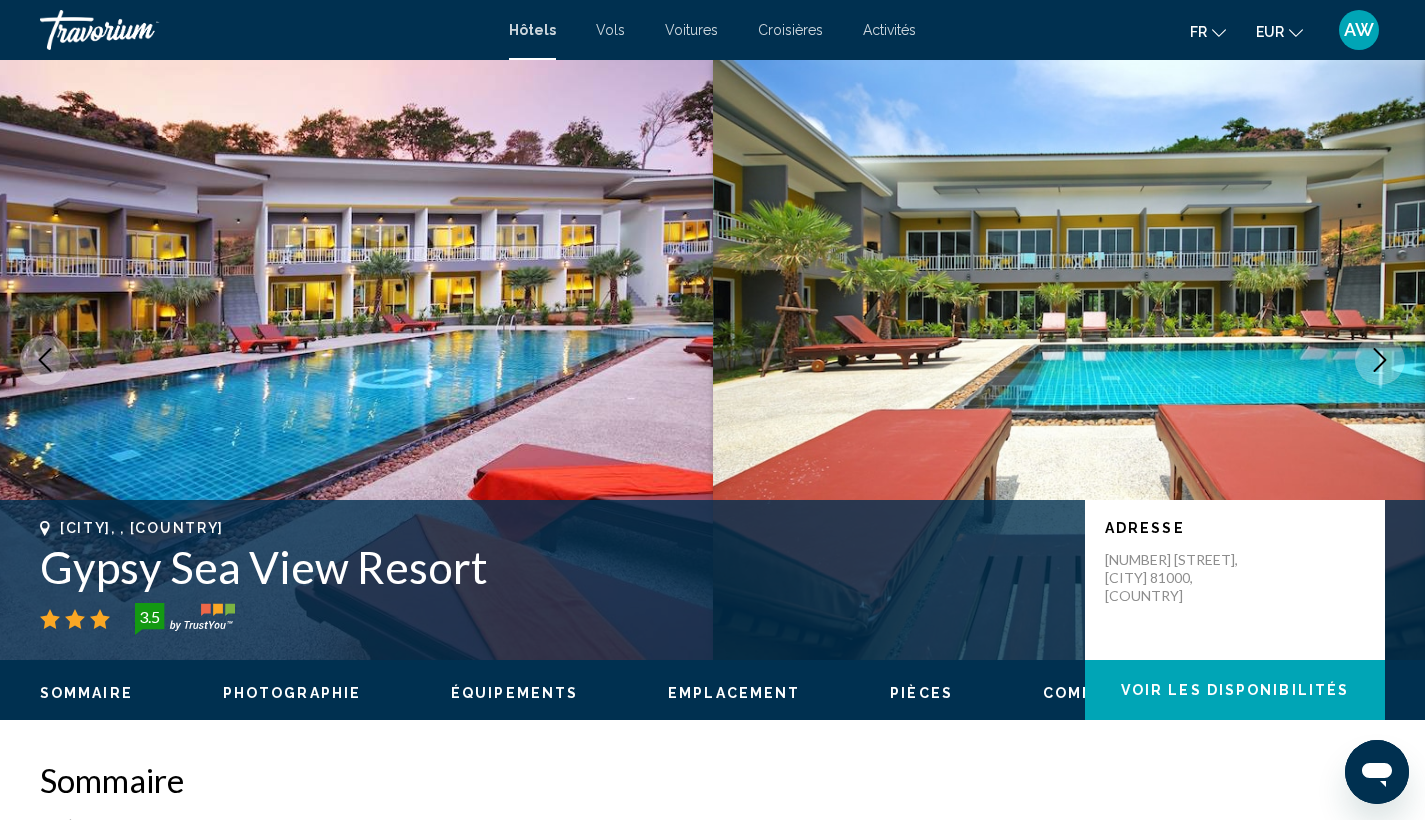 click 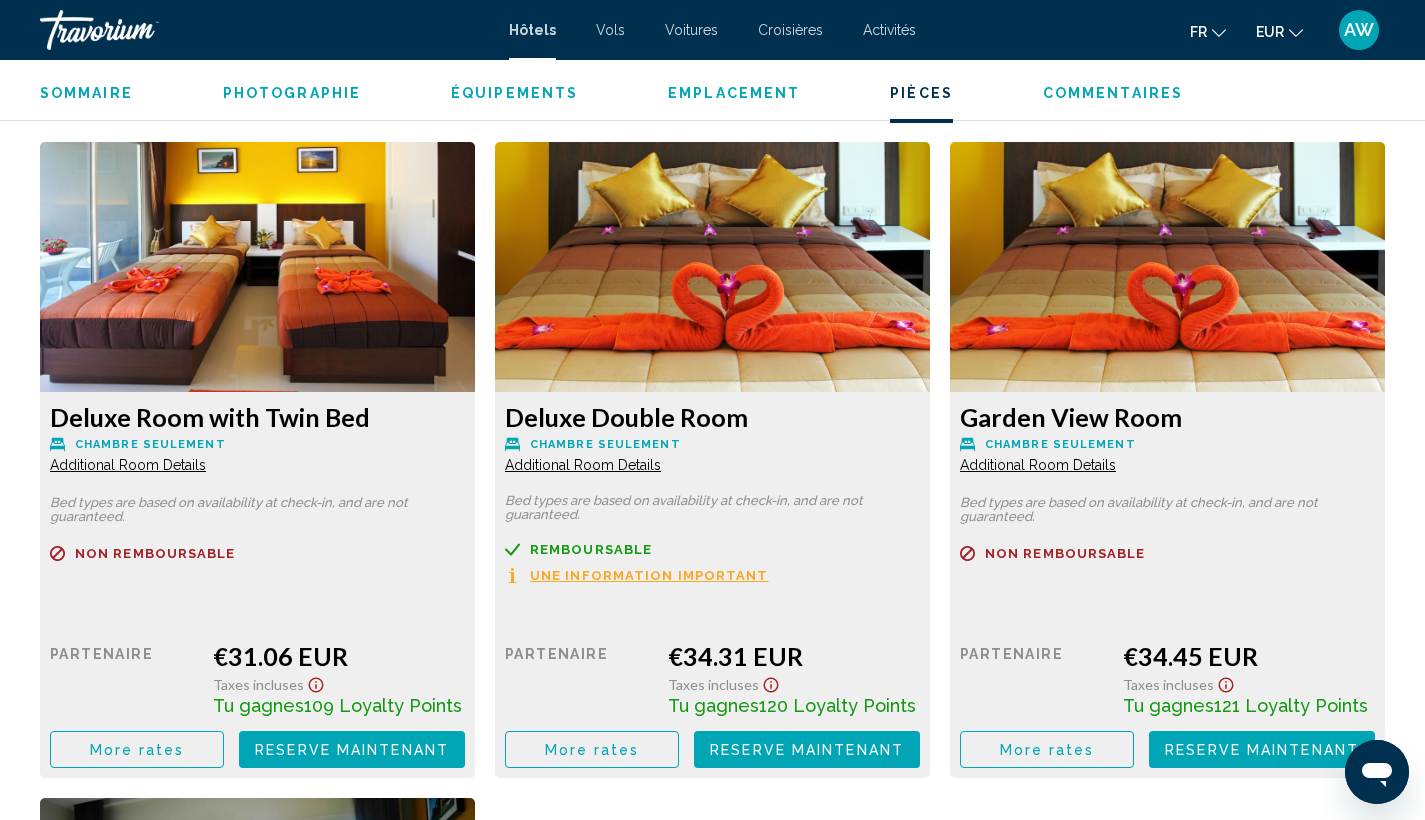 scroll, scrollTop: 2686, scrollLeft: 0, axis: vertical 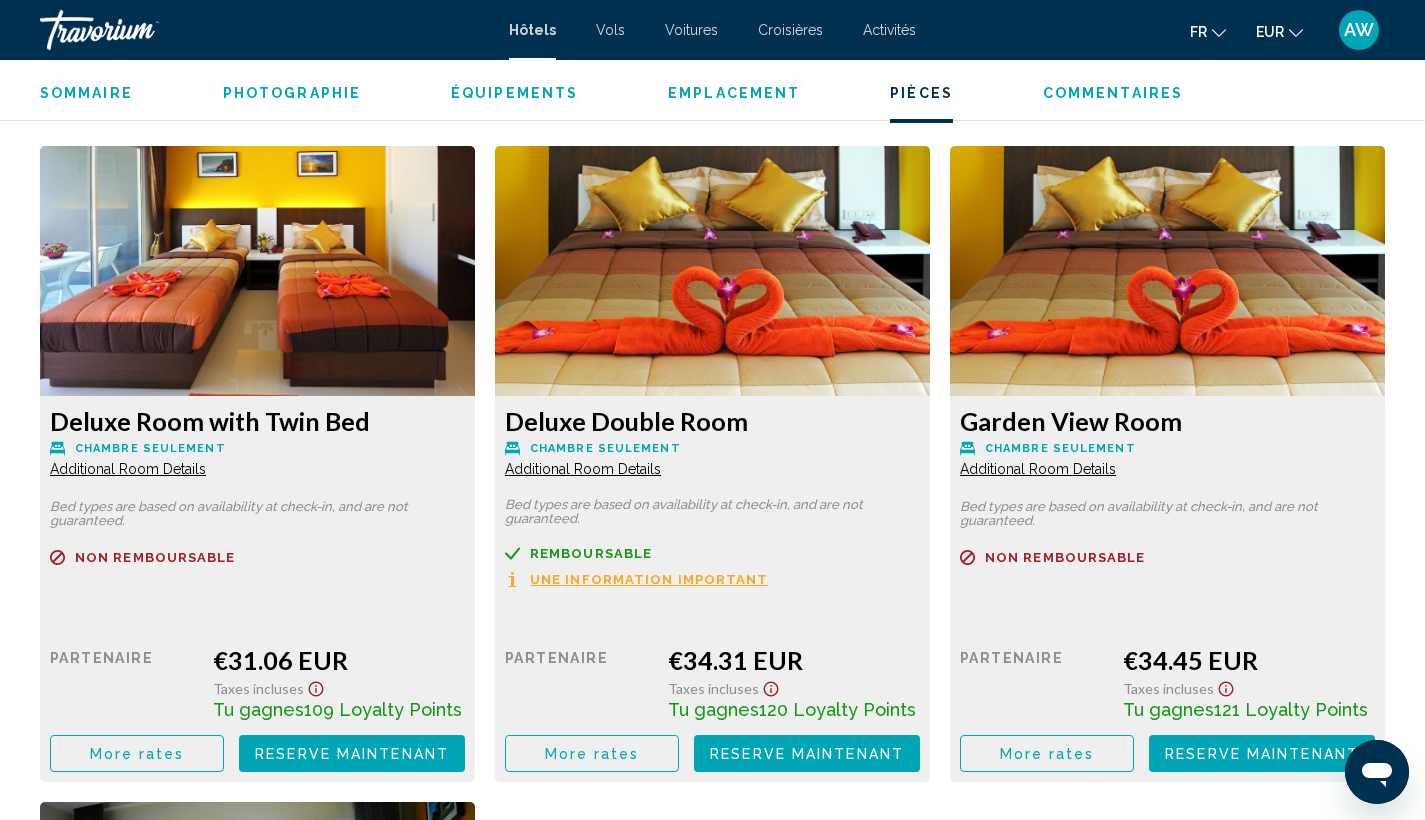 click on "More rates" at bounding box center (137, 754) 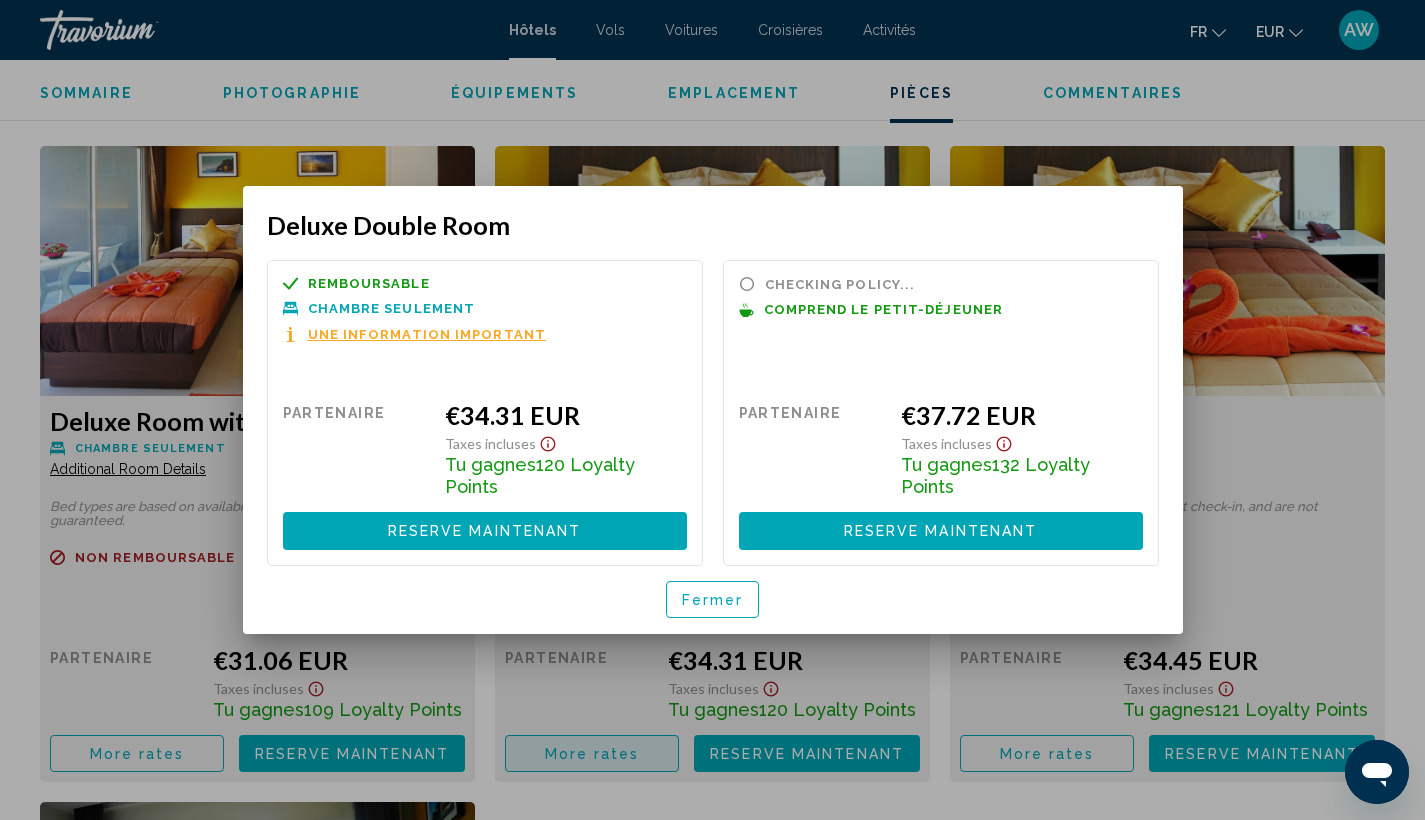 scroll, scrollTop: 0, scrollLeft: 0, axis: both 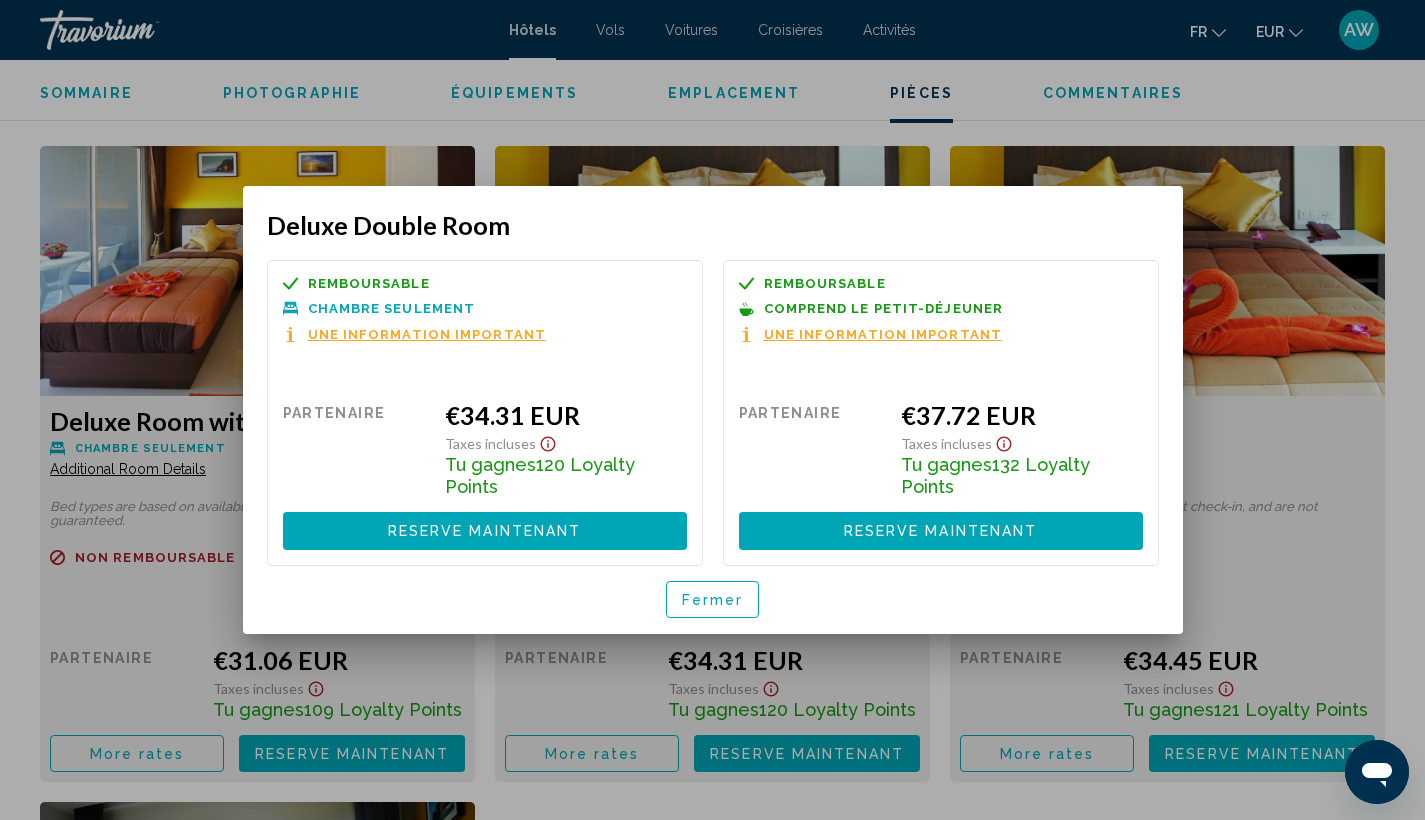 click on "Fermer" at bounding box center (713, 599) 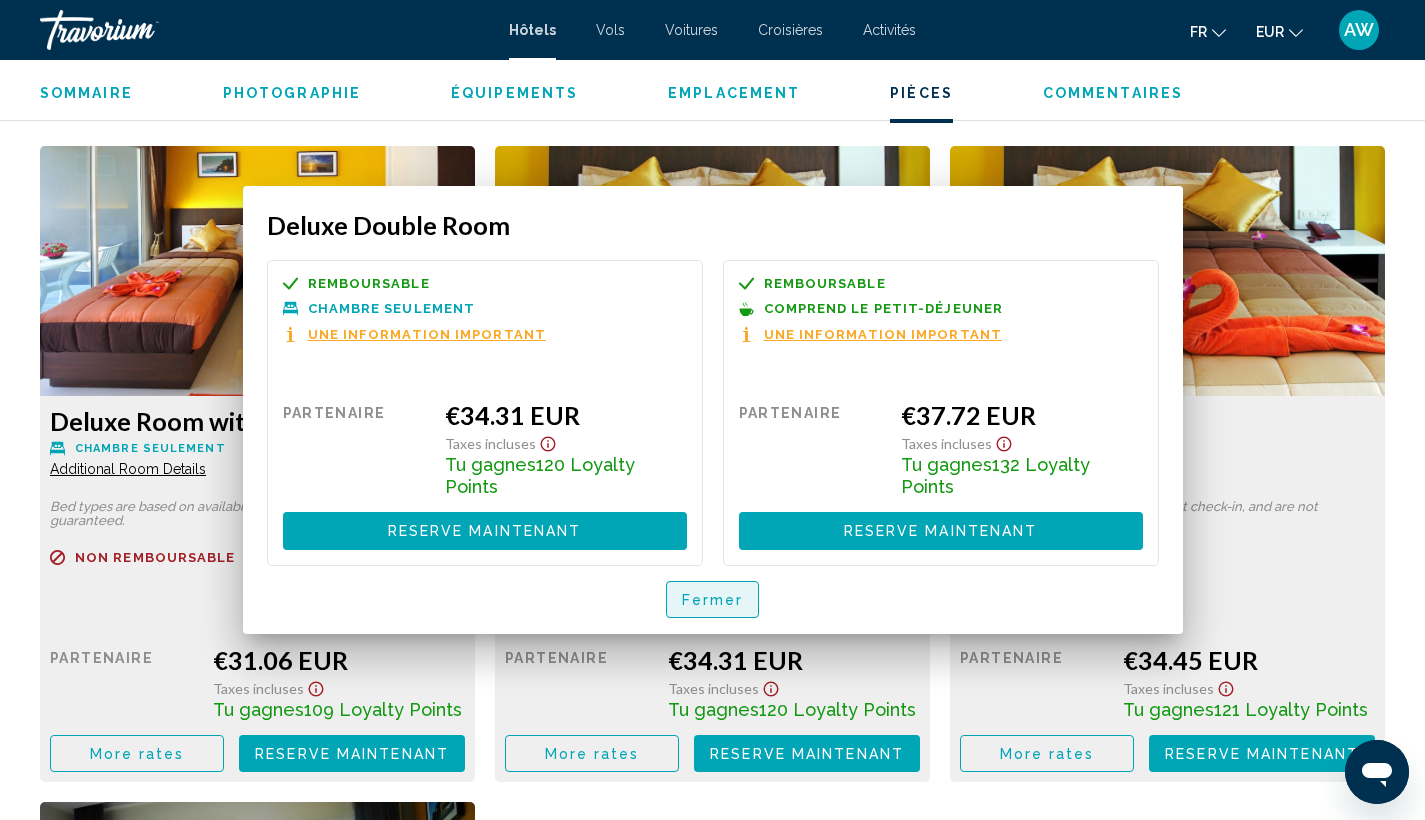 scroll, scrollTop: 2686, scrollLeft: 0, axis: vertical 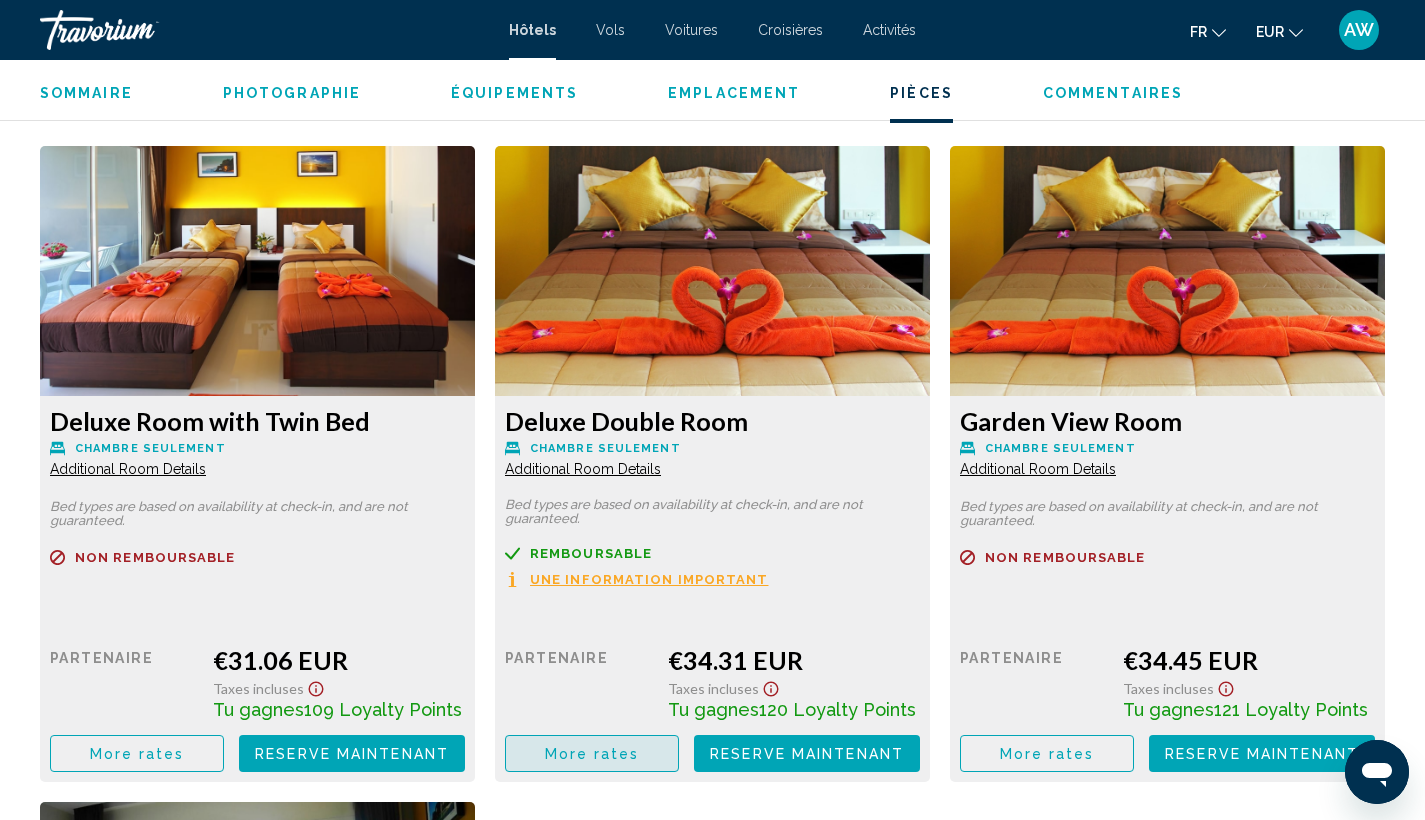 click on "More rates" at bounding box center [137, 753] 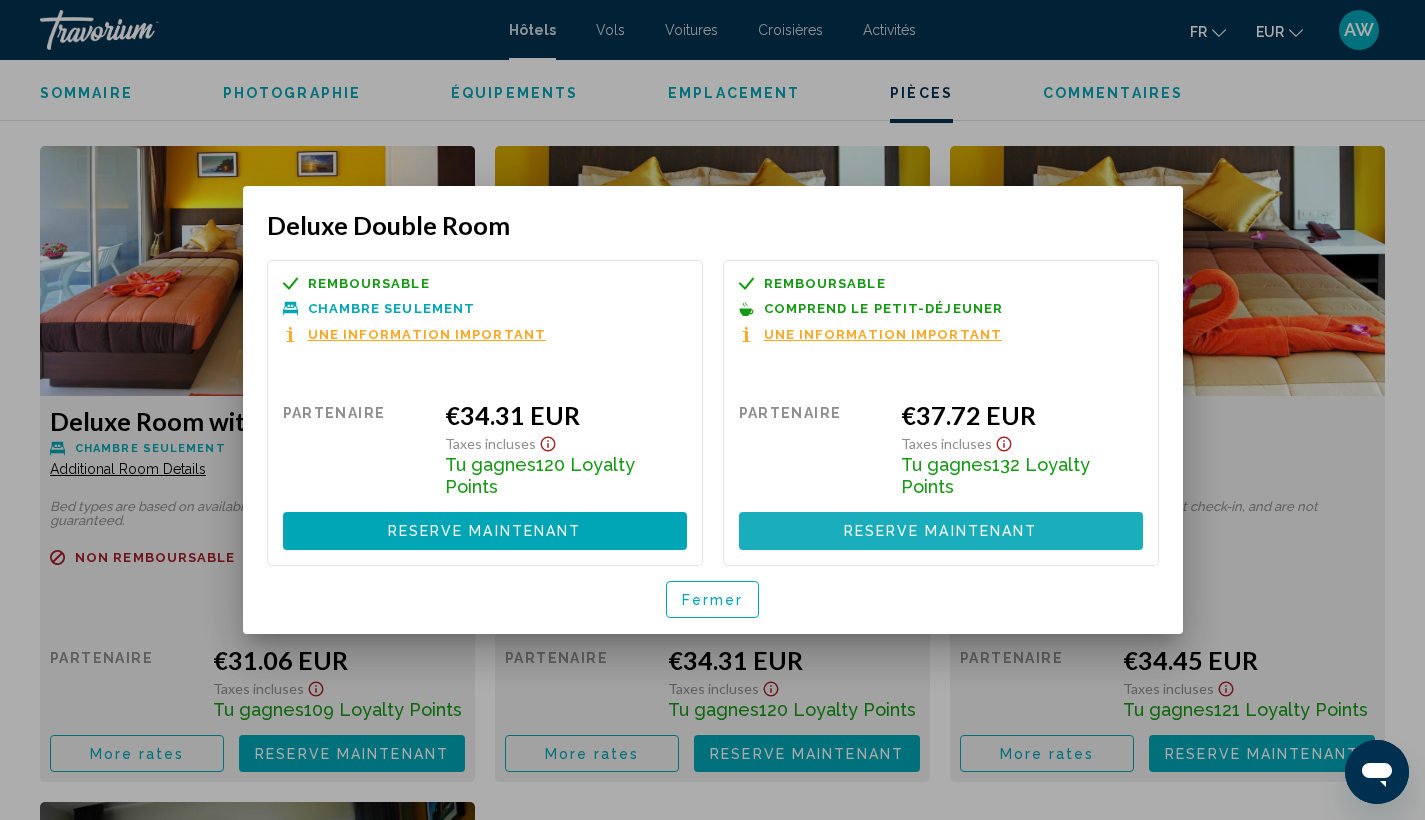 click on "Reserve maintenant Plus disponible" at bounding box center [941, 530] 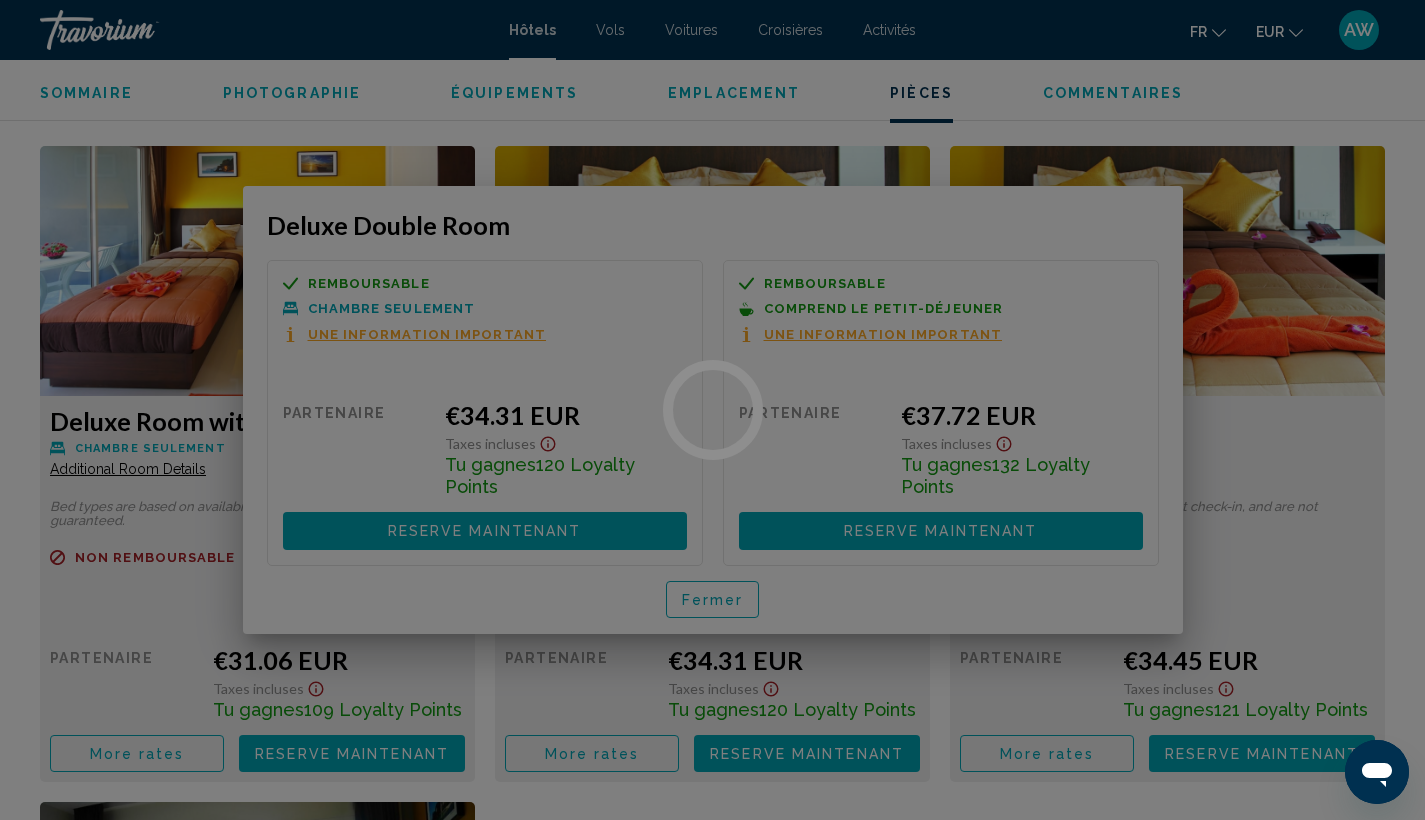 scroll, scrollTop: 2686, scrollLeft: 0, axis: vertical 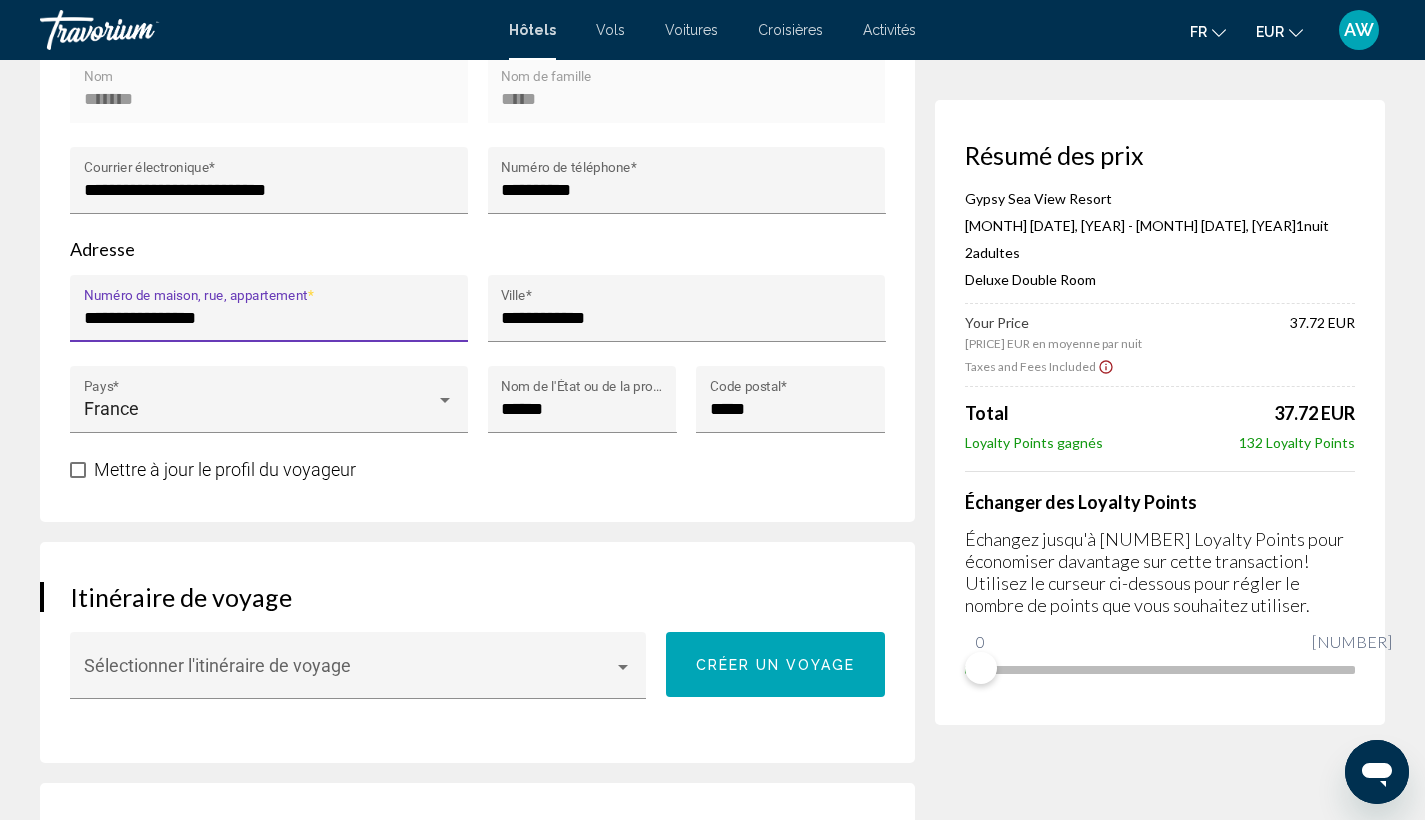 click on "**********" at bounding box center (269, 318) 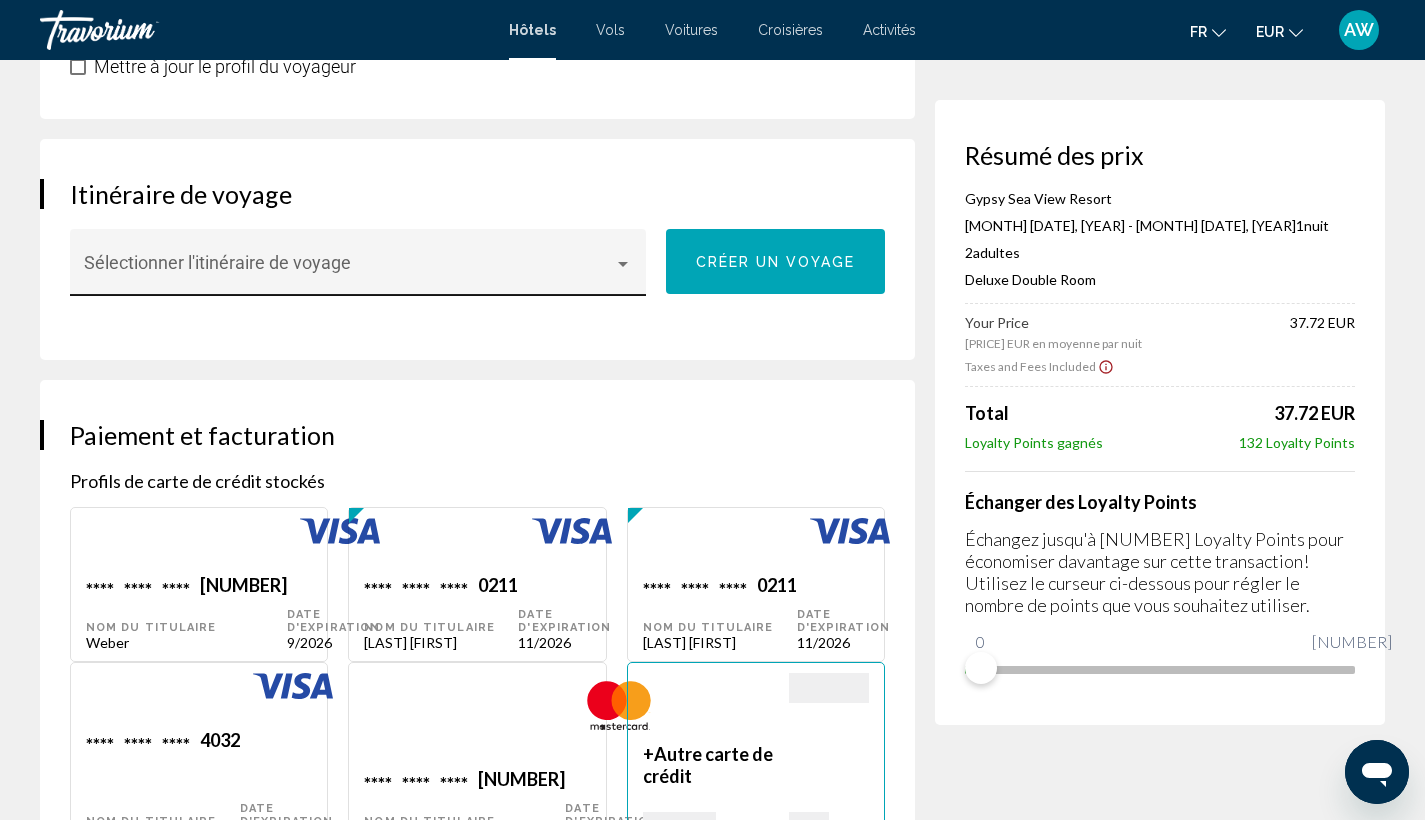 scroll, scrollTop: 1129, scrollLeft: 0, axis: vertical 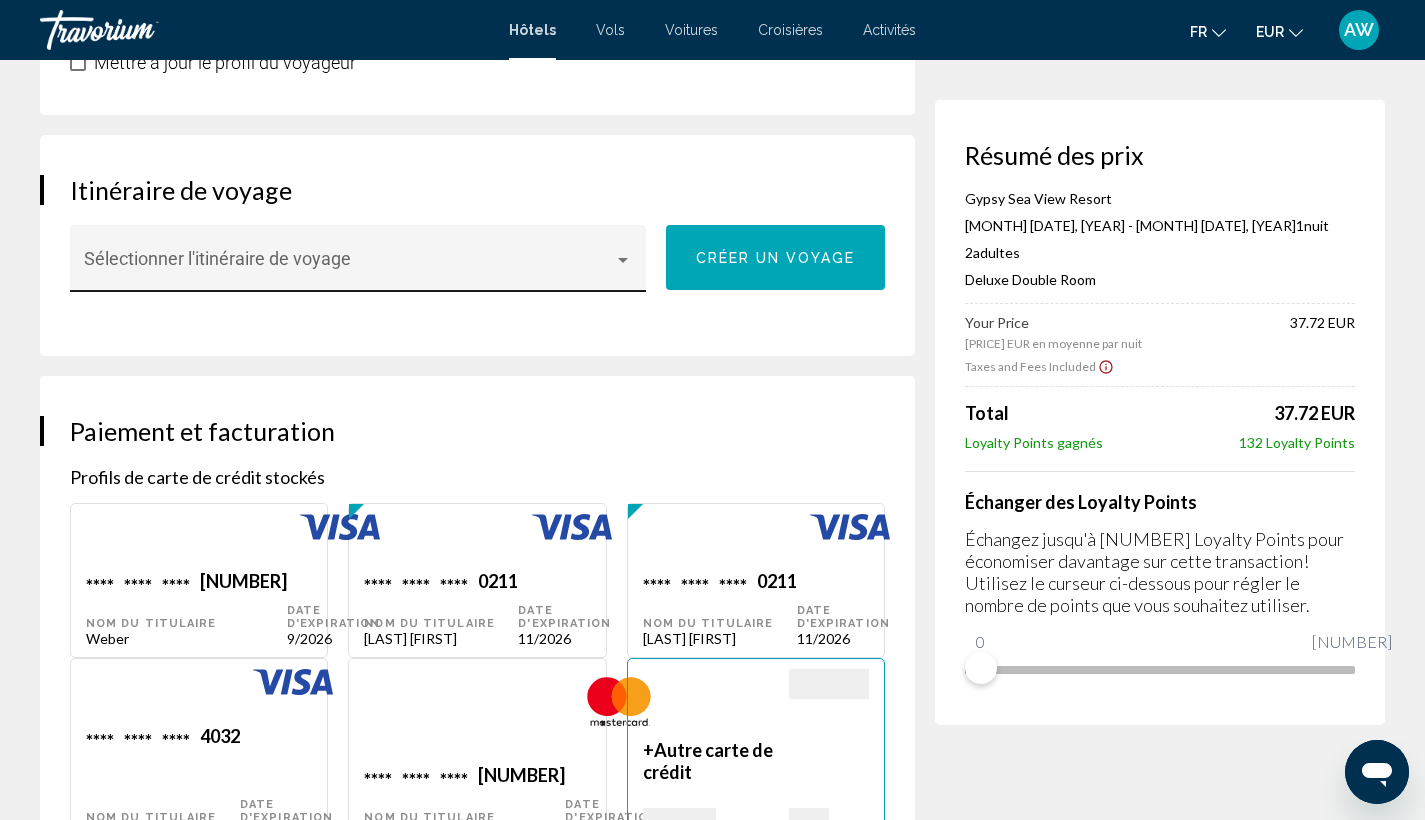 type on "**********" 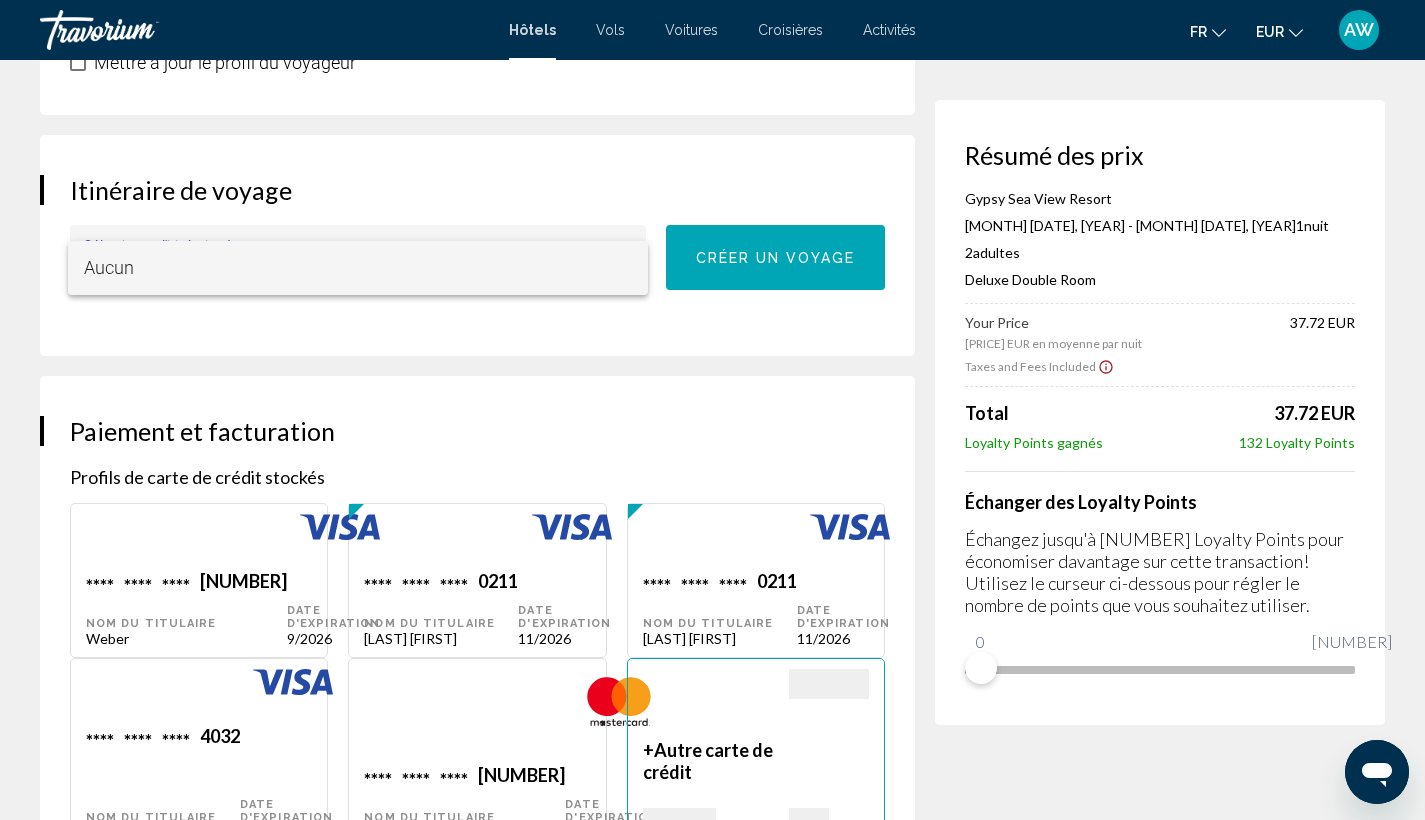 click at bounding box center (712, 410) 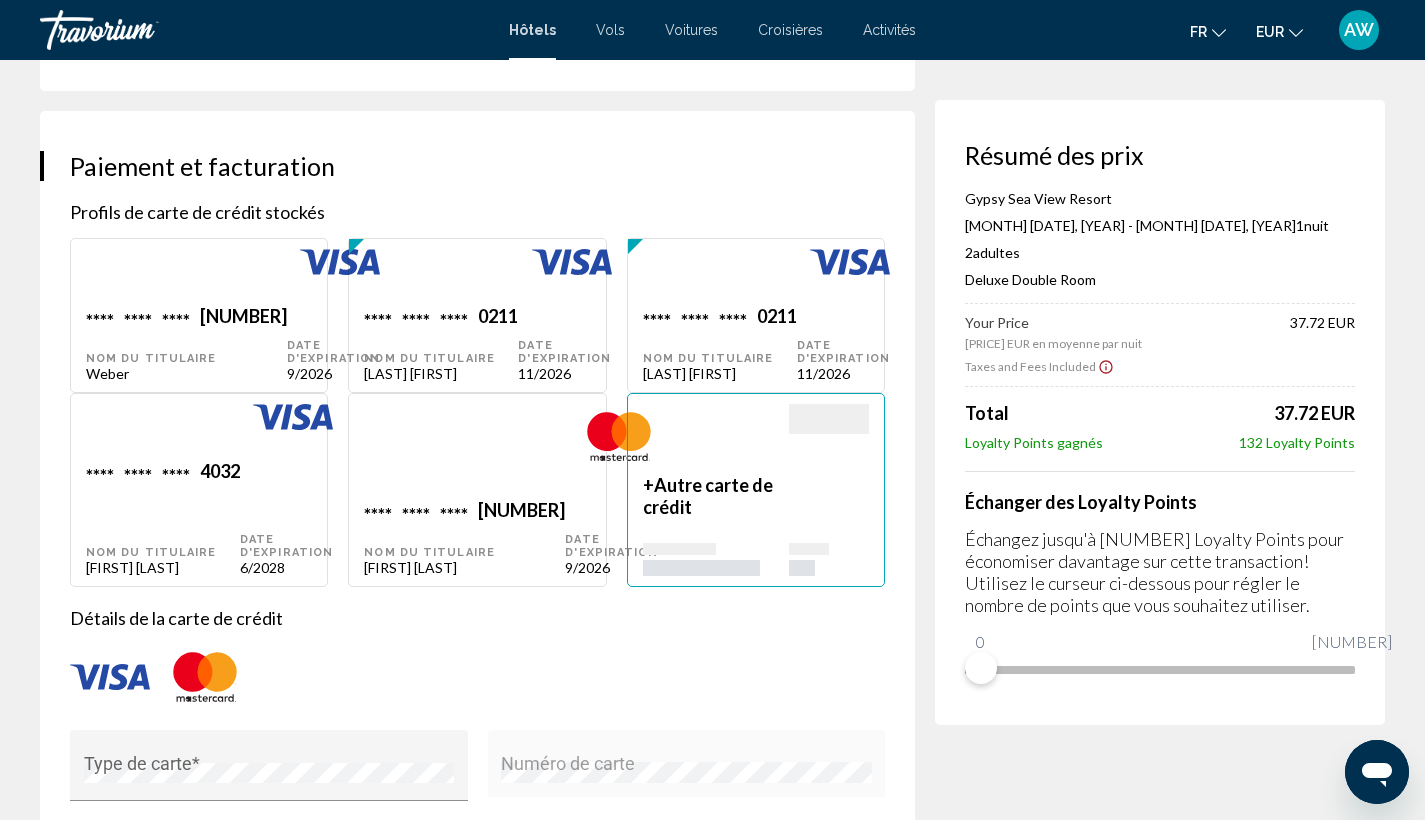 scroll, scrollTop: 1405, scrollLeft: 0, axis: vertical 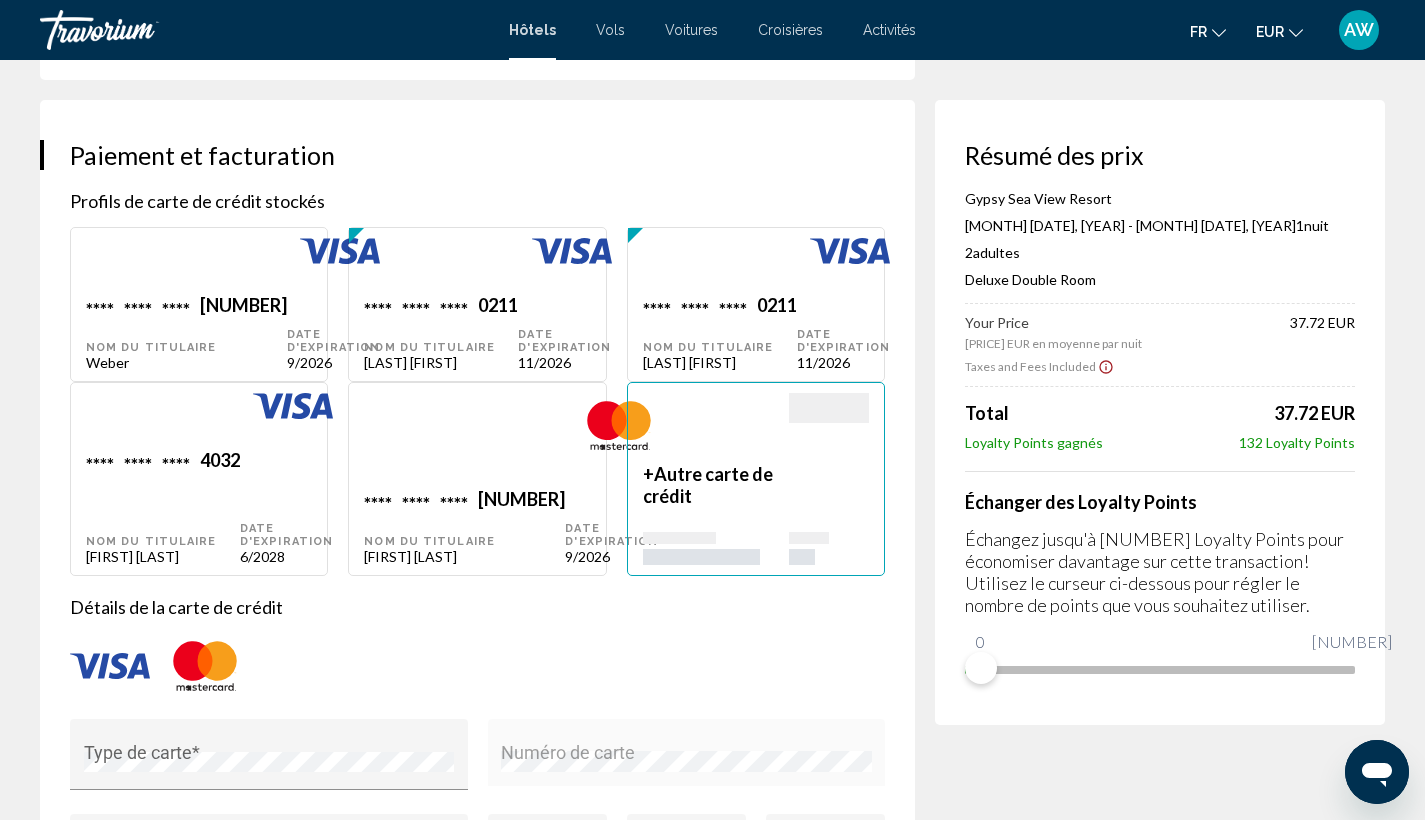 click on "Date d'expiration [DATE]" at bounding box center (333, 332) 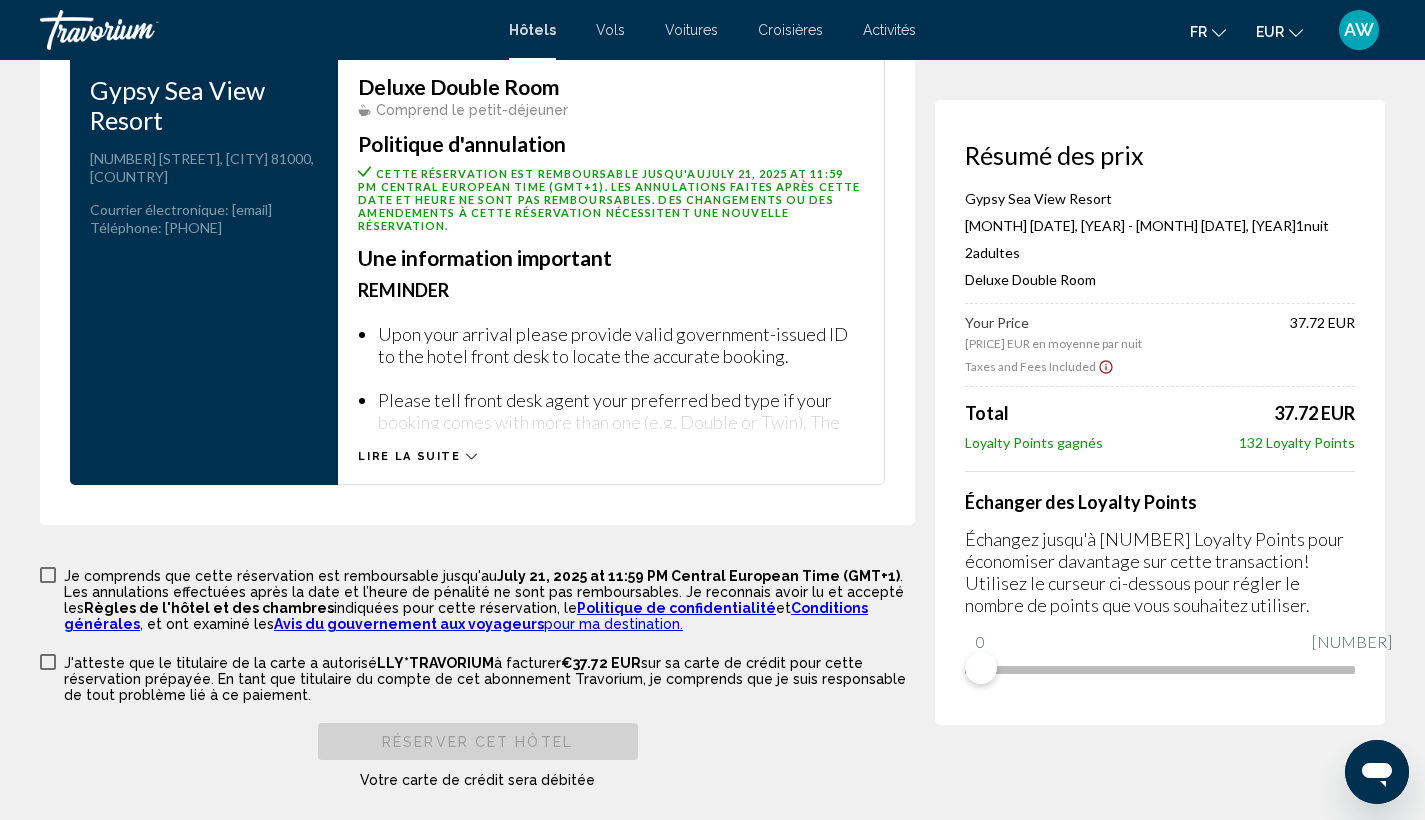 scroll, scrollTop: 2816, scrollLeft: 0, axis: vertical 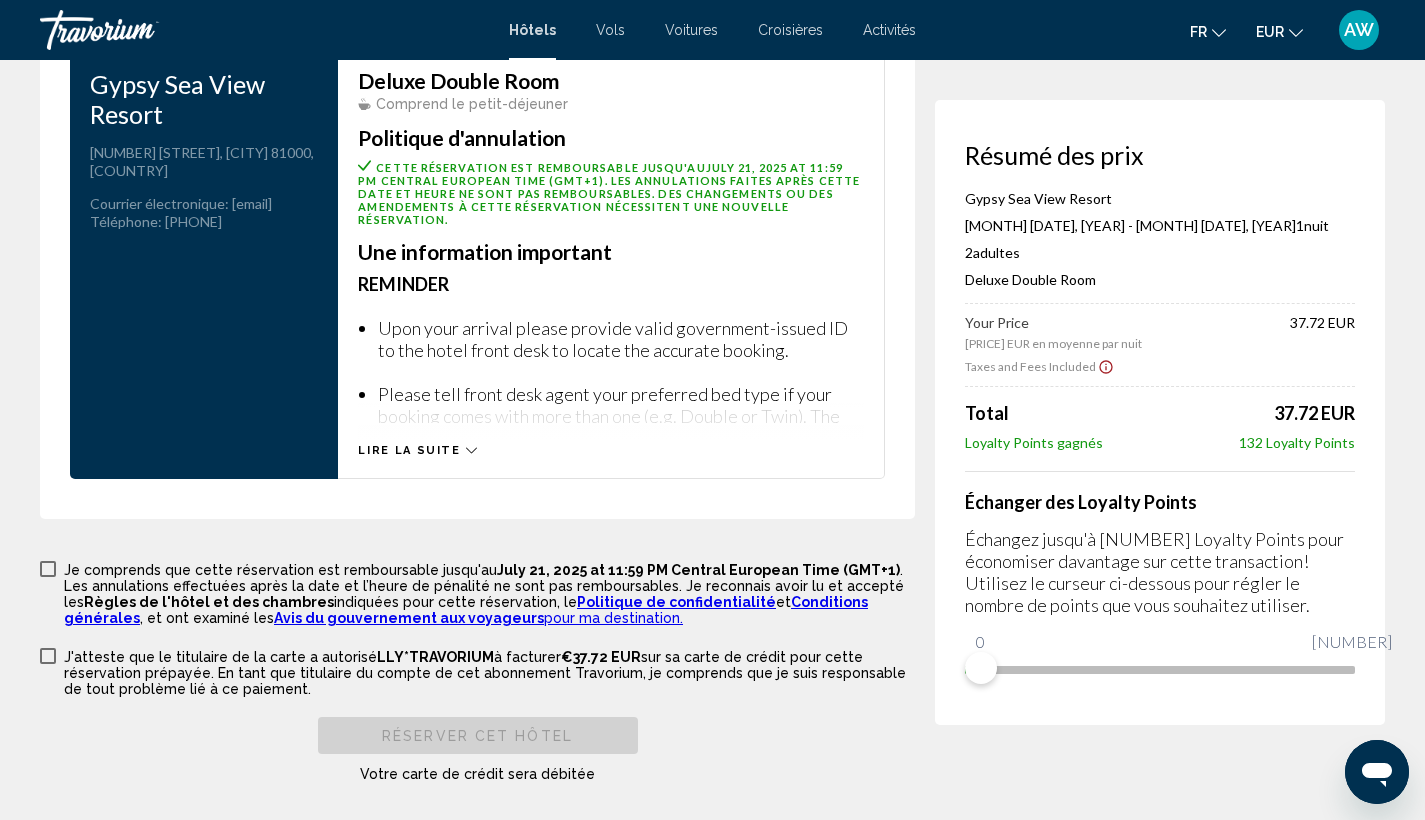 click at bounding box center (48, 569) 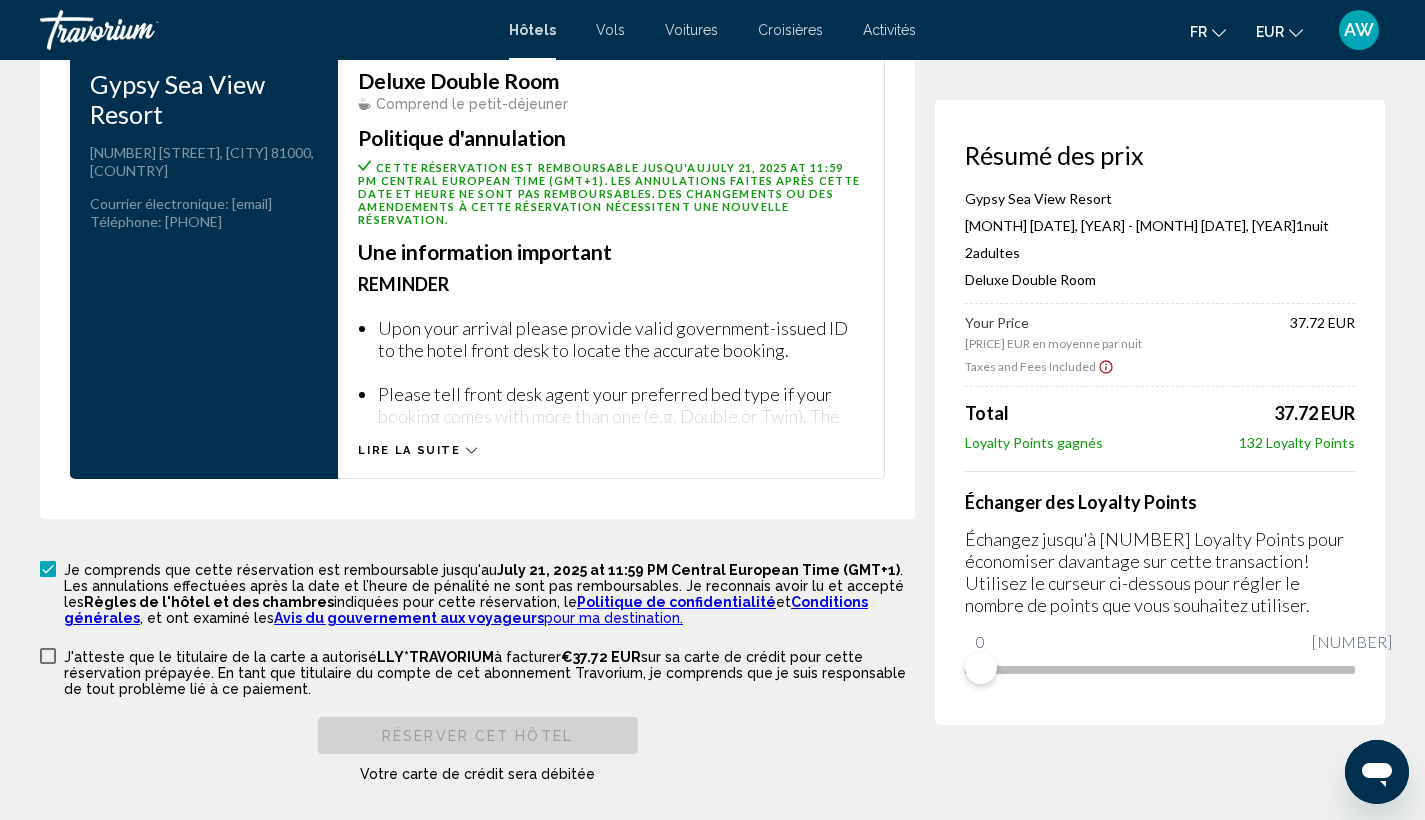 click at bounding box center [48, 656] 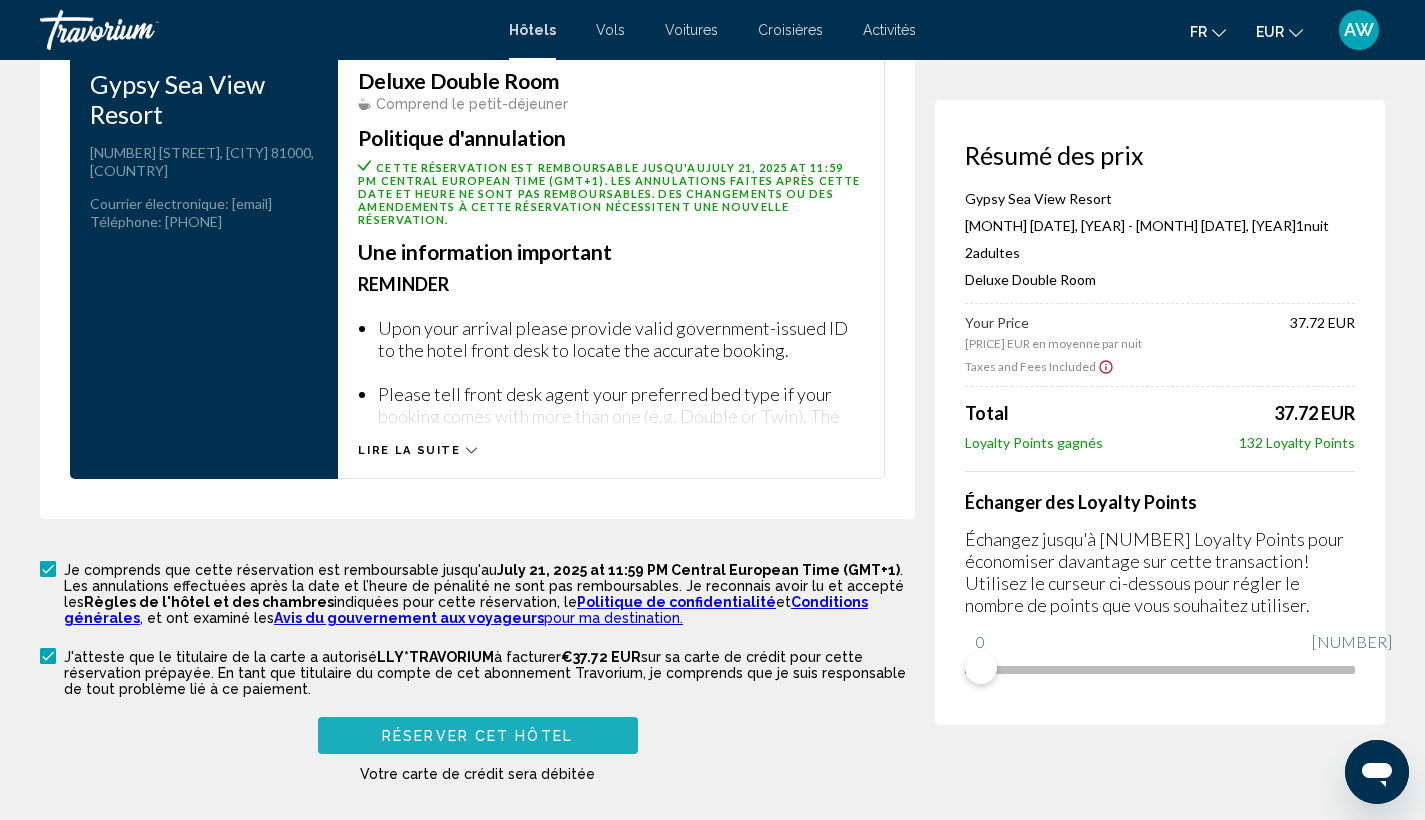 click on "Réserver cet hôtel" at bounding box center [477, 736] 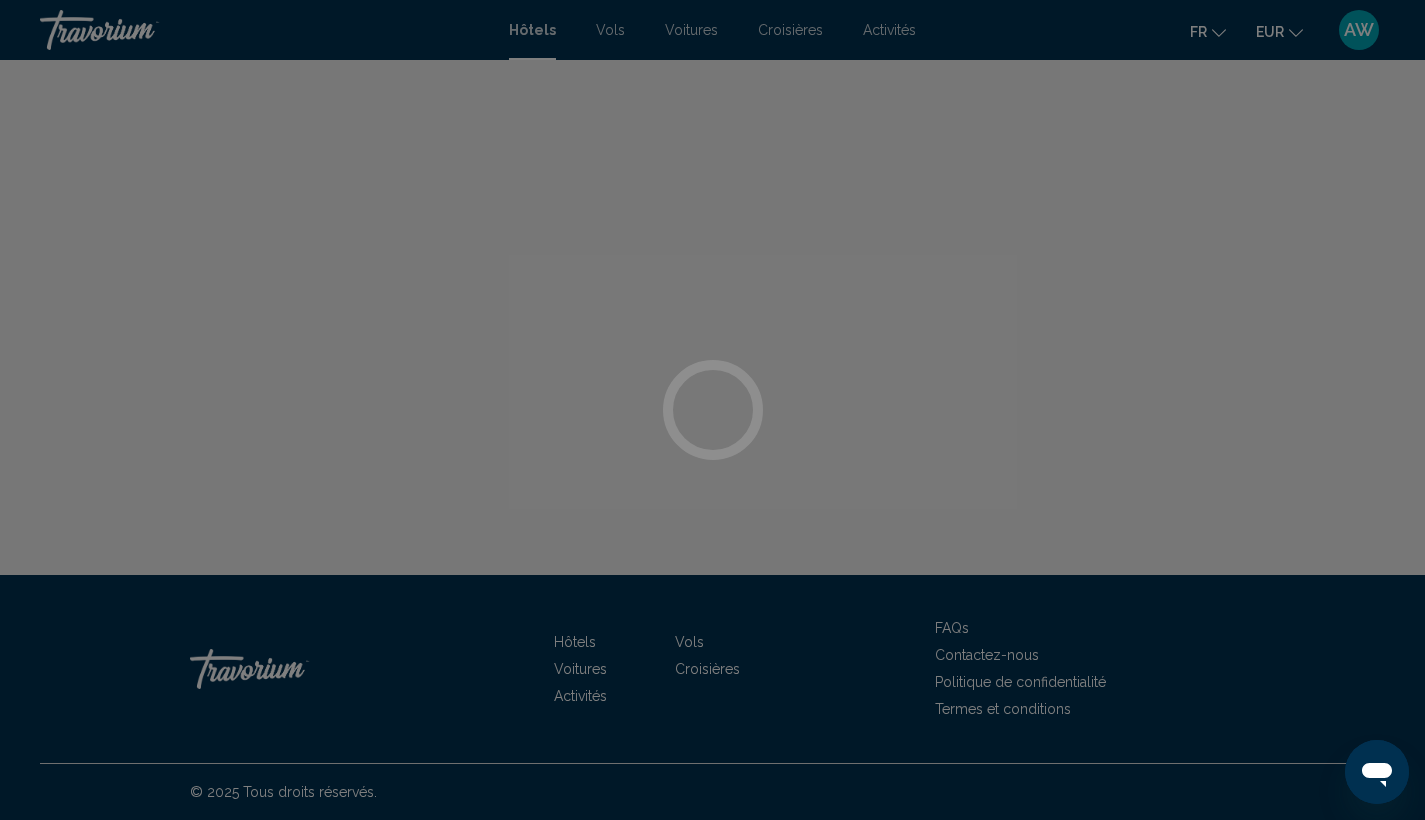 scroll, scrollTop: 0, scrollLeft: 0, axis: both 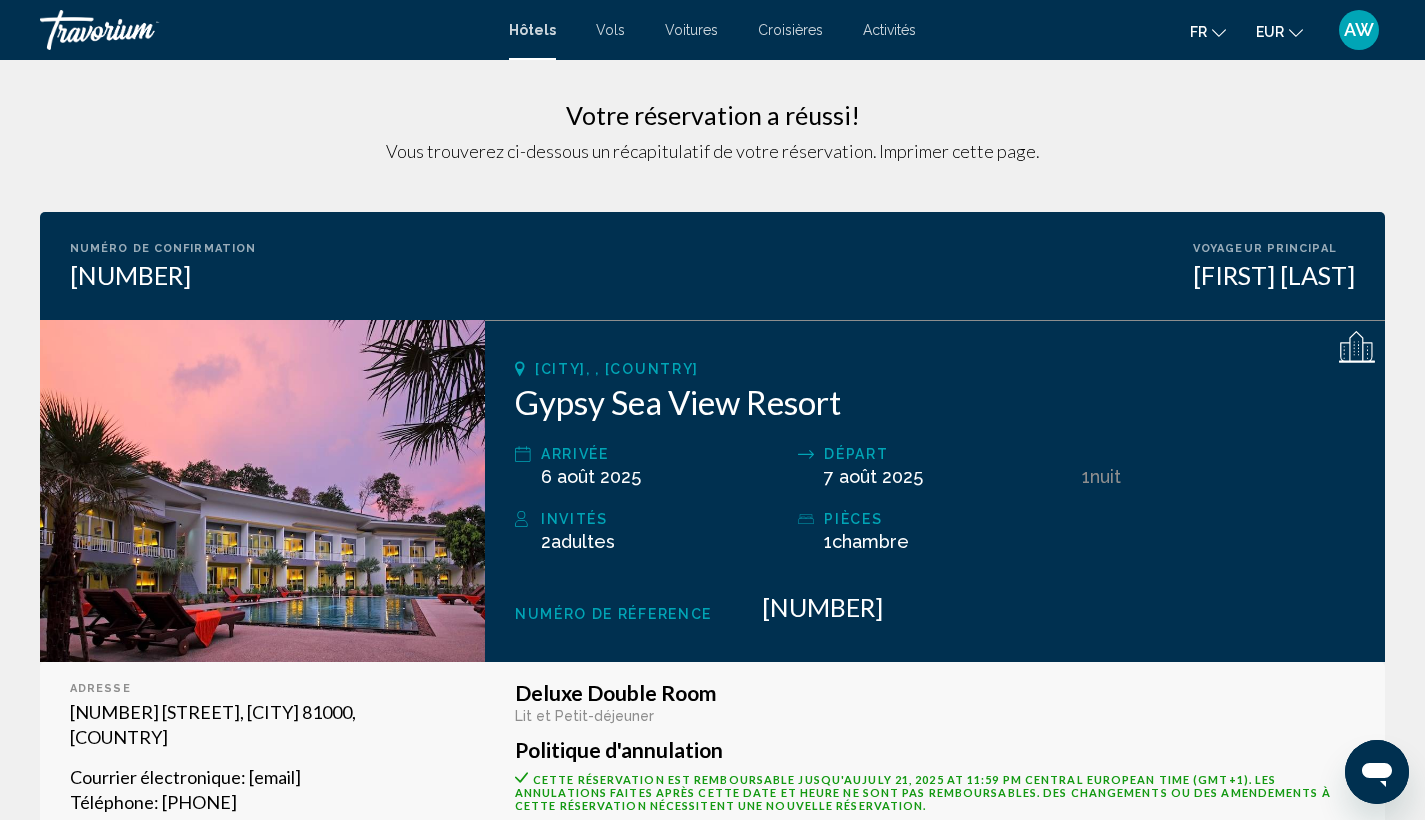 click at bounding box center [140, 30] 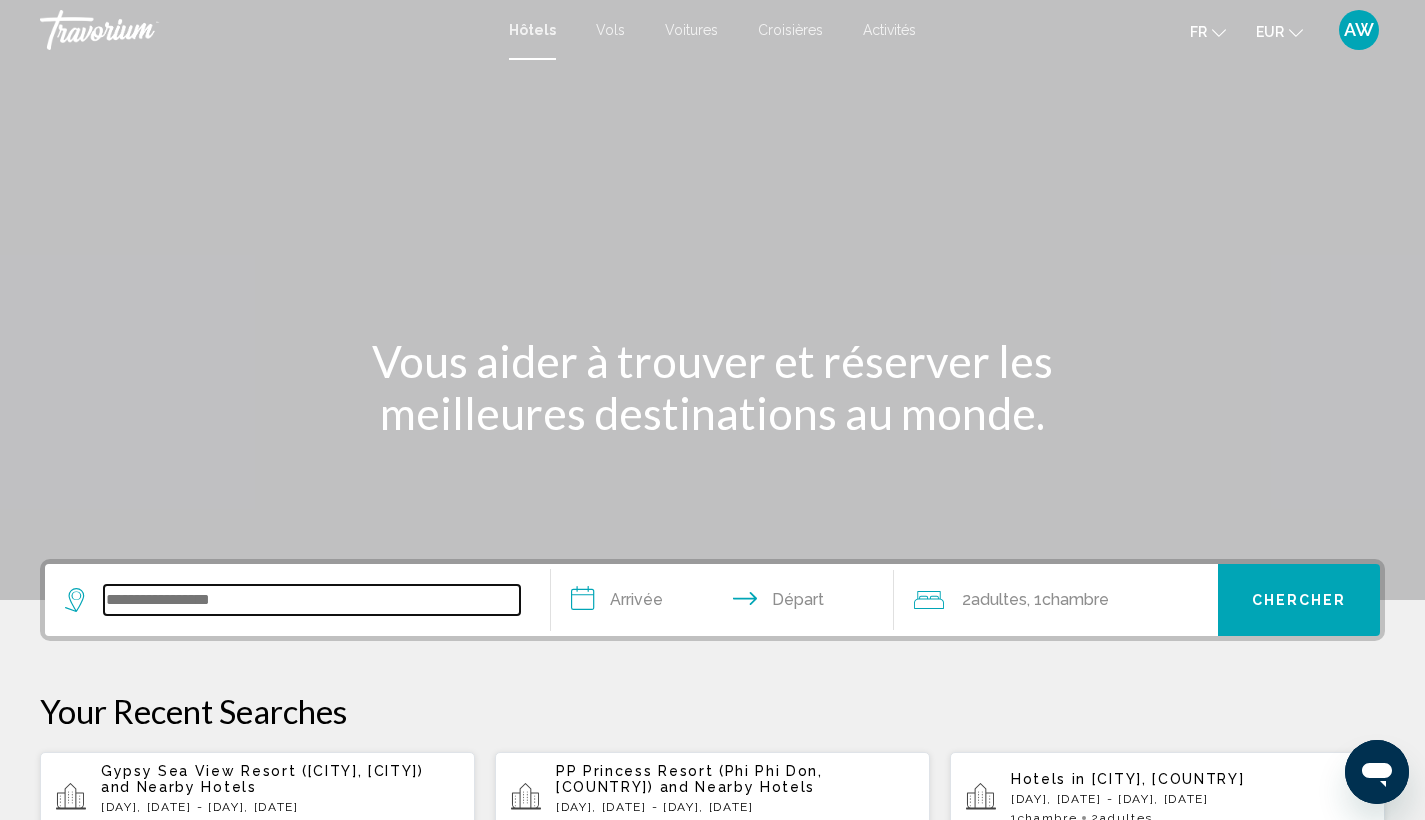 click at bounding box center [312, 600] 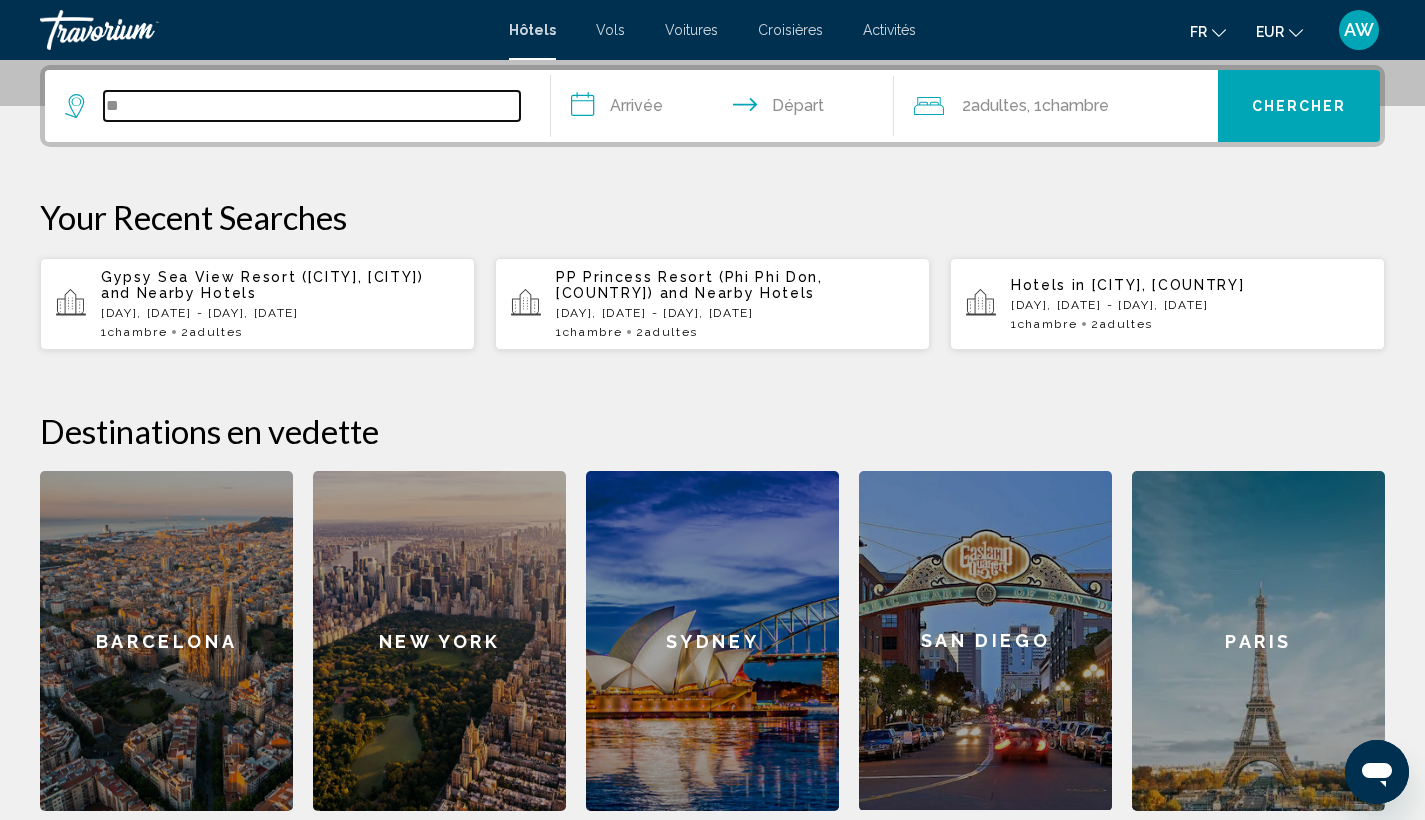 type on "*" 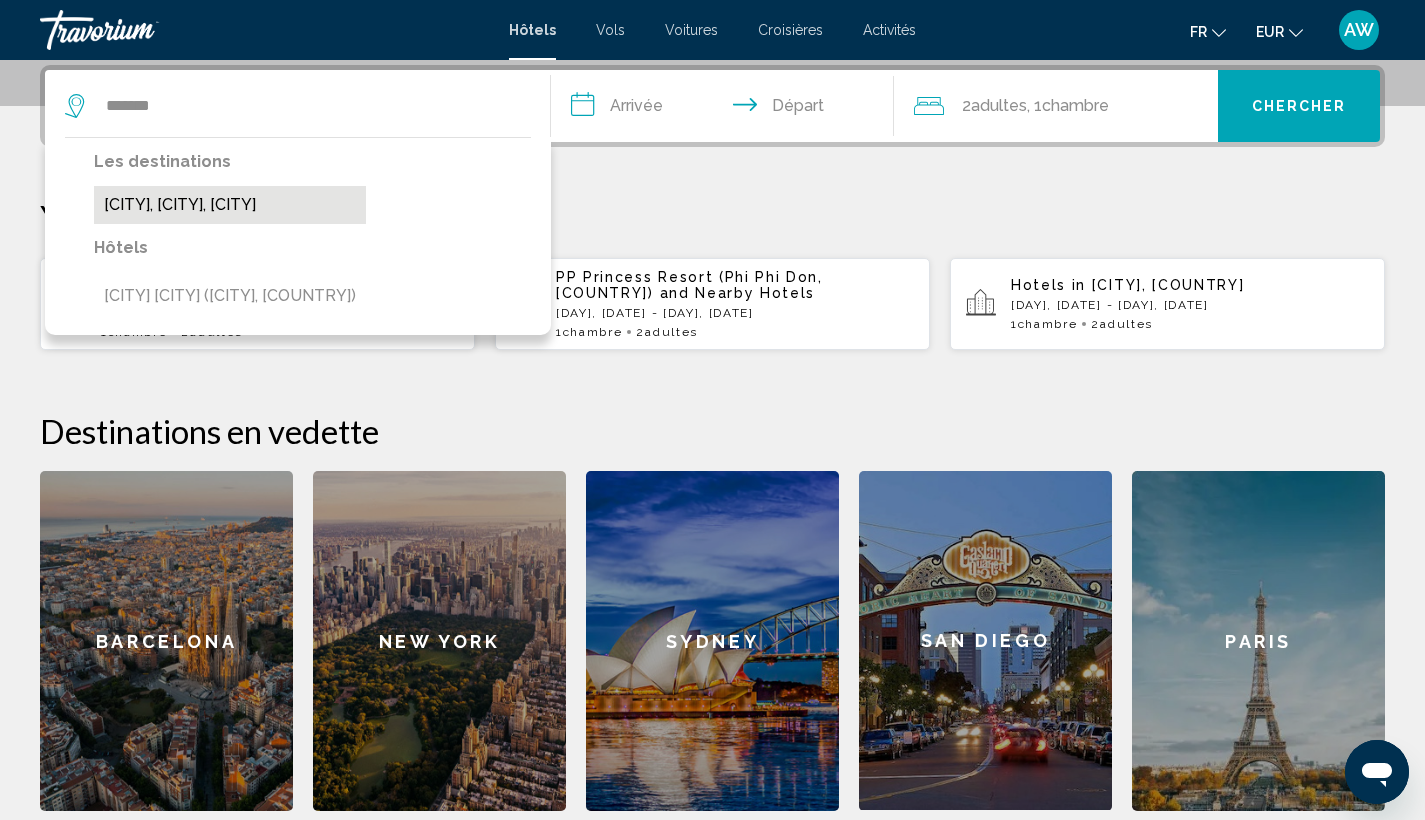click on "[CITY], [CITY], [CITY]" at bounding box center [230, 205] 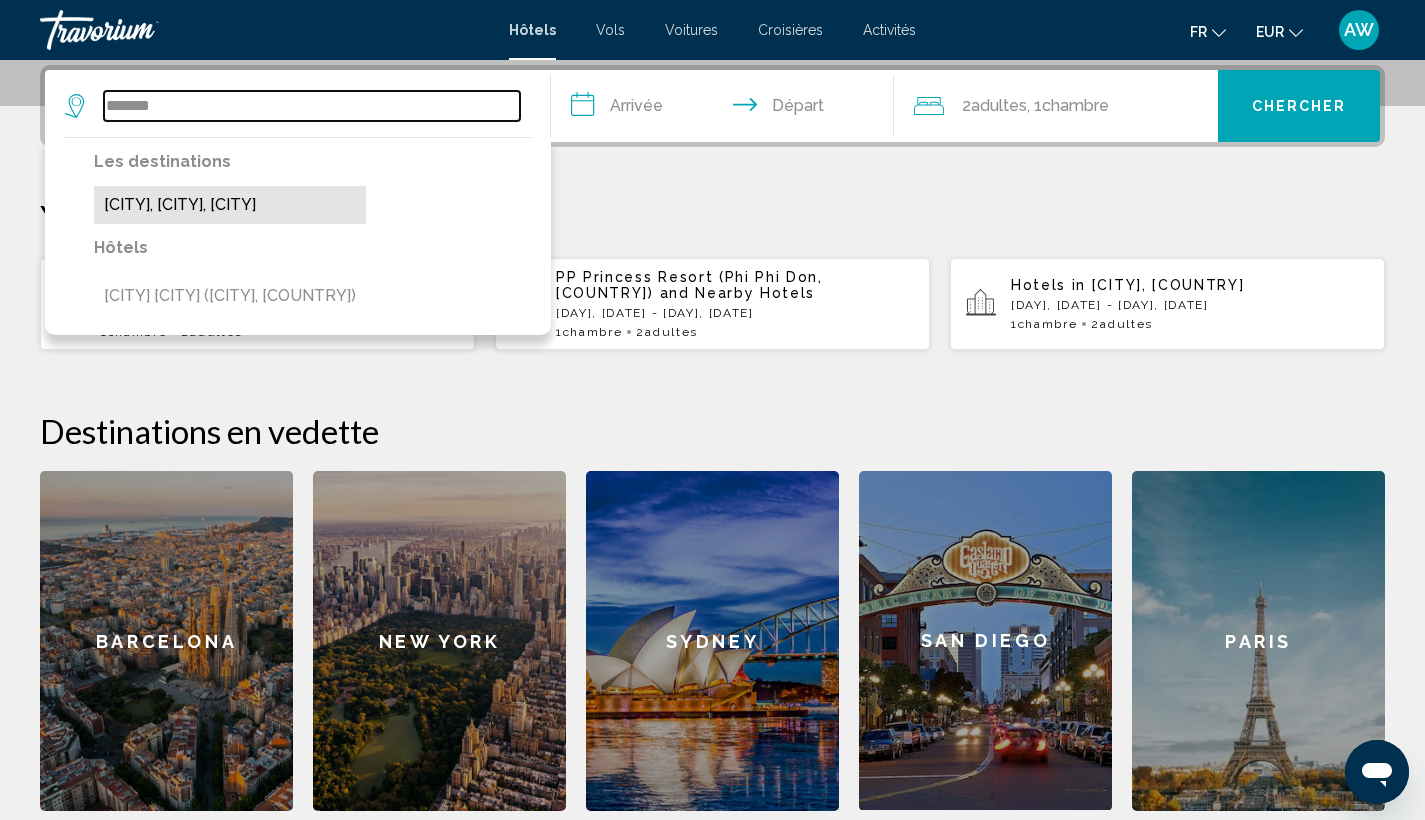 type on "**********" 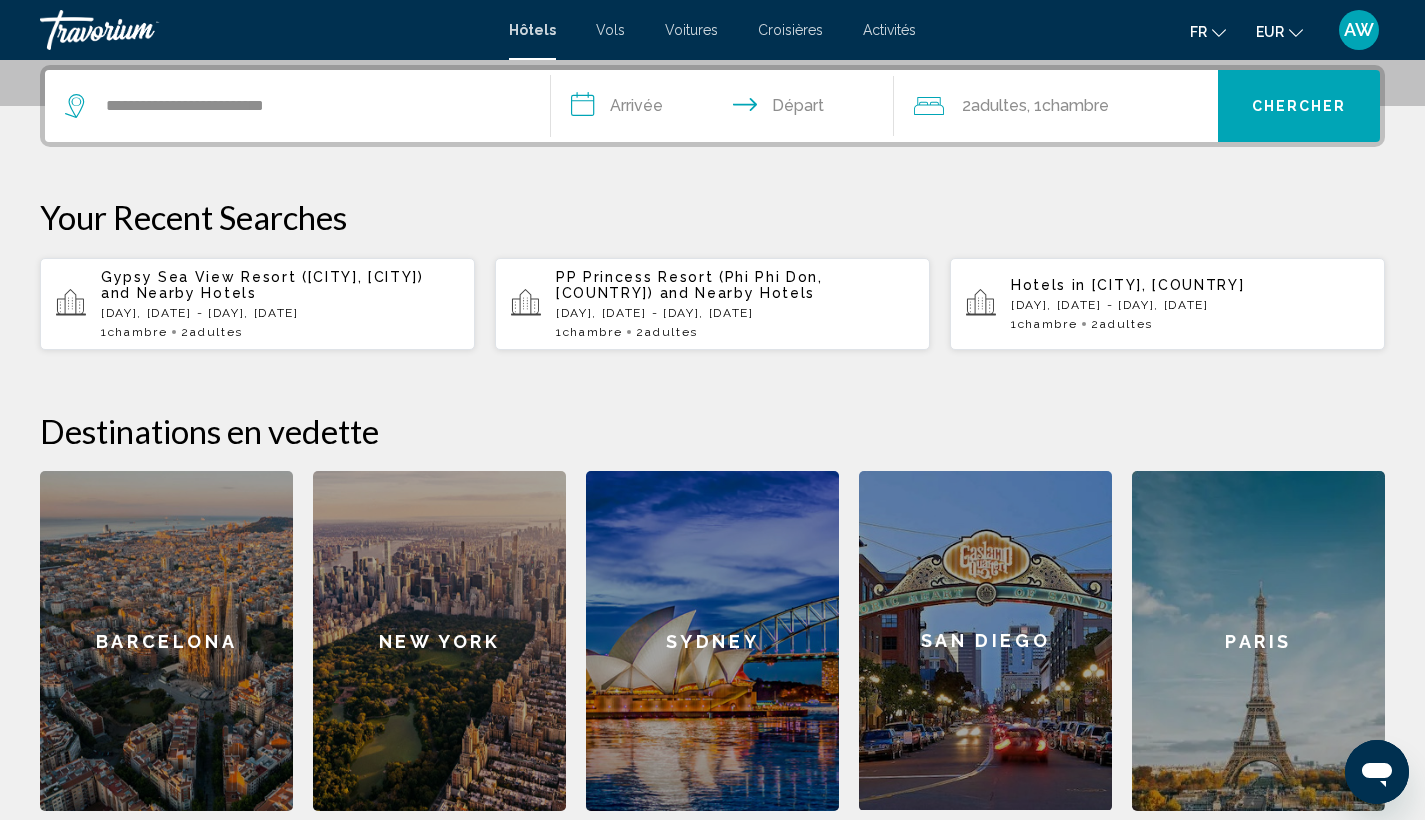 click on "**********" at bounding box center (727, 109) 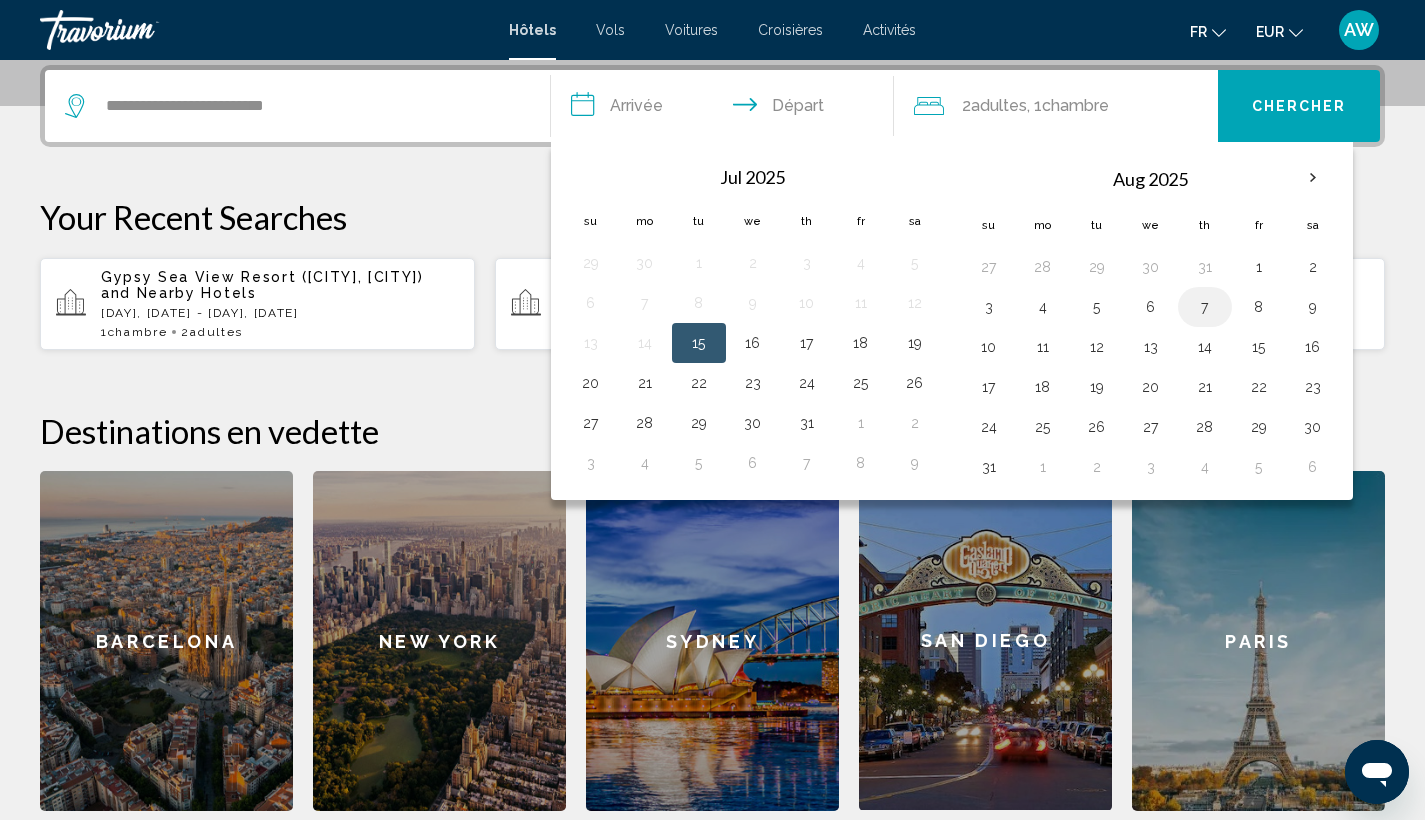 click on "7" at bounding box center (1205, 307) 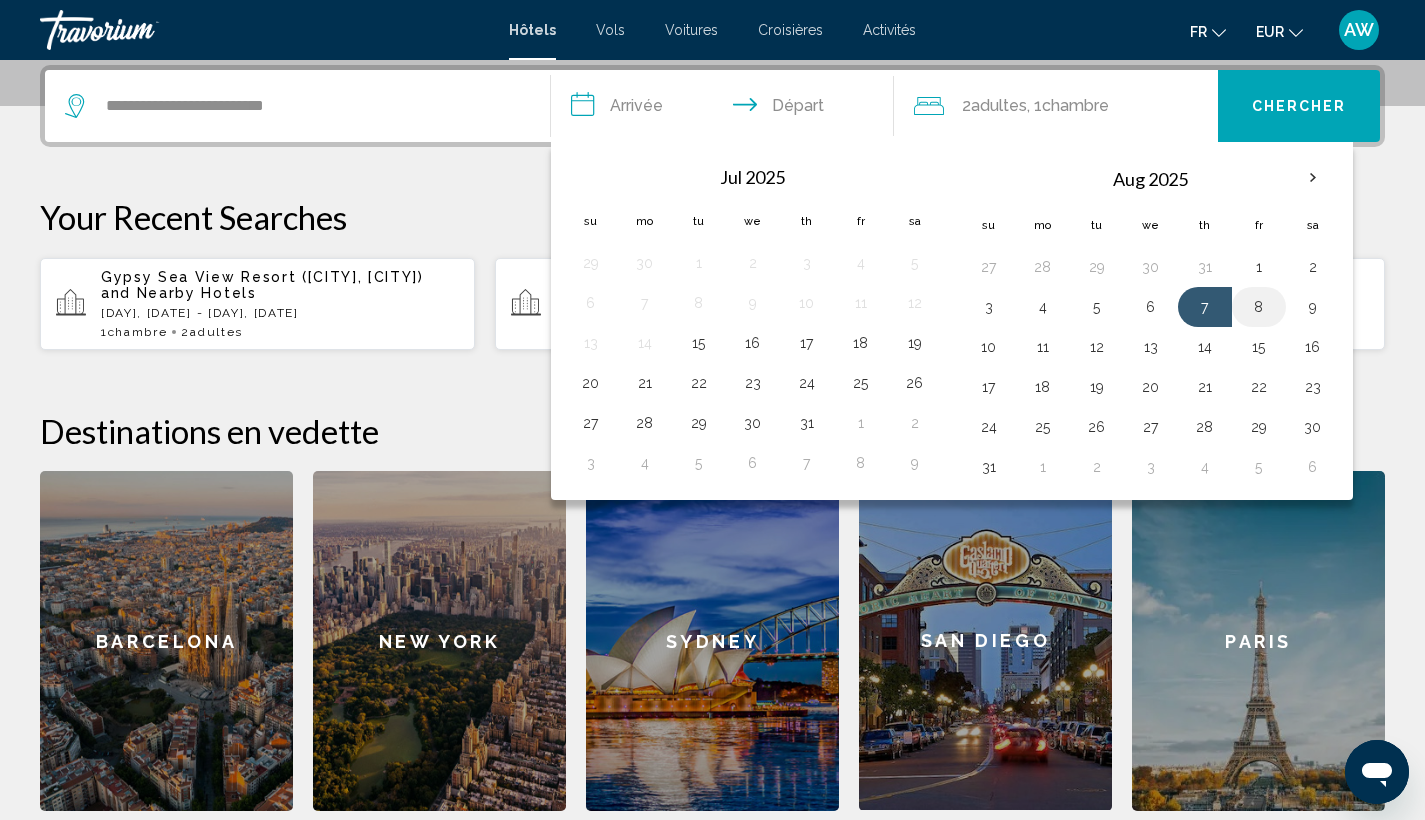 click on "8" at bounding box center [1259, 307] 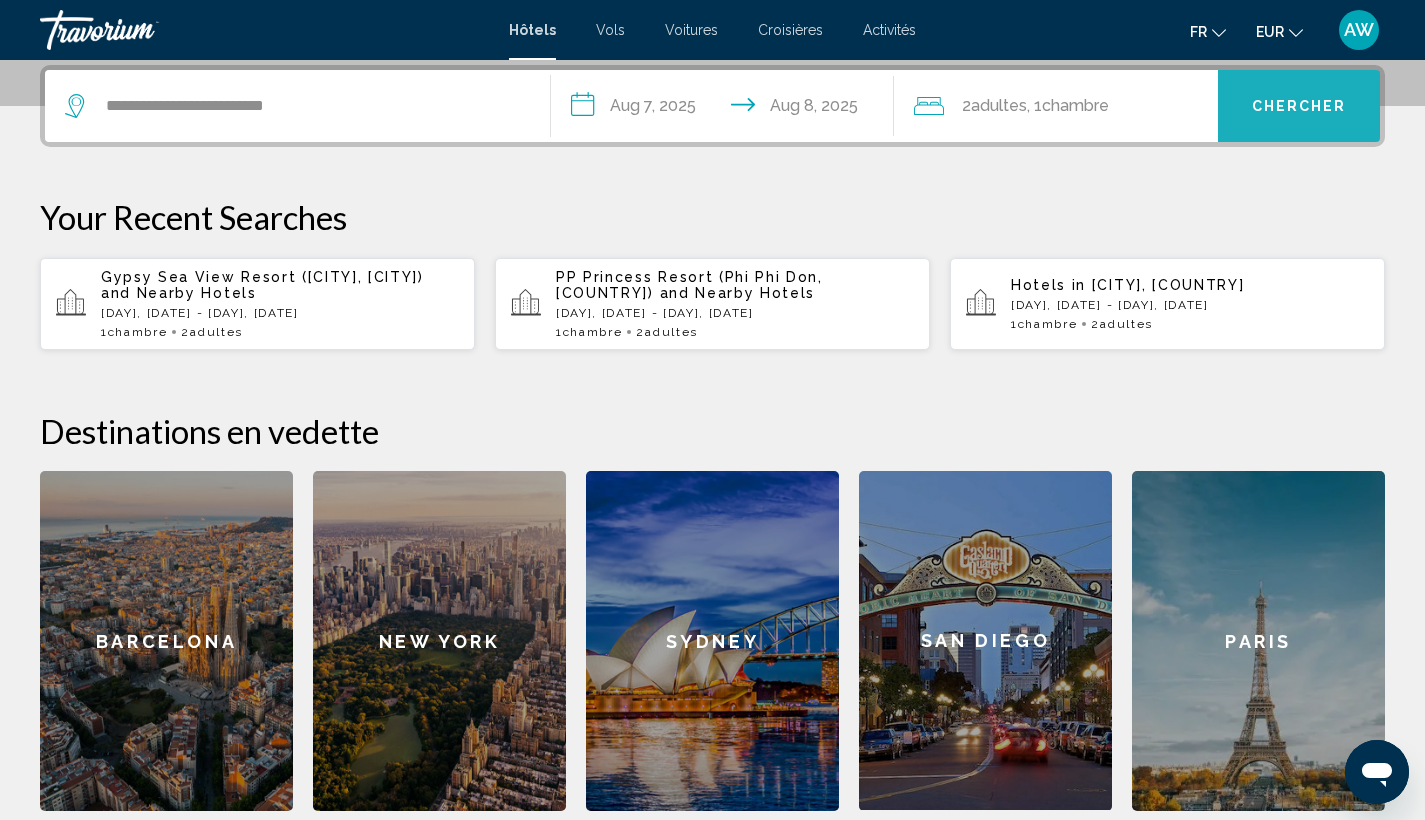 click on "Chercher" at bounding box center (1299, 106) 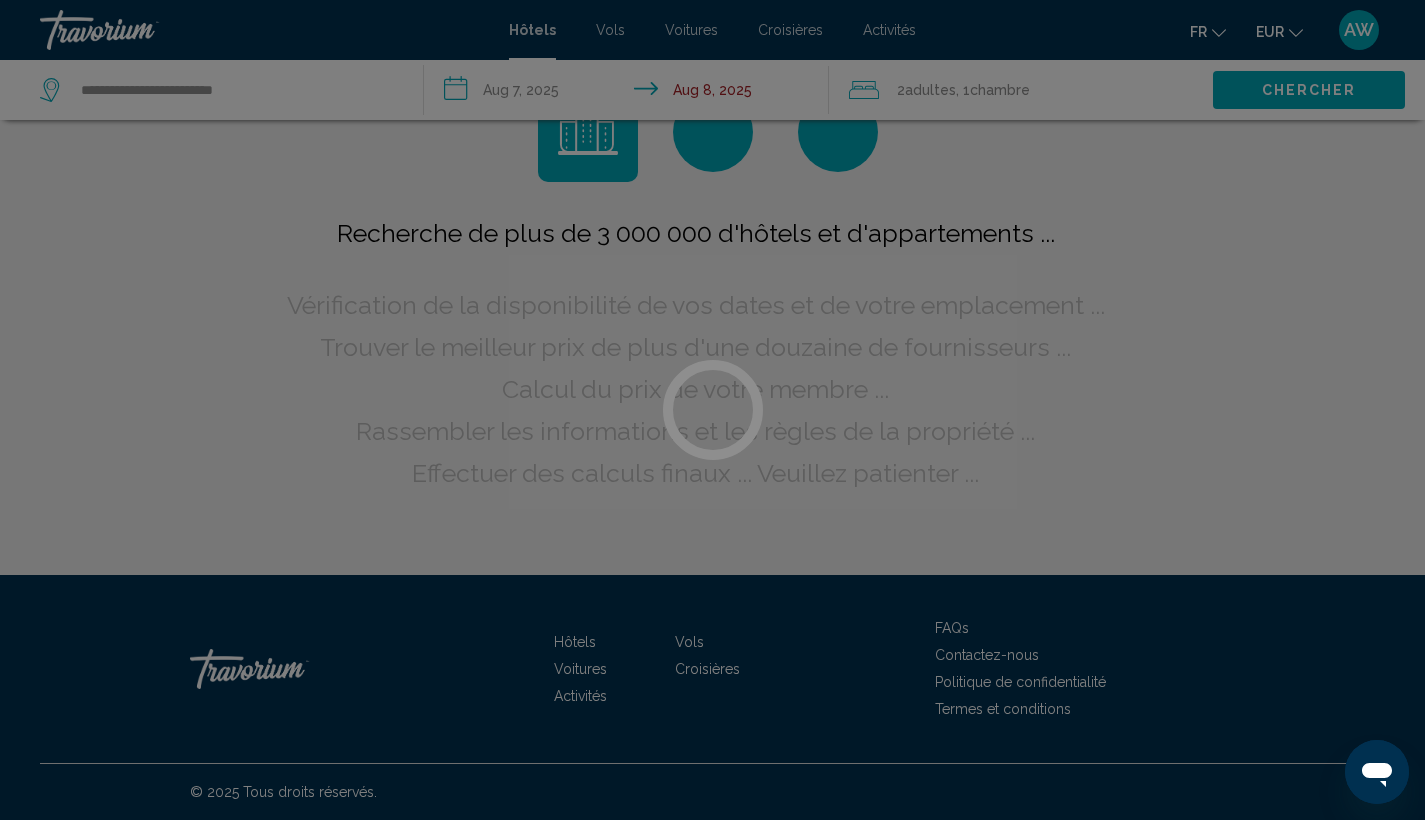 scroll, scrollTop: 0, scrollLeft: 0, axis: both 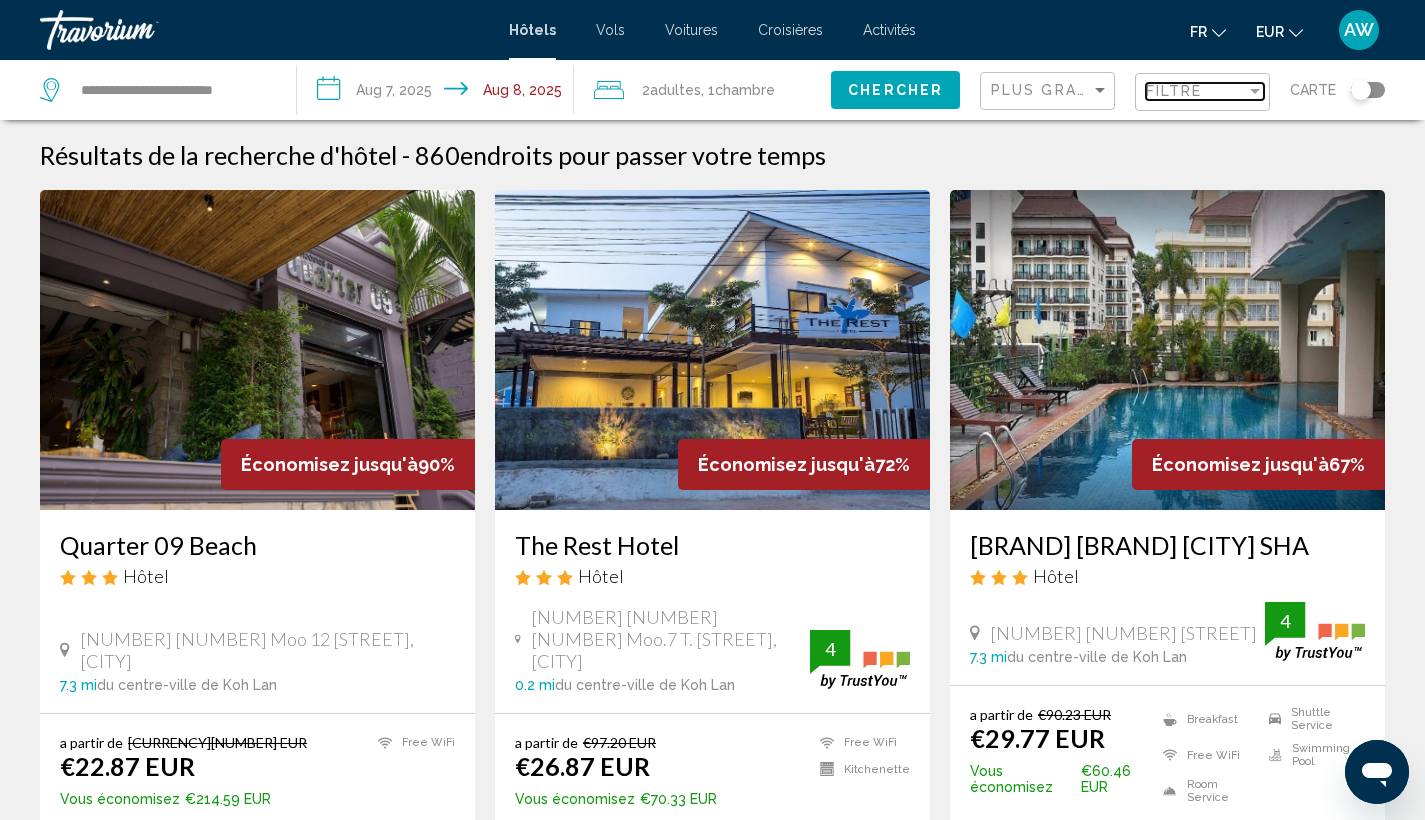 click on "Filtre" at bounding box center [1174, 91] 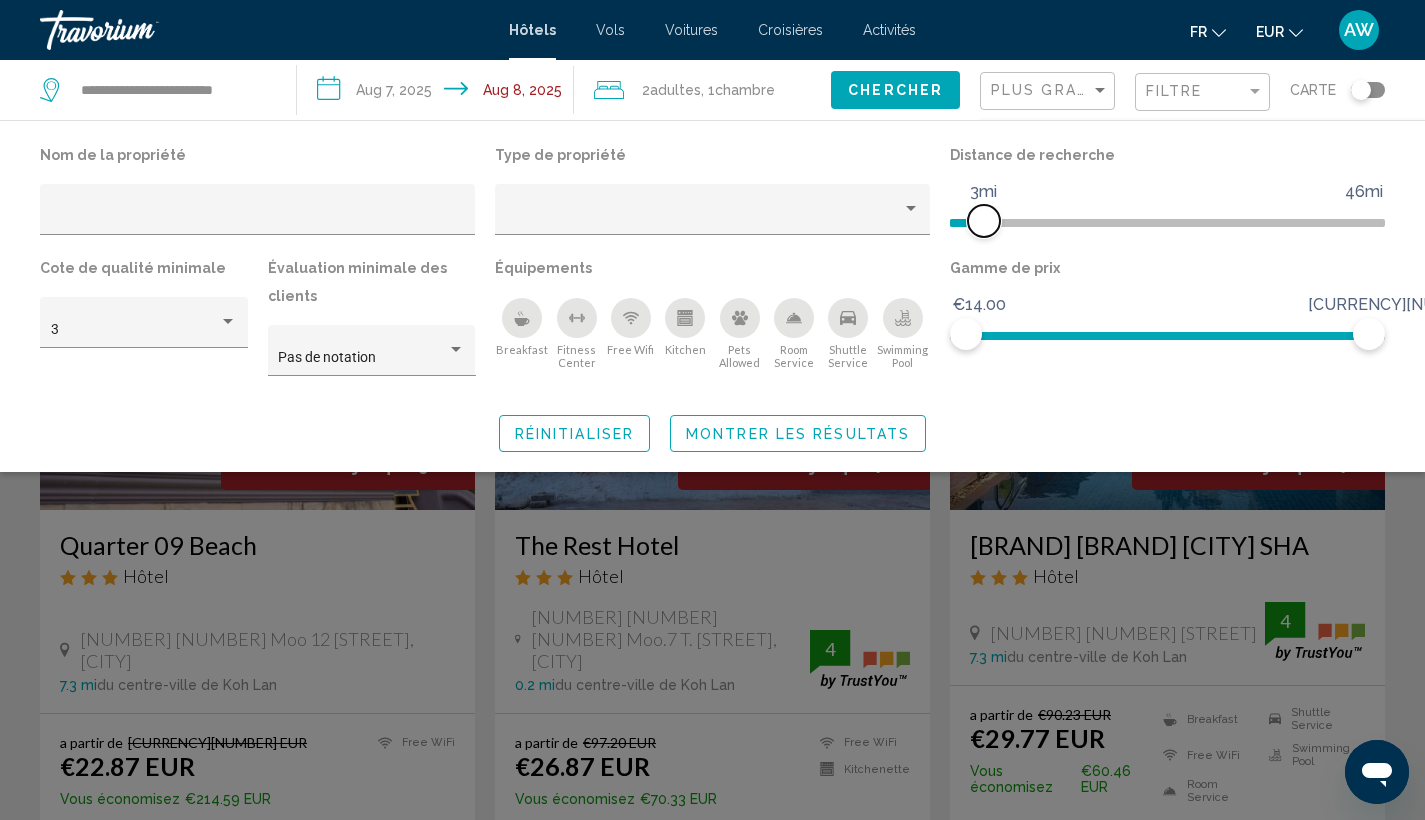 drag, startPoint x: 1228, startPoint y: 221, endPoint x: 982, endPoint y: 232, distance: 246.24582 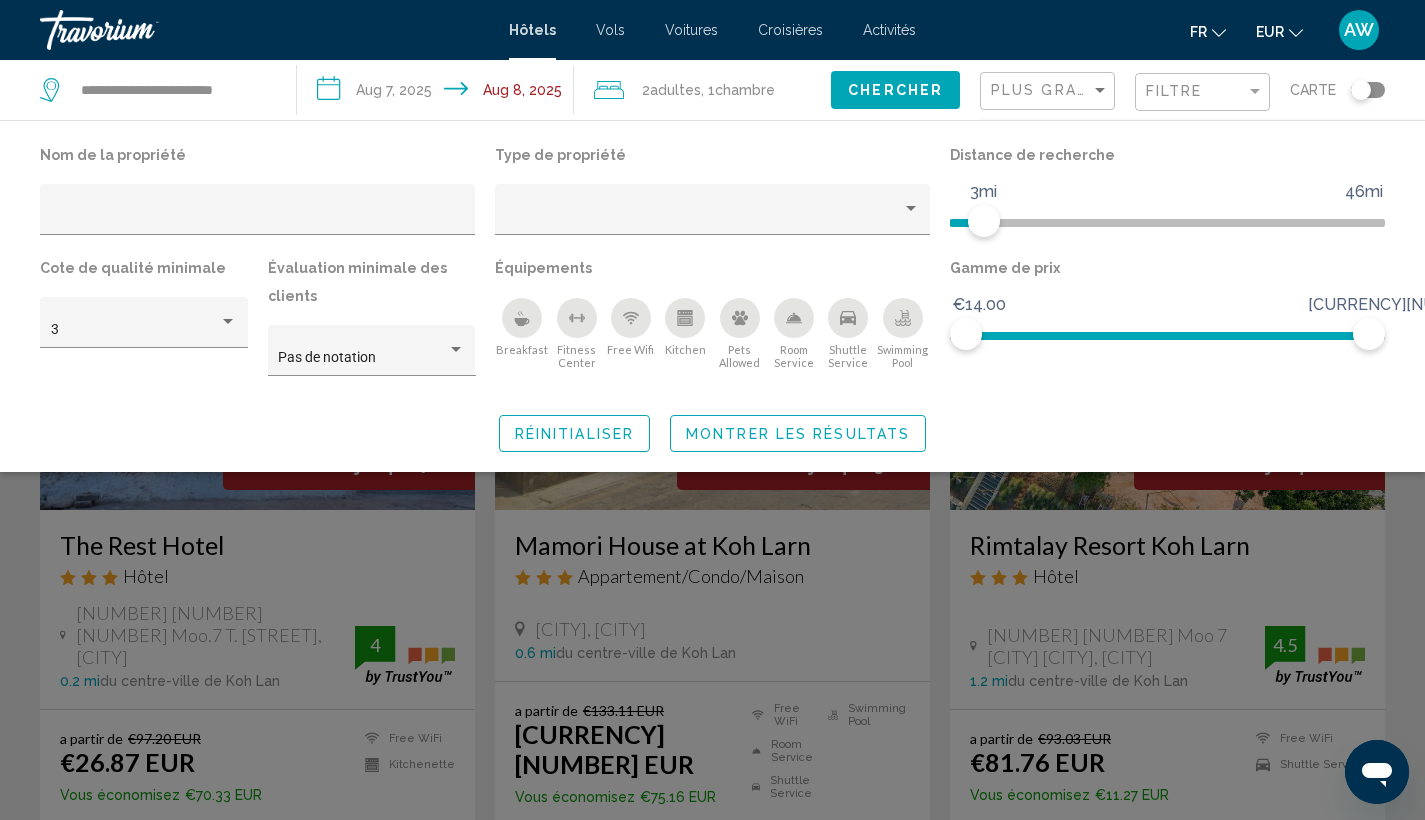 click 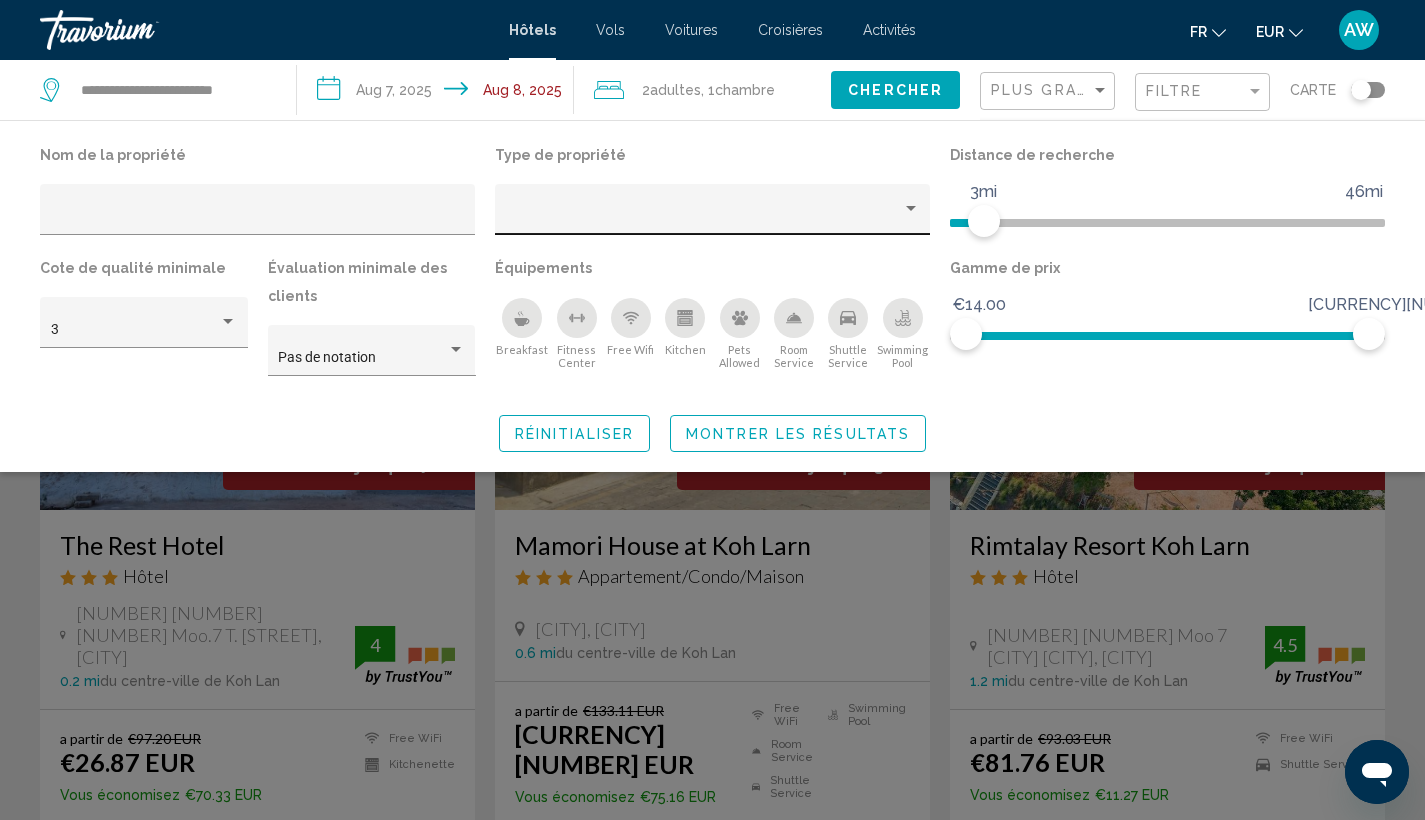 click 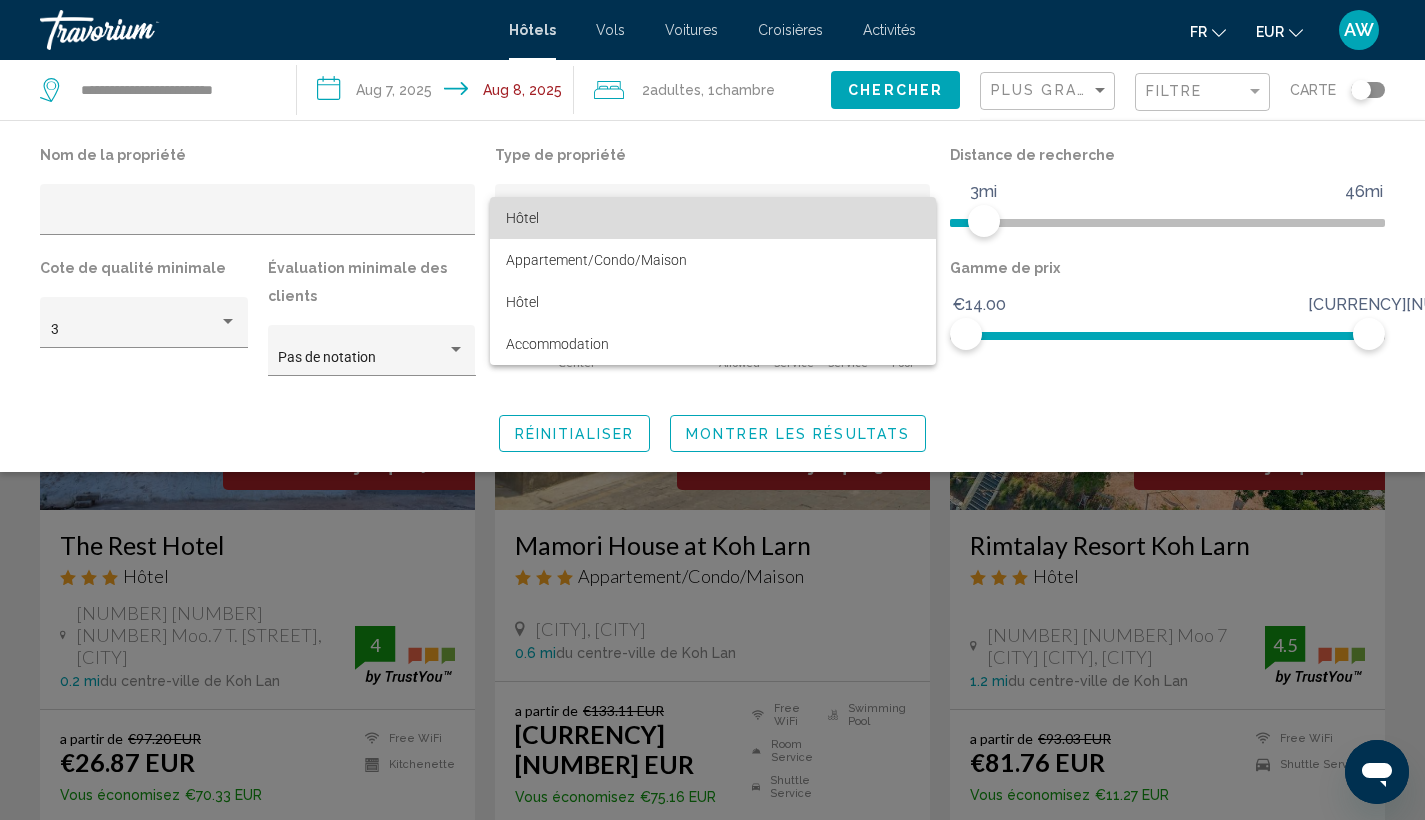 click on "Hôtel" at bounding box center (713, 218) 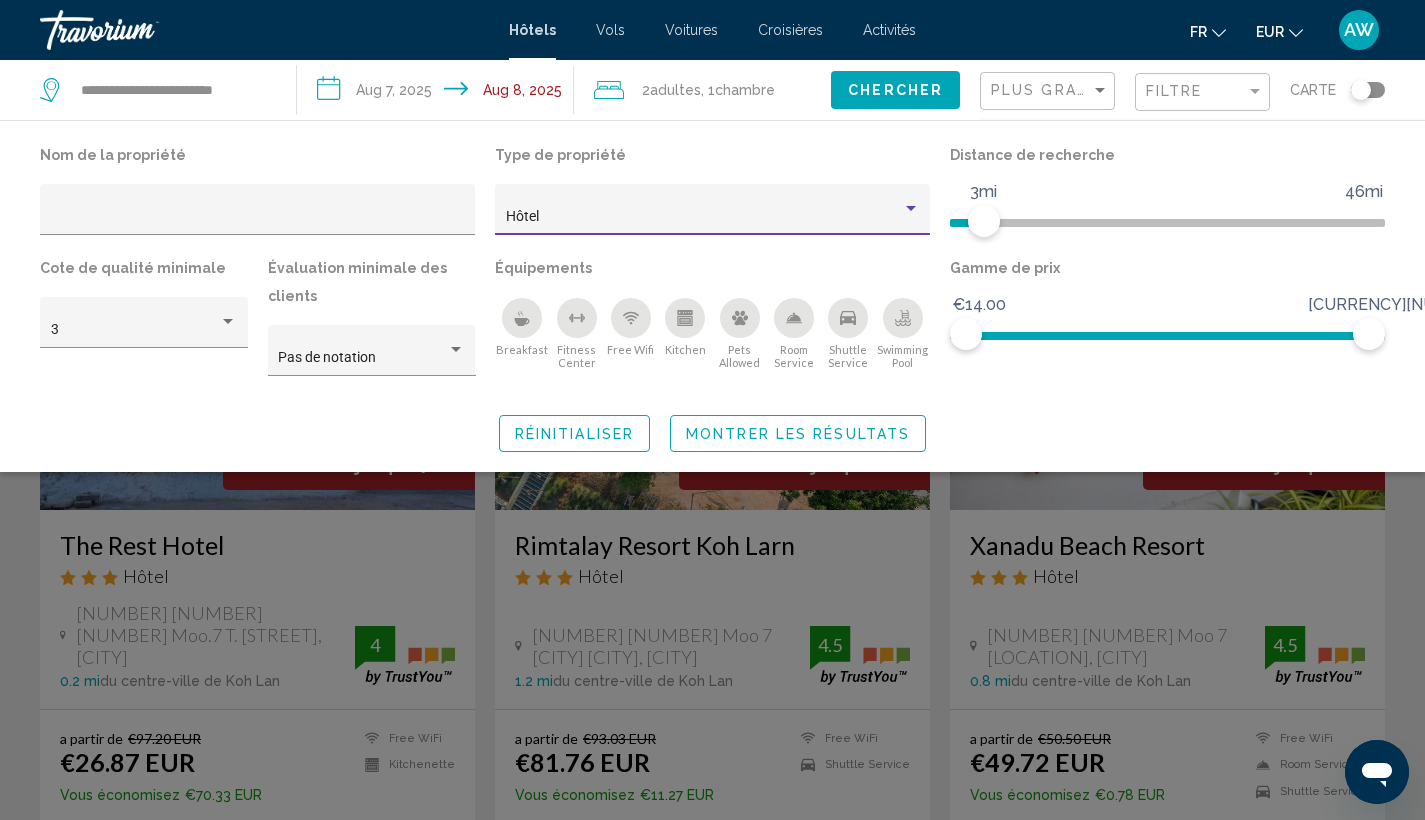 click on "Montrer les résultats" 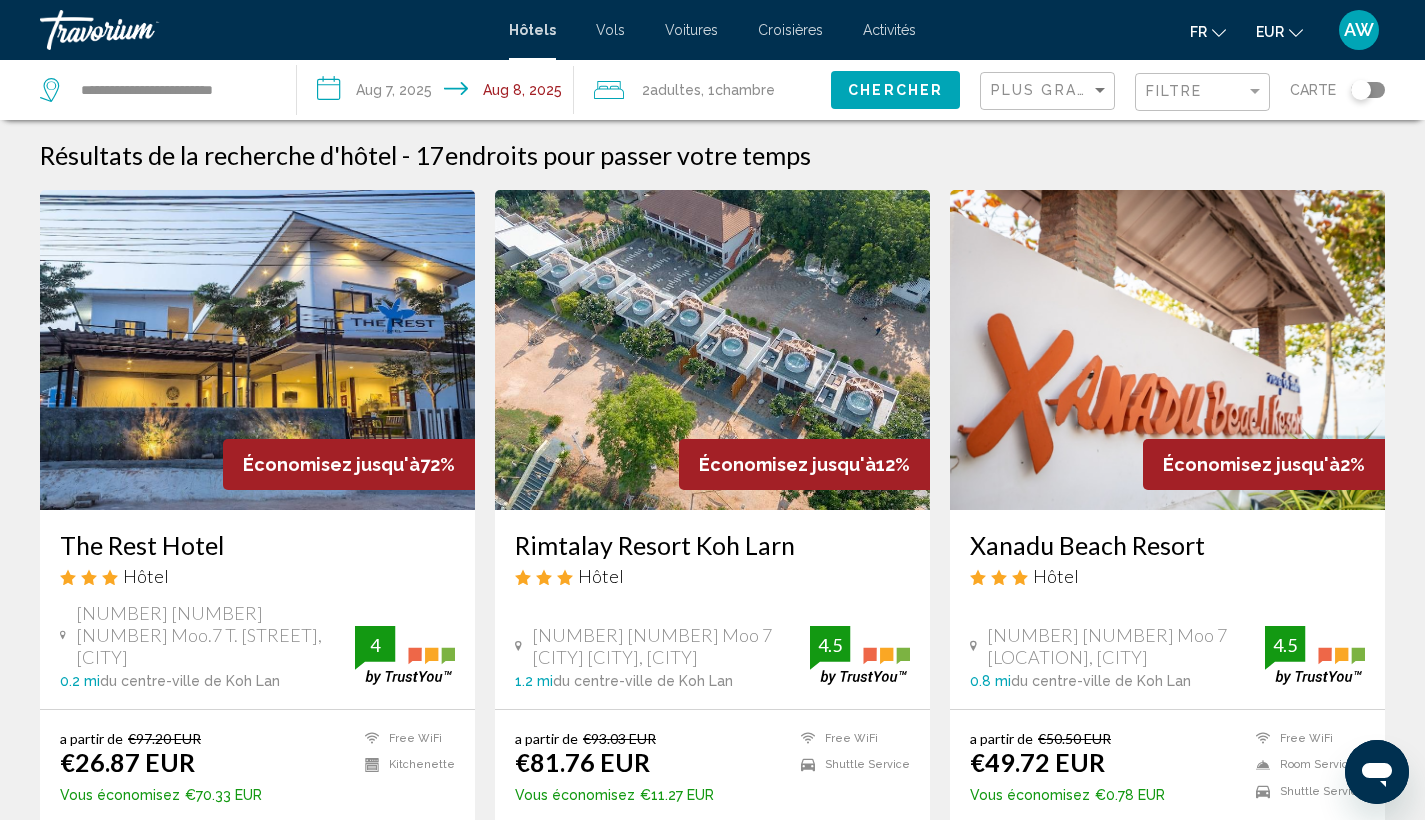 scroll, scrollTop: 0, scrollLeft: 0, axis: both 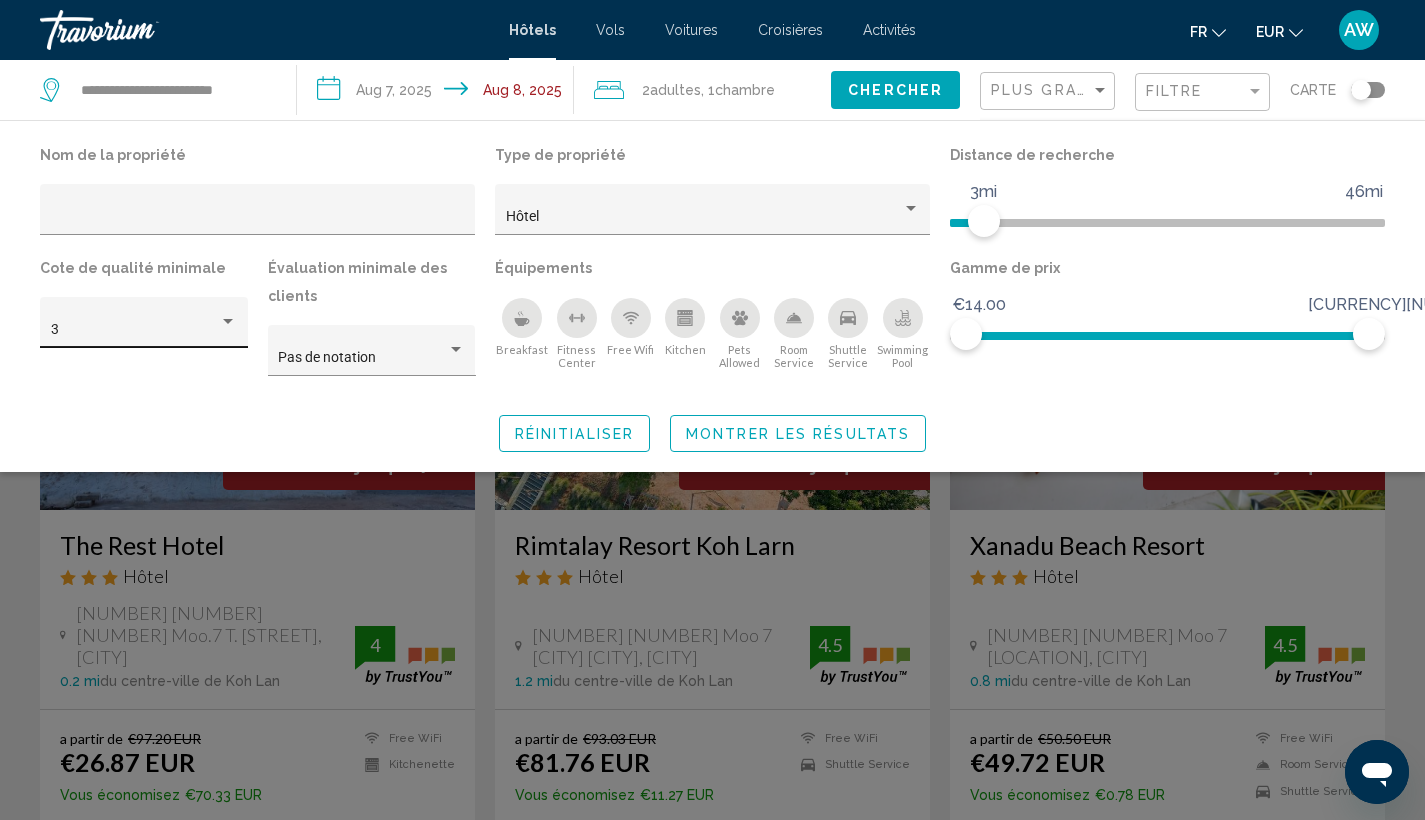 click on "3" 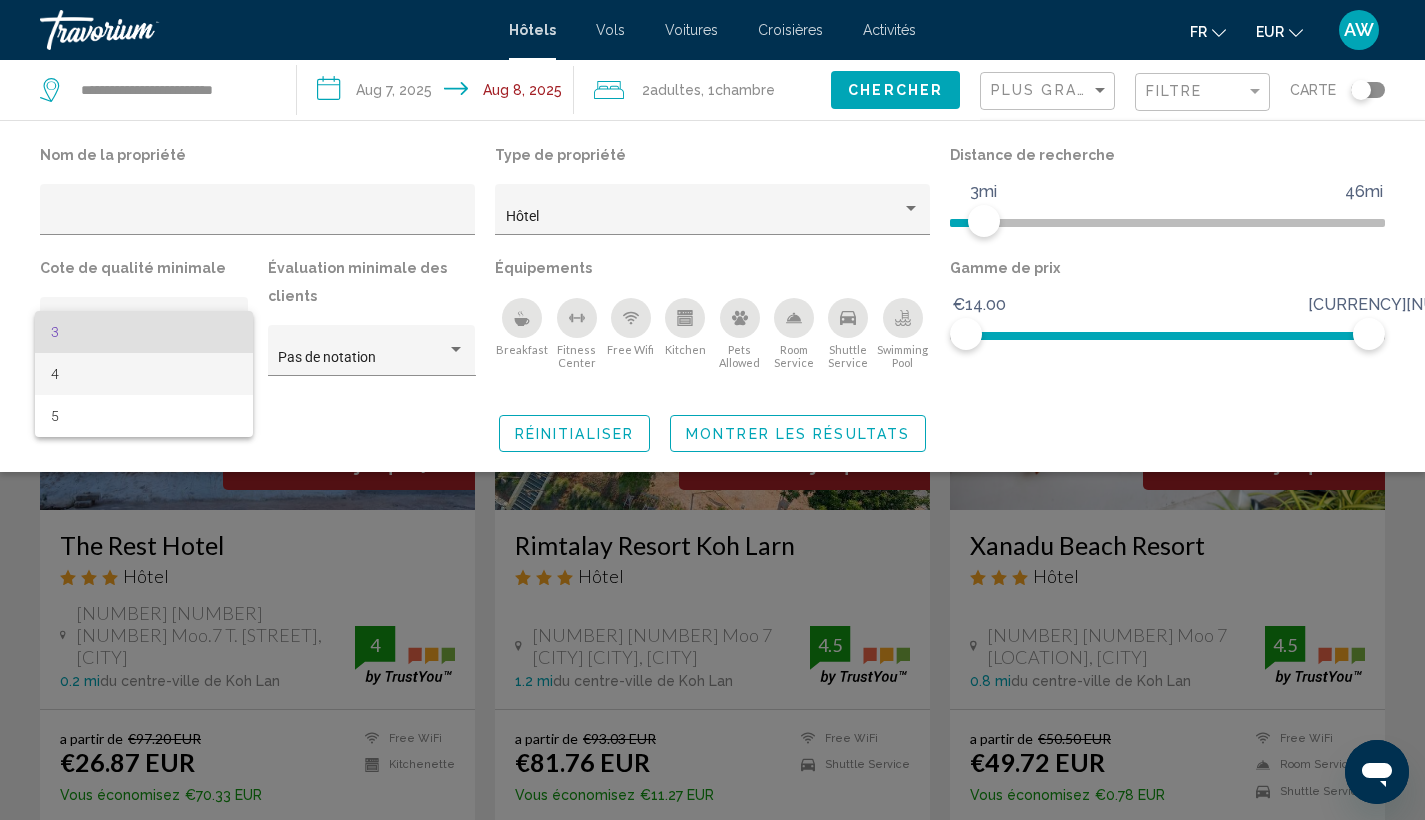 click on "4" at bounding box center (144, 374) 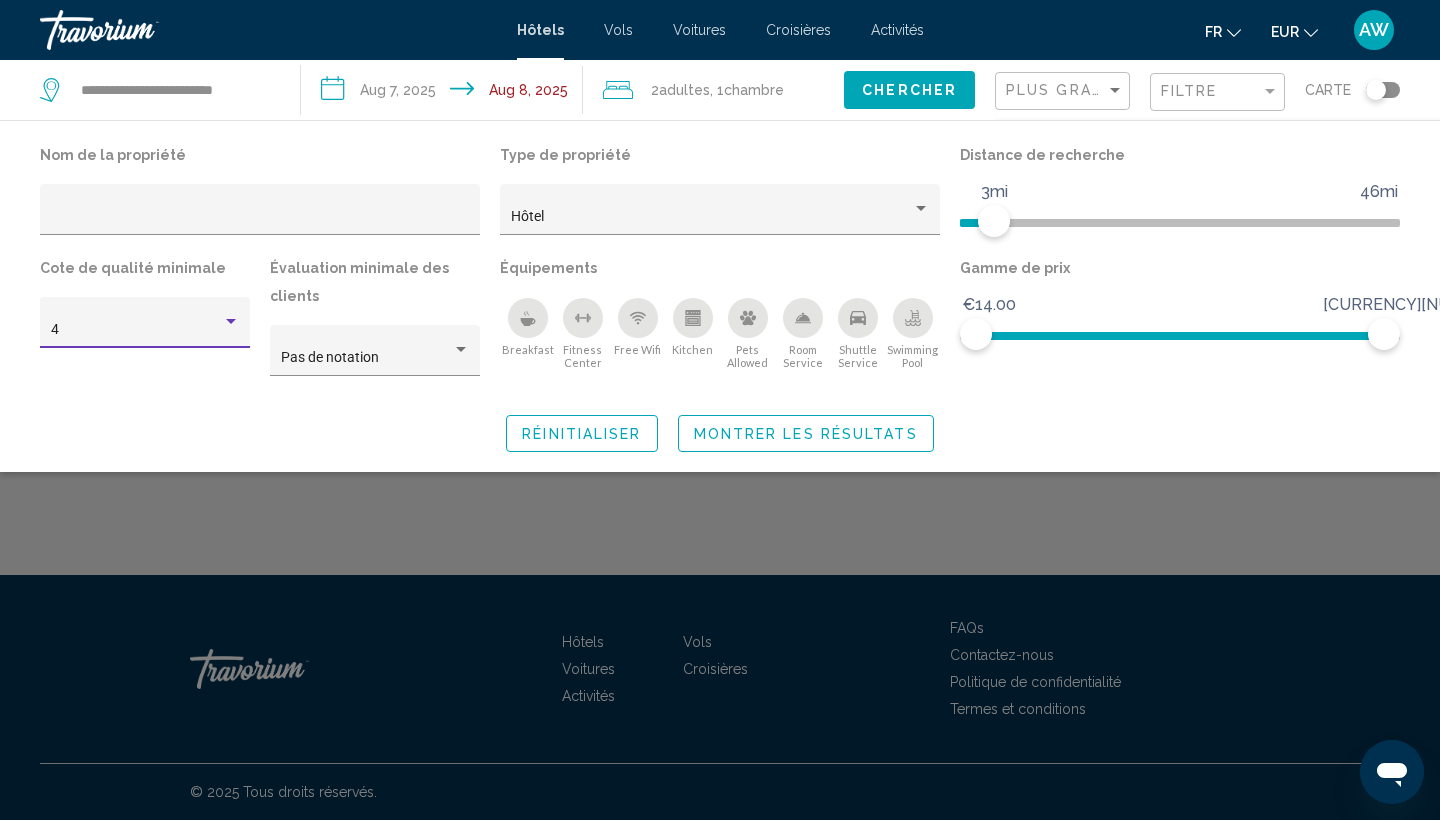 click on "Montrer les résultats" 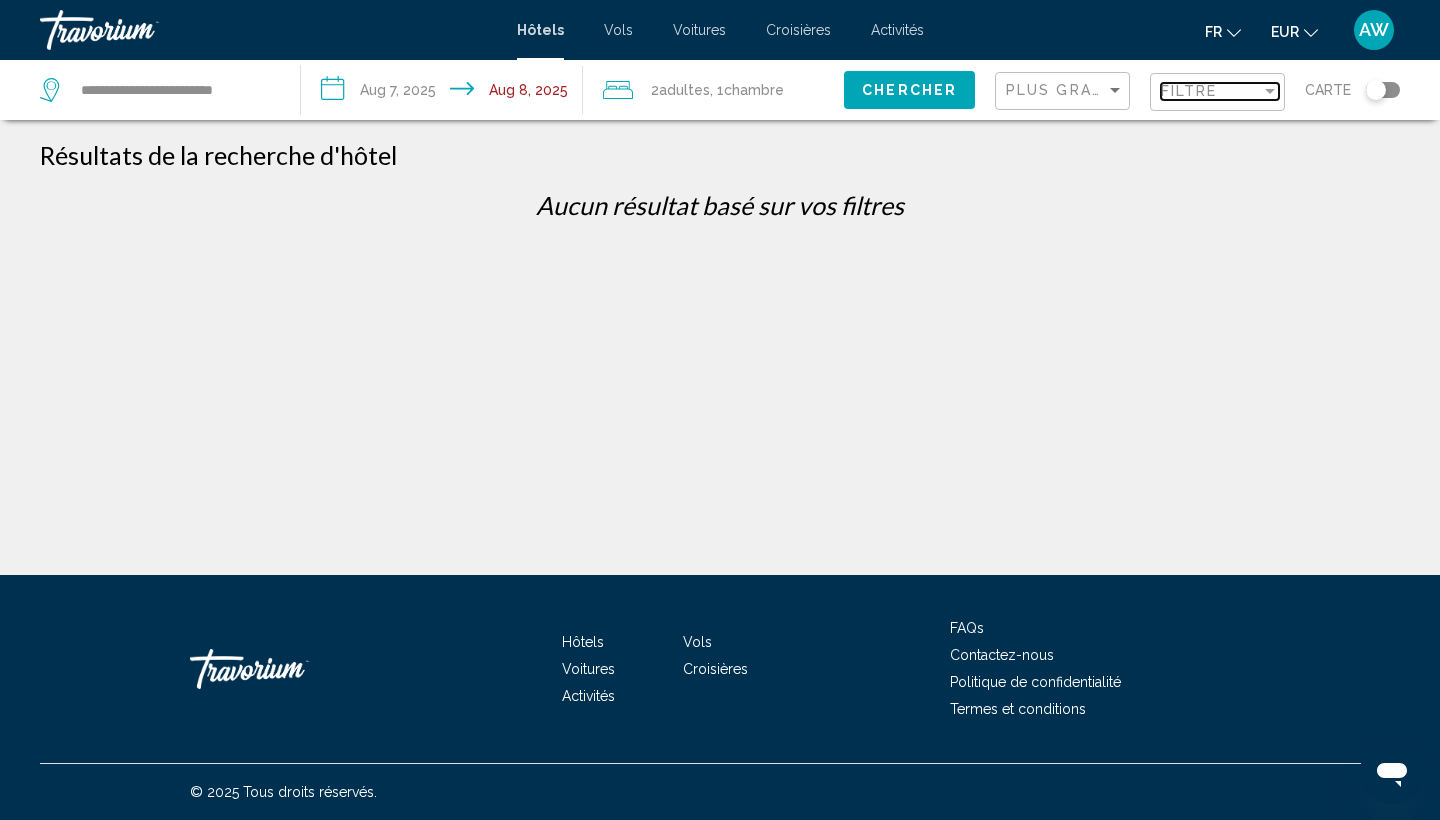 click on "Filtre" at bounding box center [1189, 91] 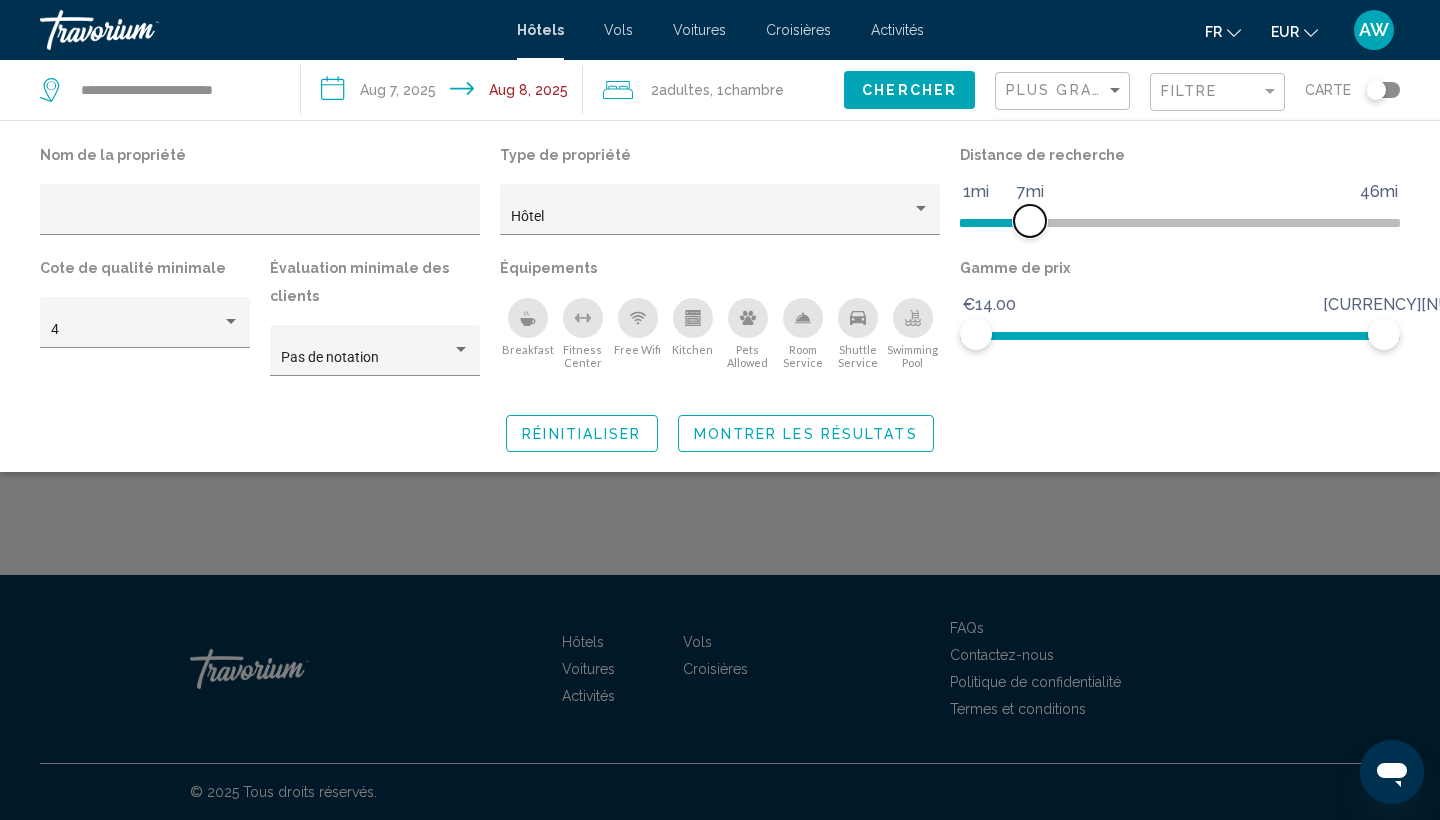 drag, startPoint x: 1006, startPoint y: 221, endPoint x: 1032, endPoint y: 221, distance: 26 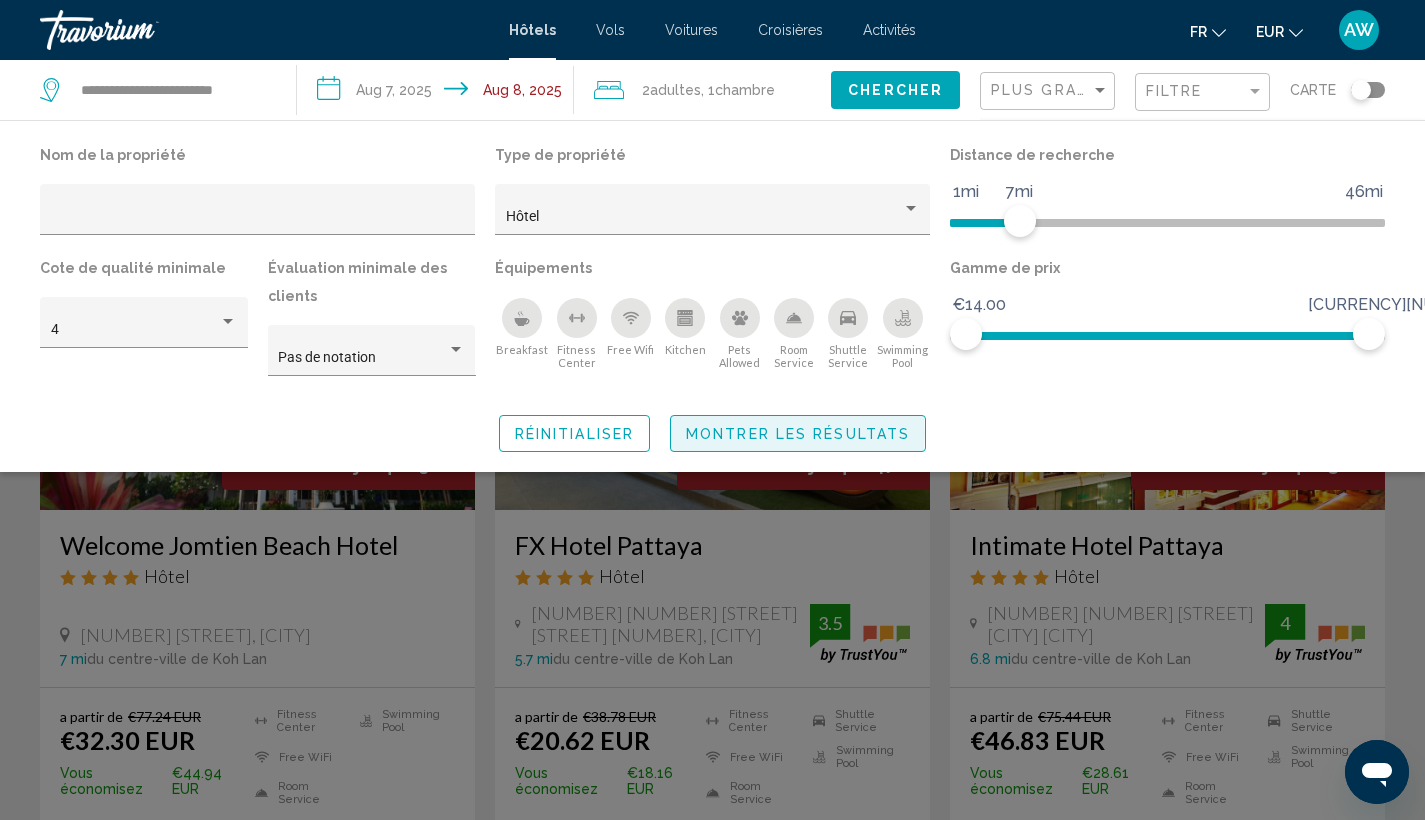 click on "Montrer les résultats" 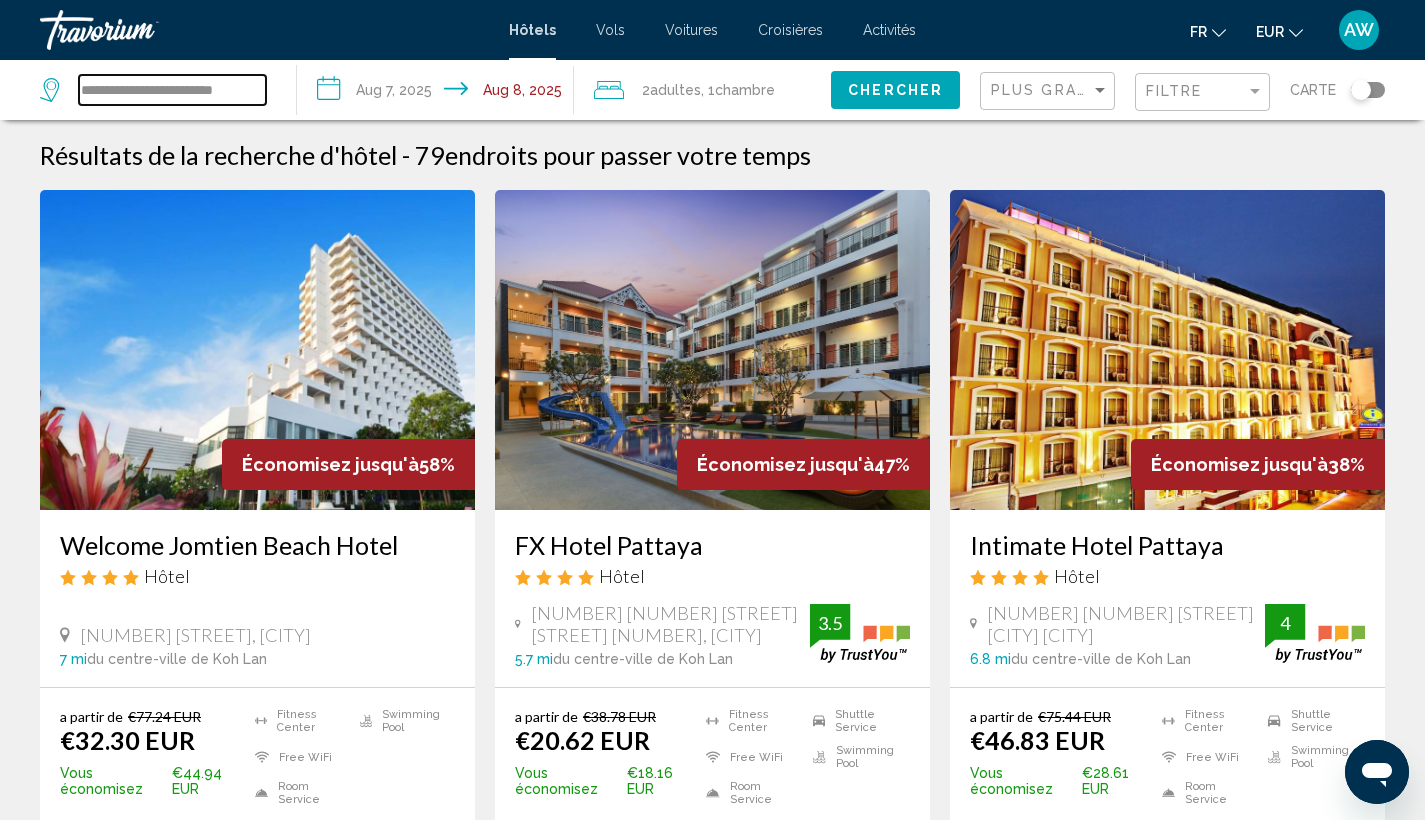 click on "**********" at bounding box center [172, 90] 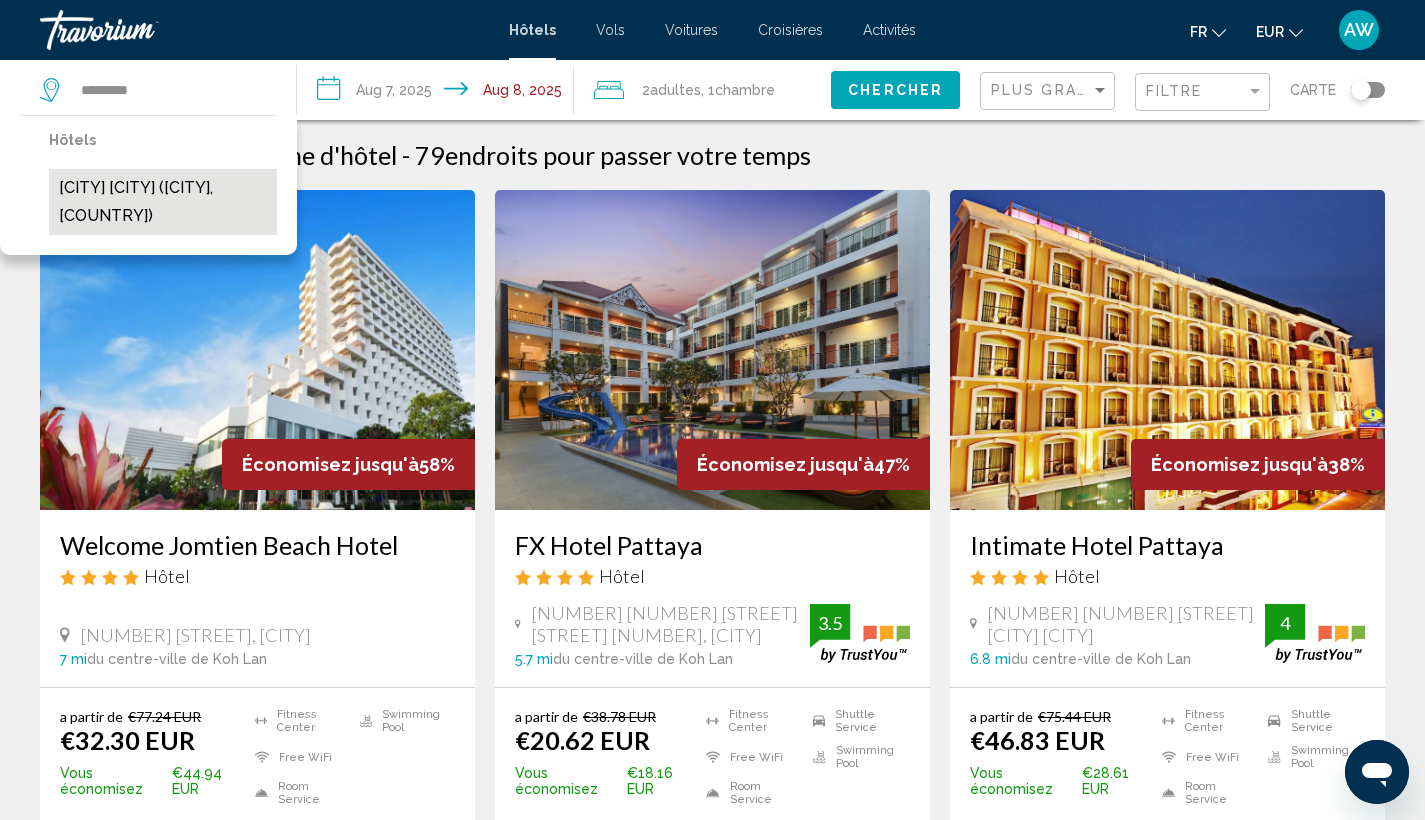 click on "[CITY] [CITY] ([CITY], [COUNTRY])" at bounding box center [163, 202] 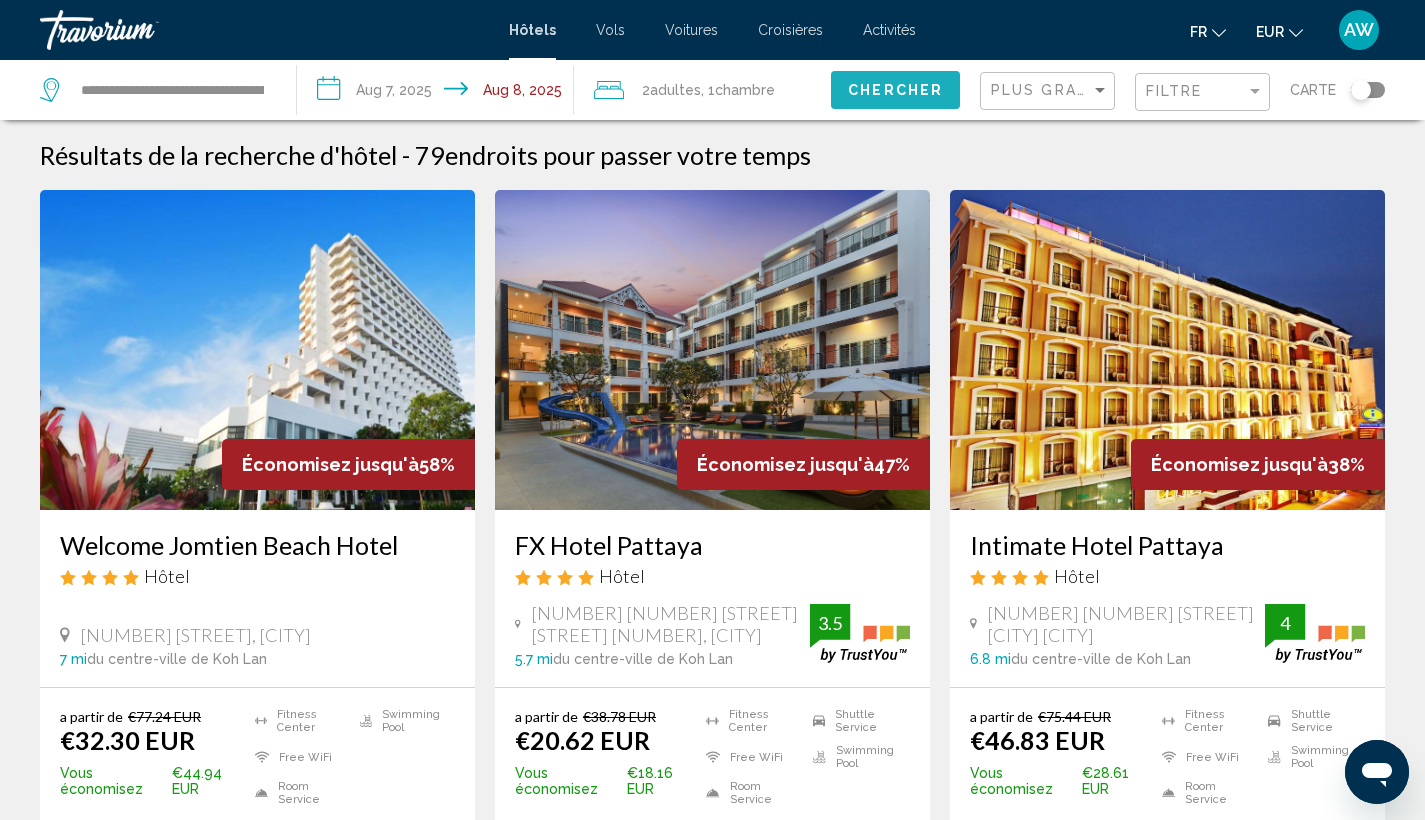 click on "Chercher" 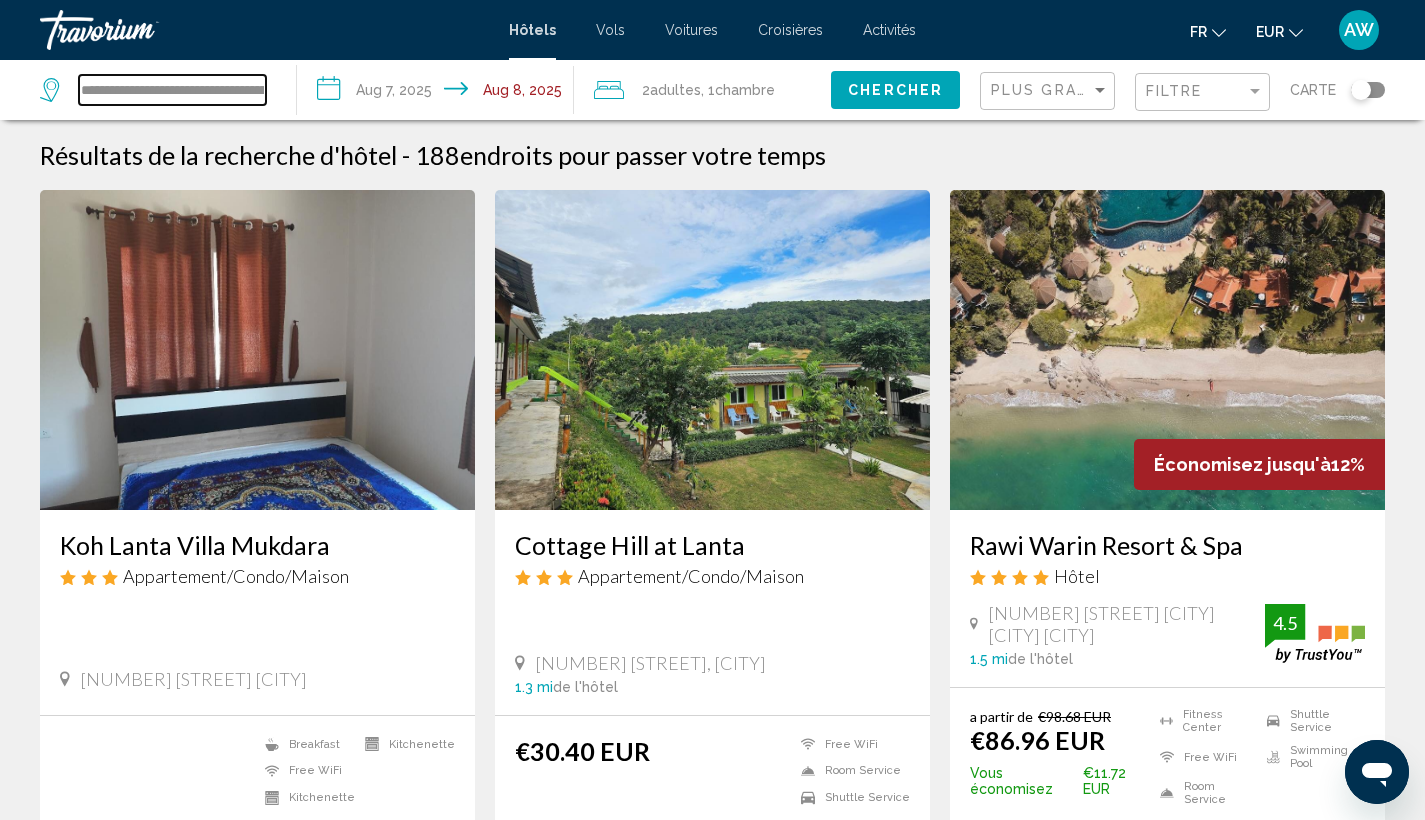 click on "**********" at bounding box center [172, 90] 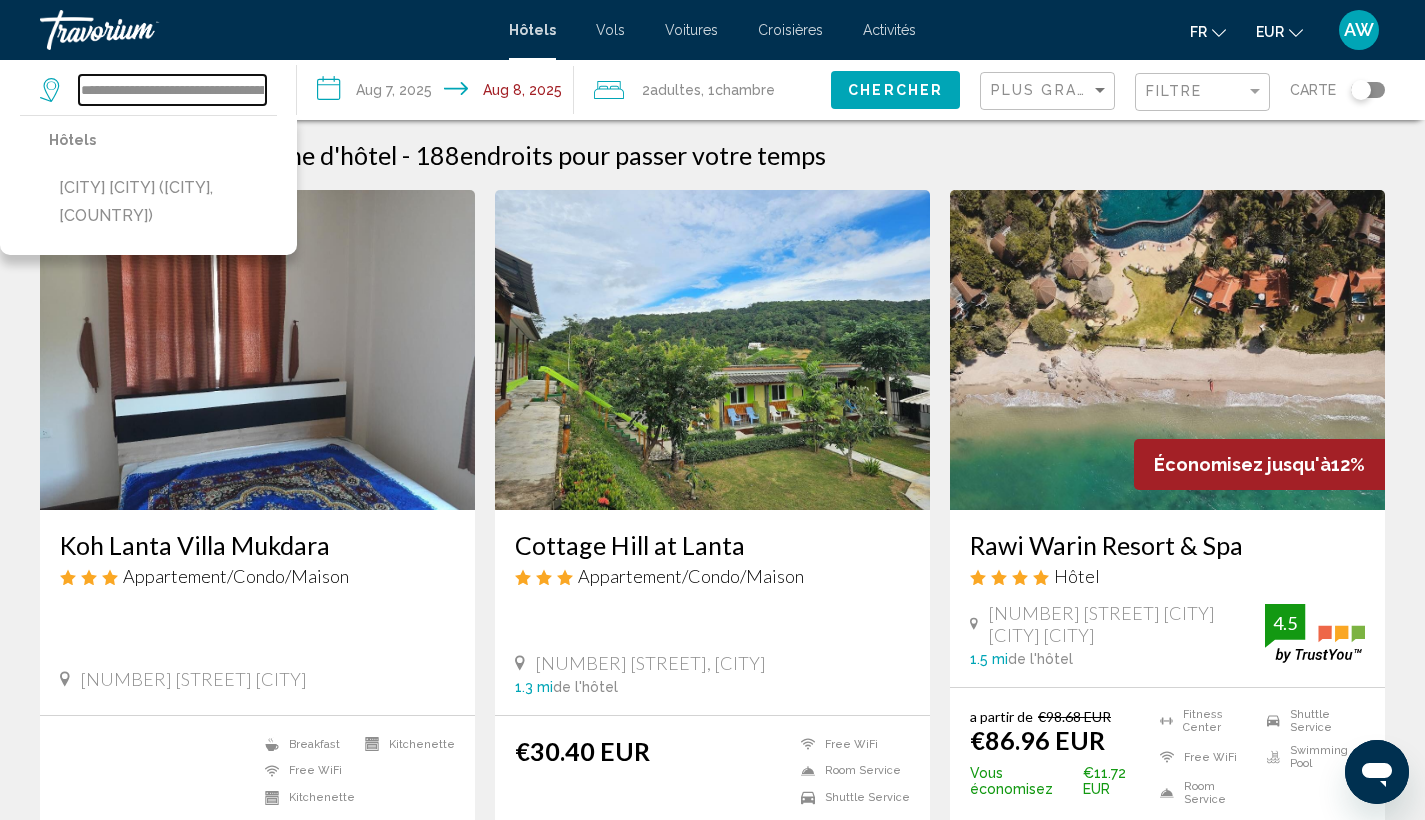 click on "**********" at bounding box center [172, 90] 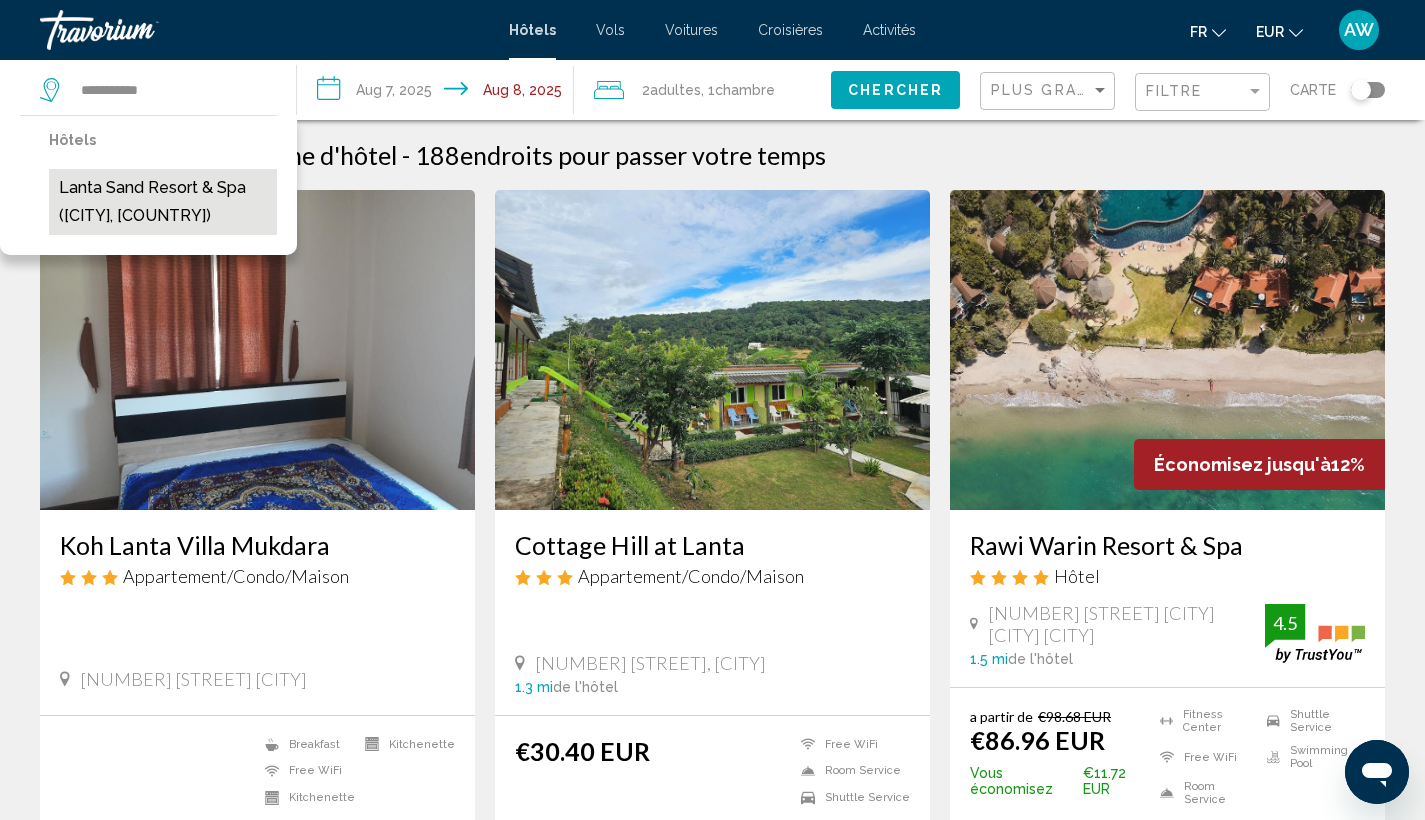 click on "Lanta Sand Resort & Spa ([CITY], [COUNTRY])" at bounding box center (163, 202) 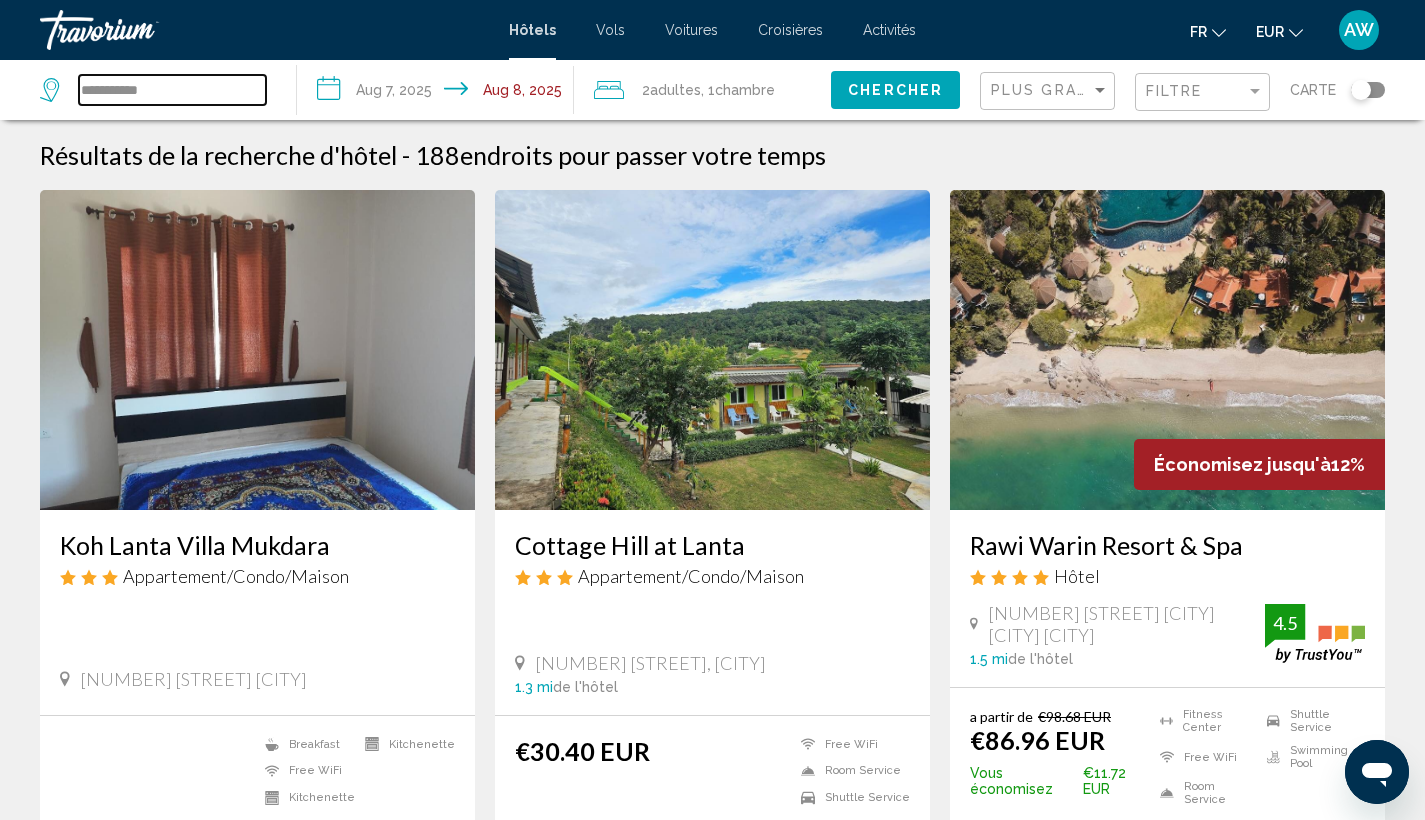 type on "**********" 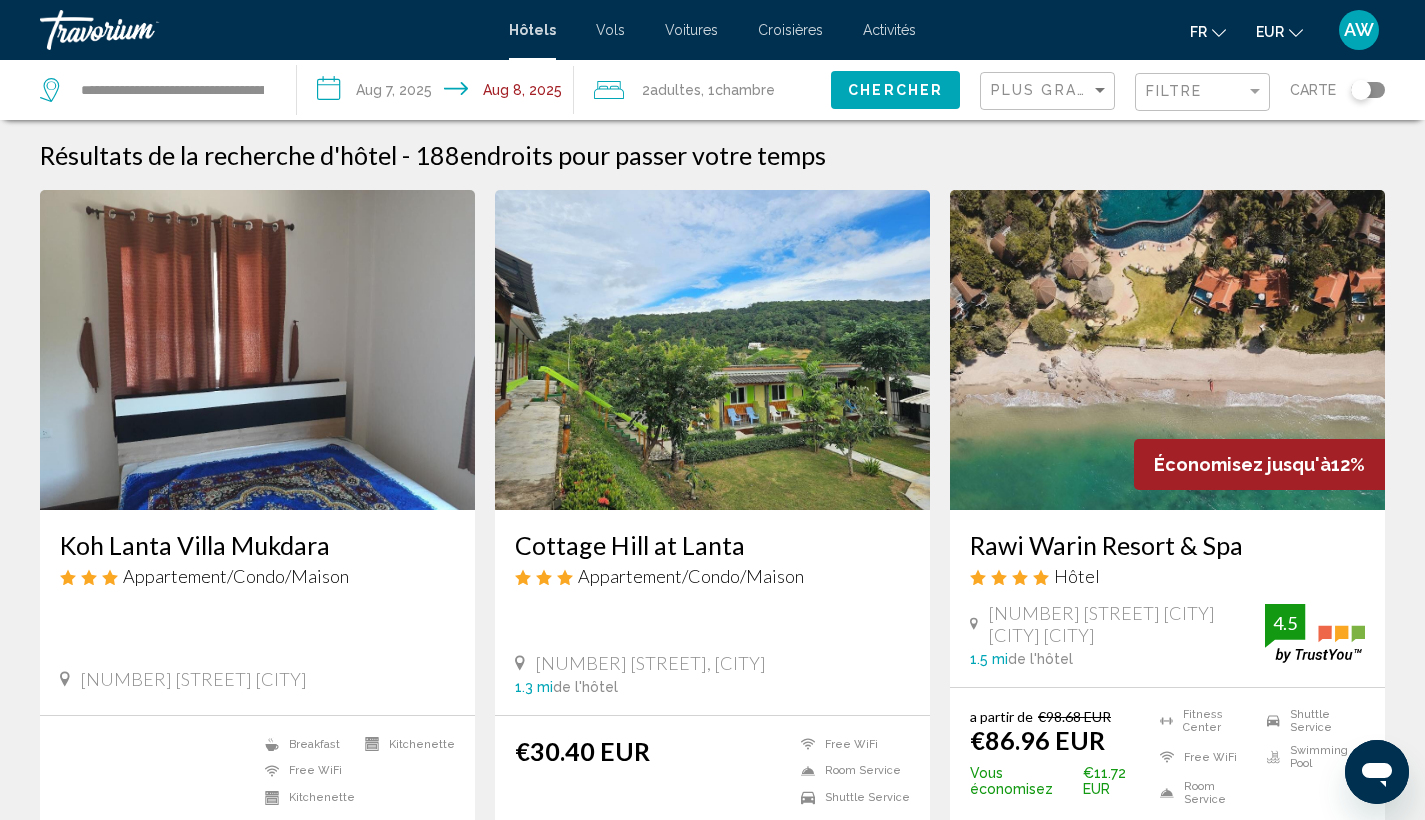 click on "Chercher" 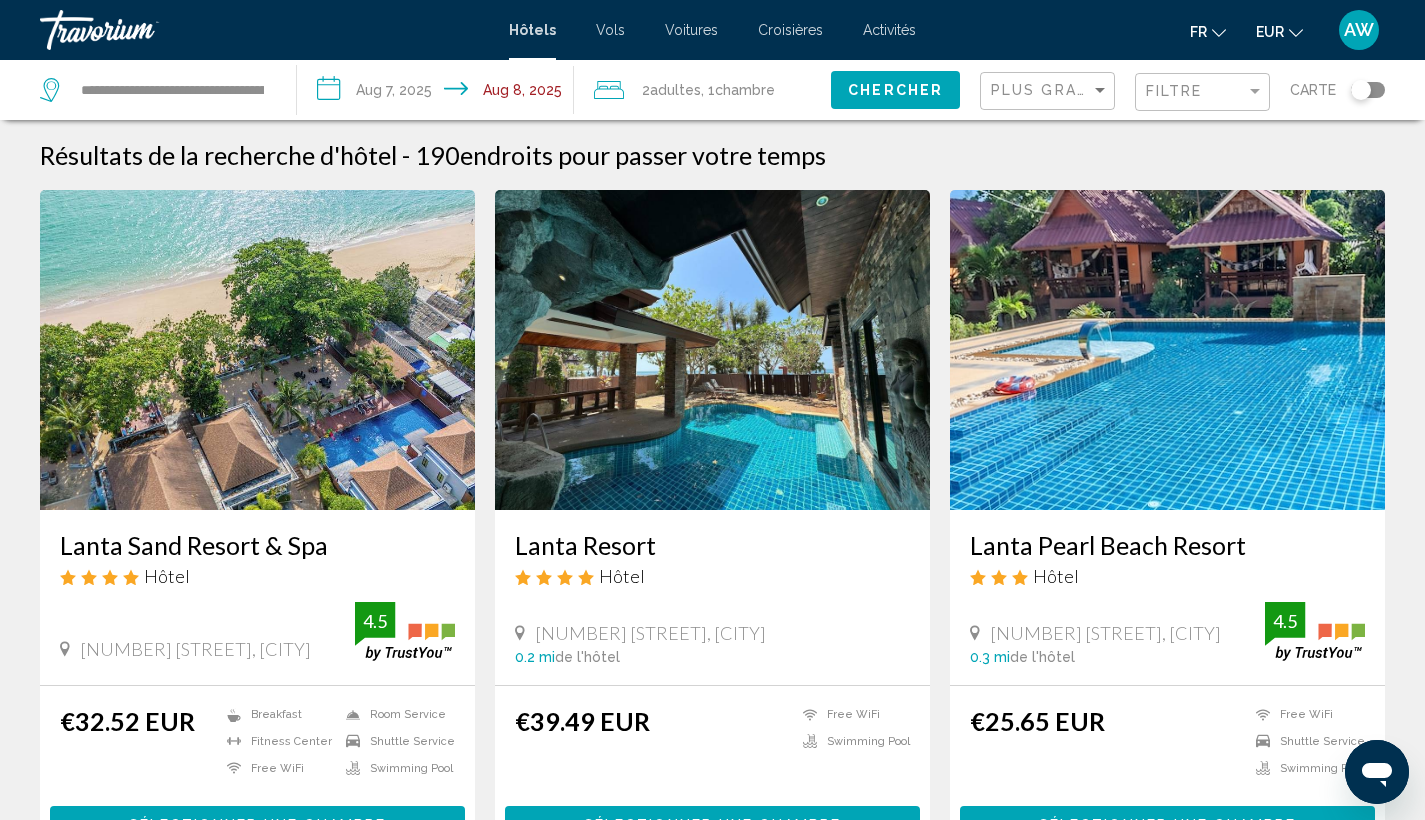 scroll, scrollTop: 0, scrollLeft: 0, axis: both 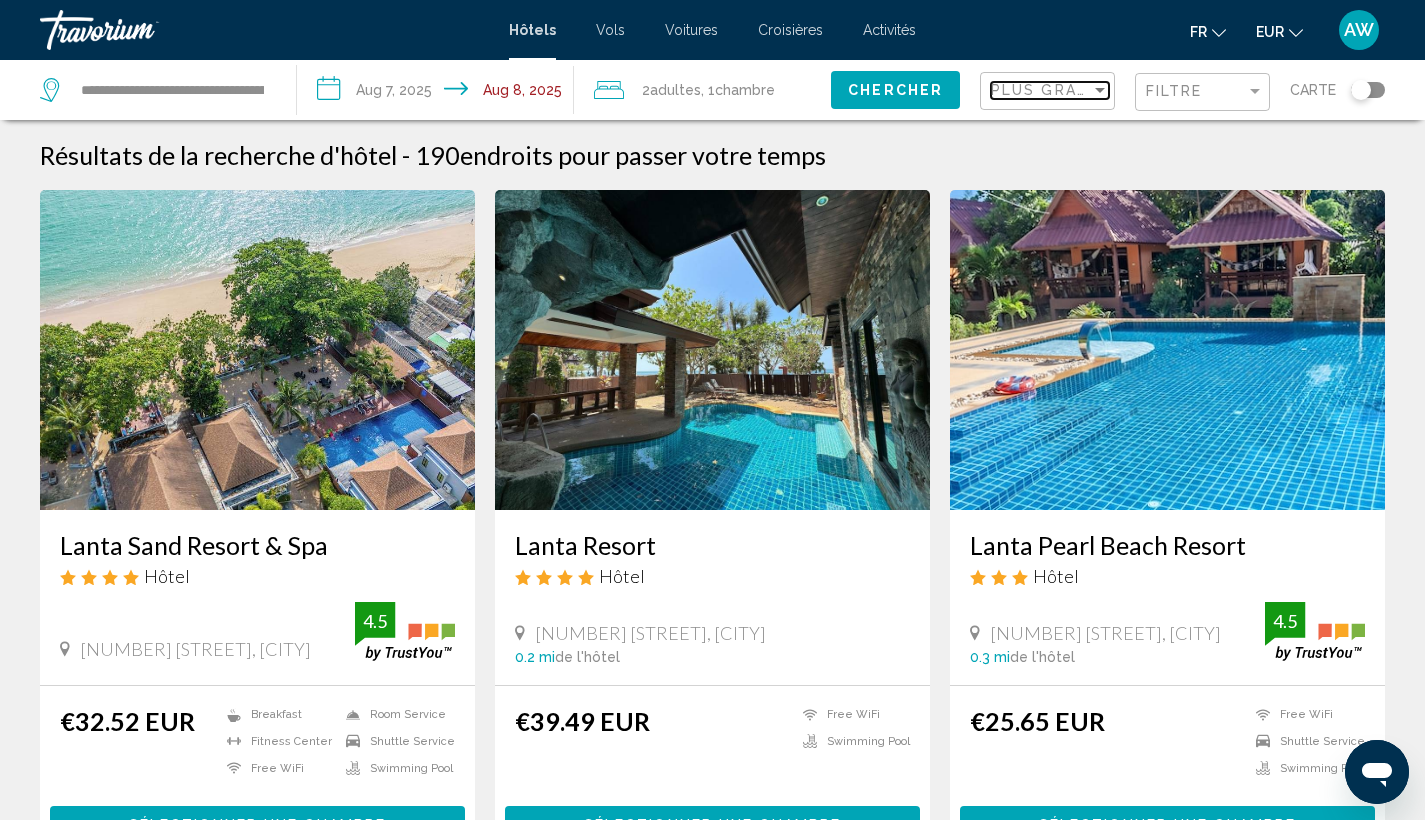 click on "Plus grandes économies" at bounding box center [1041, 90] 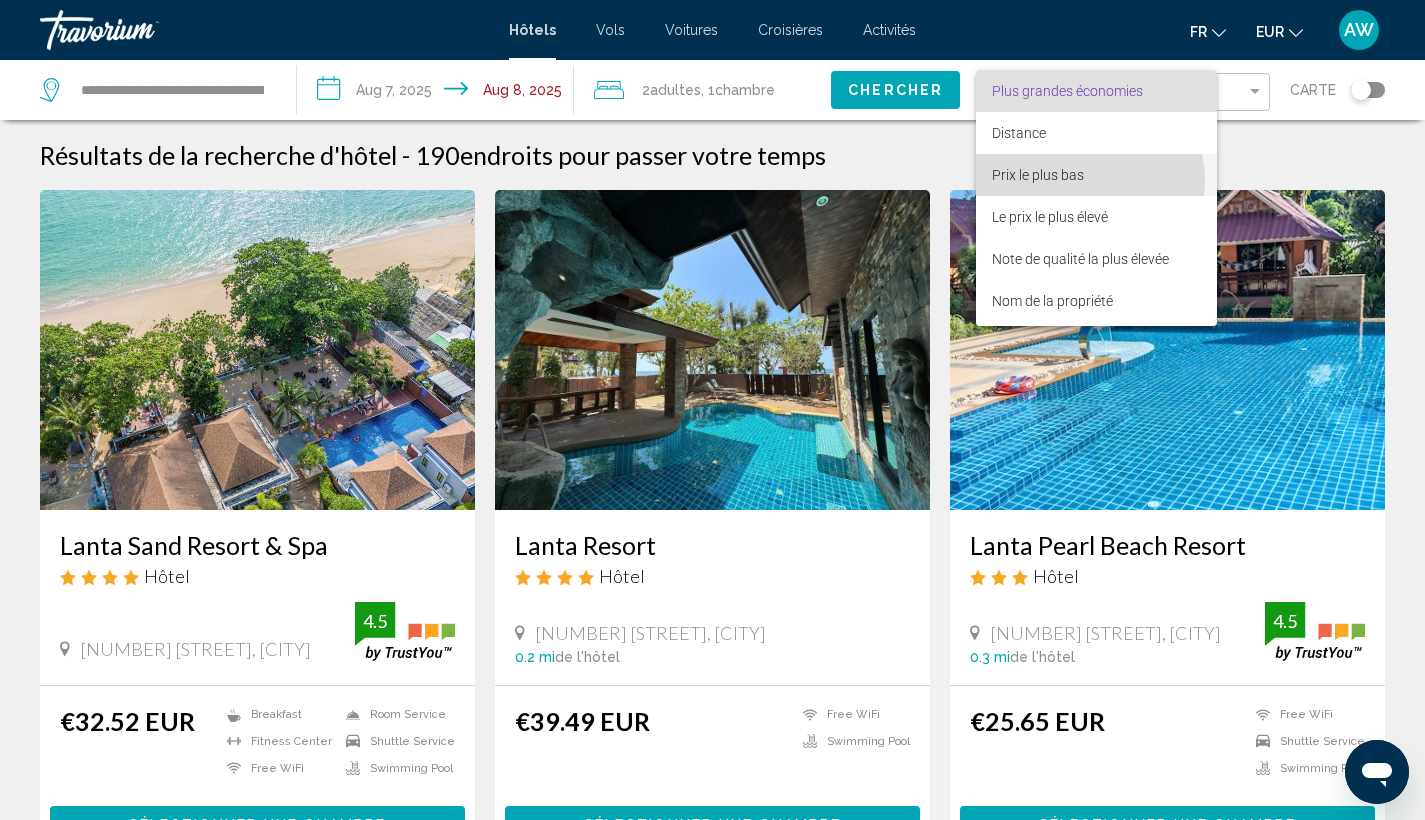 click on "Prix le plus bas" at bounding box center [1038, 175] 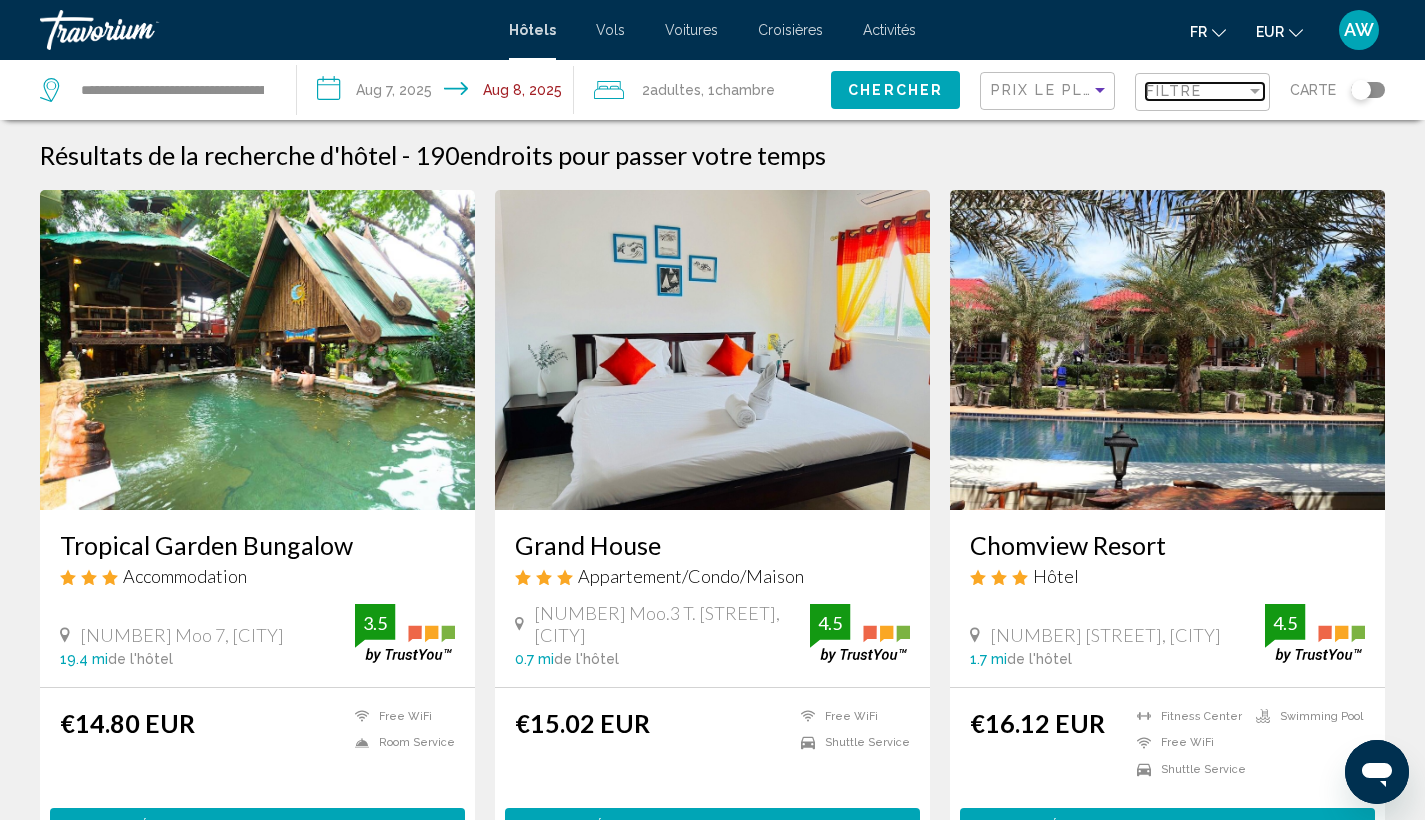 click on "Filtre" at bounding box center (1174, 91) 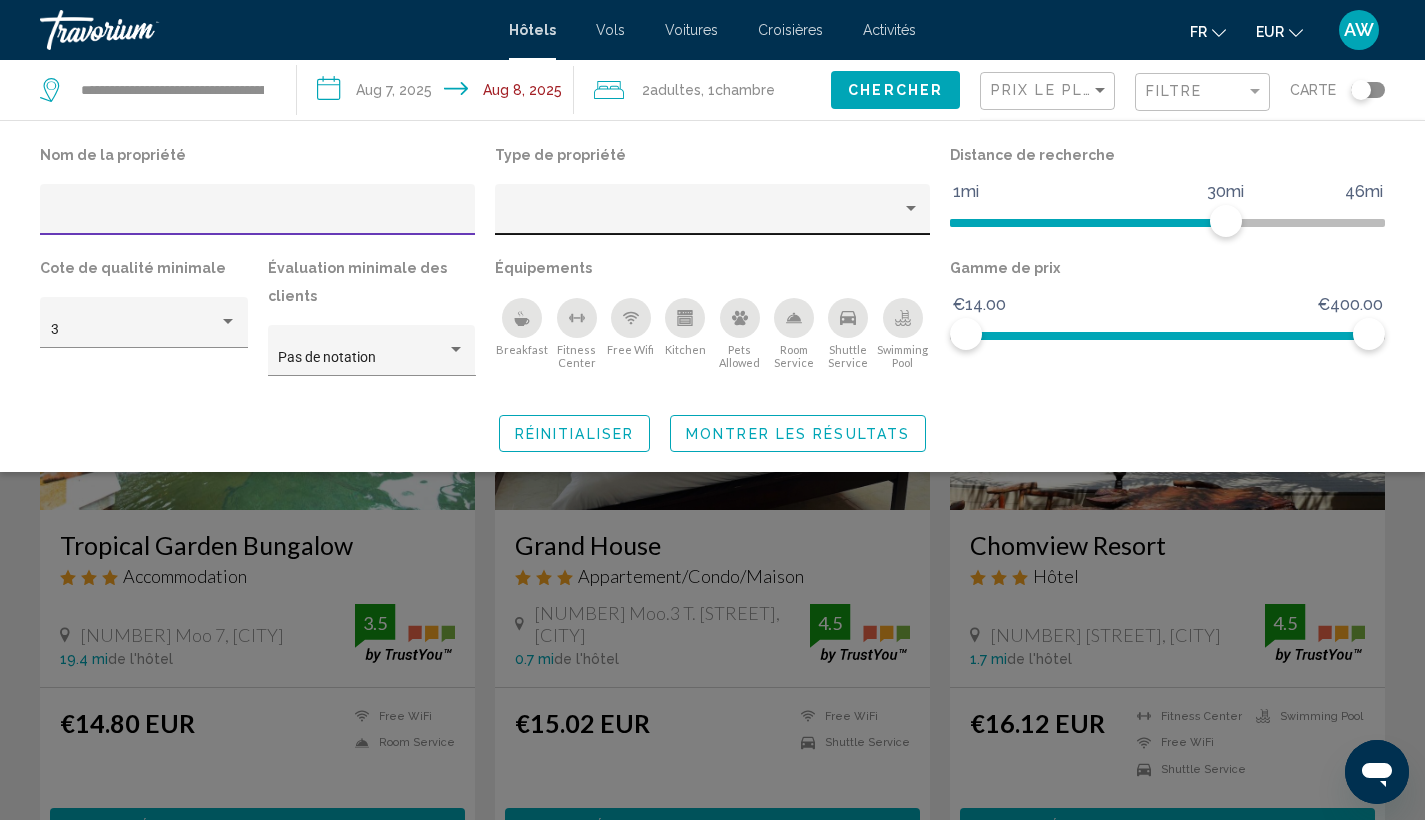 click 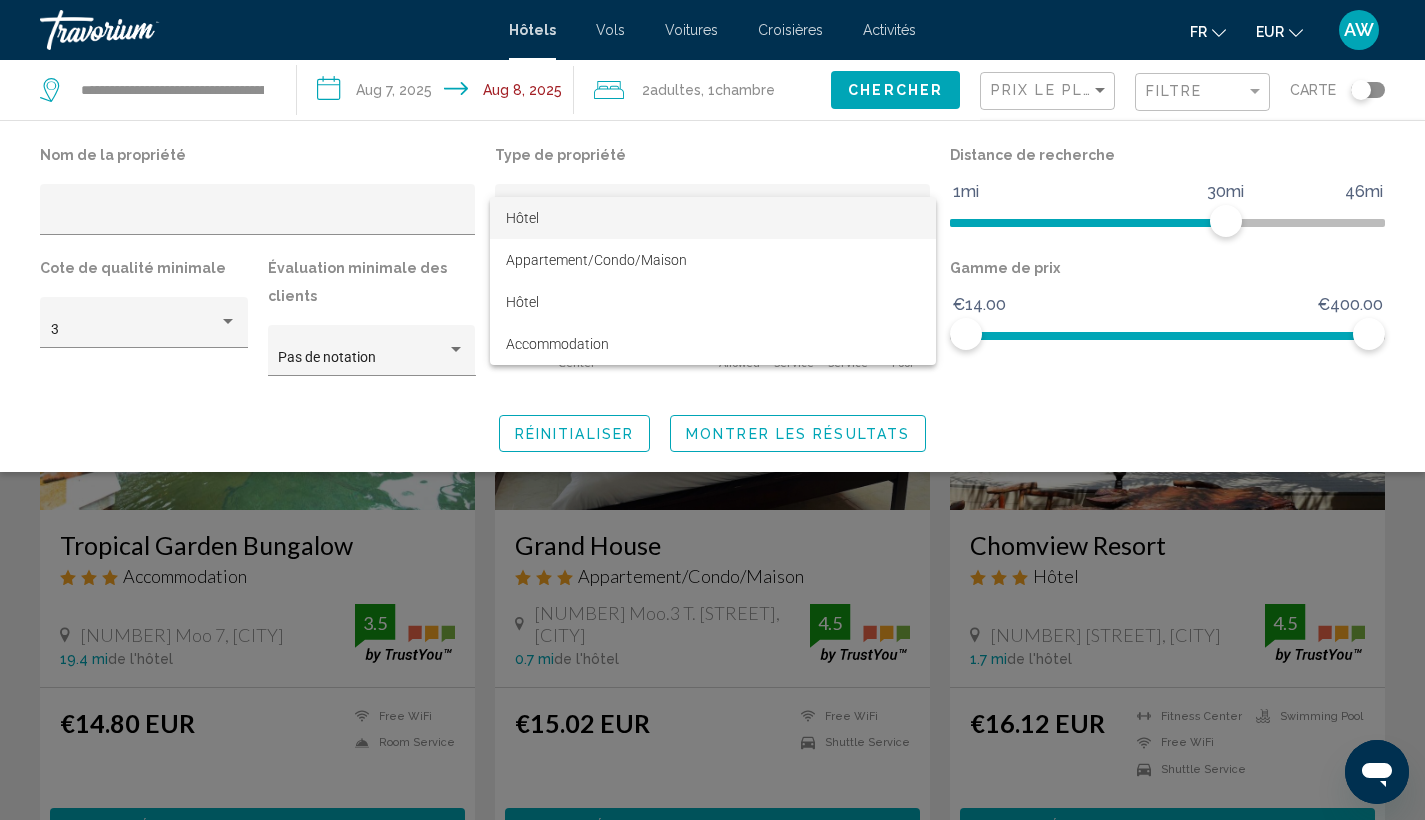 click on "Hôtel" at bounding box center [713, 218] 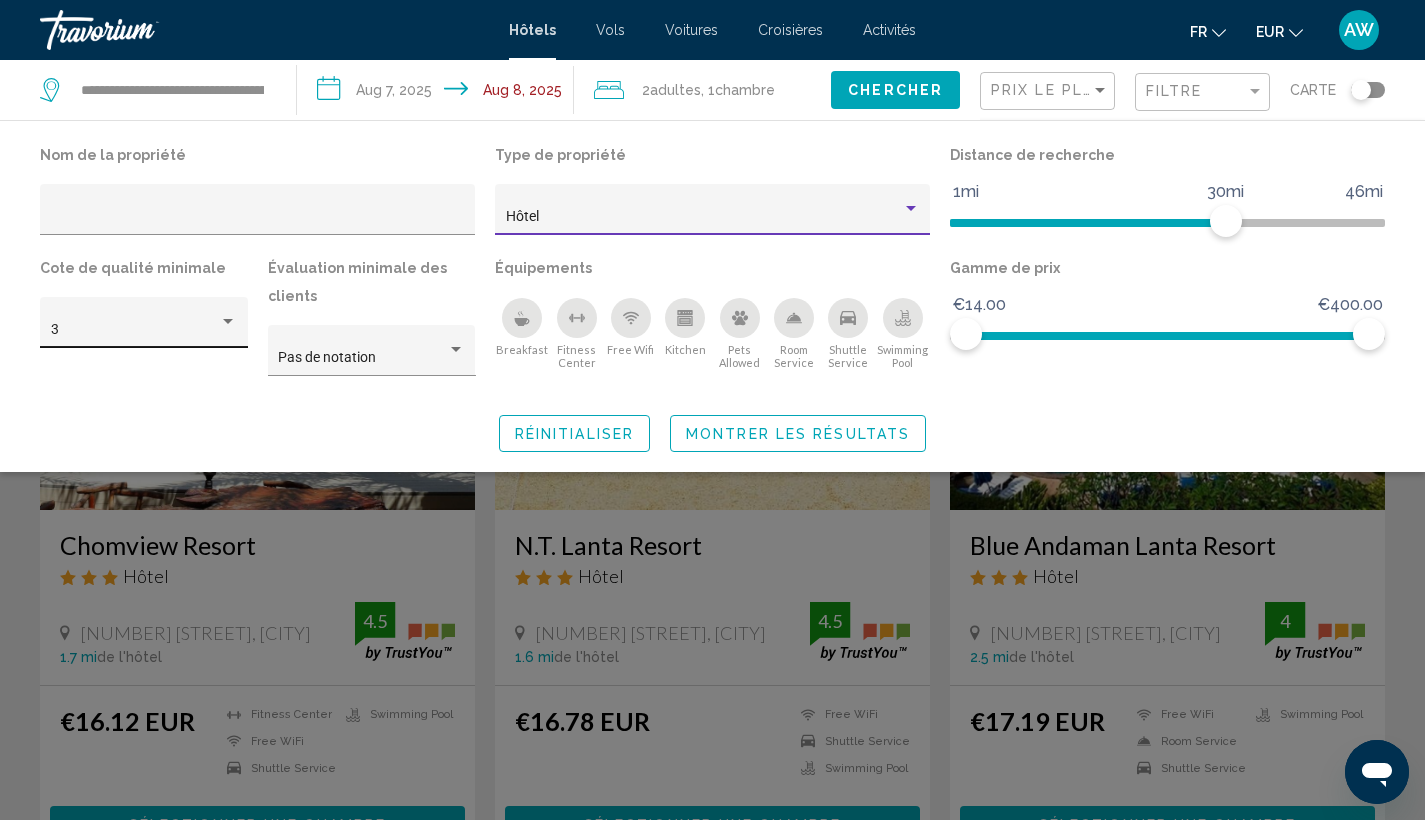 click on "3" 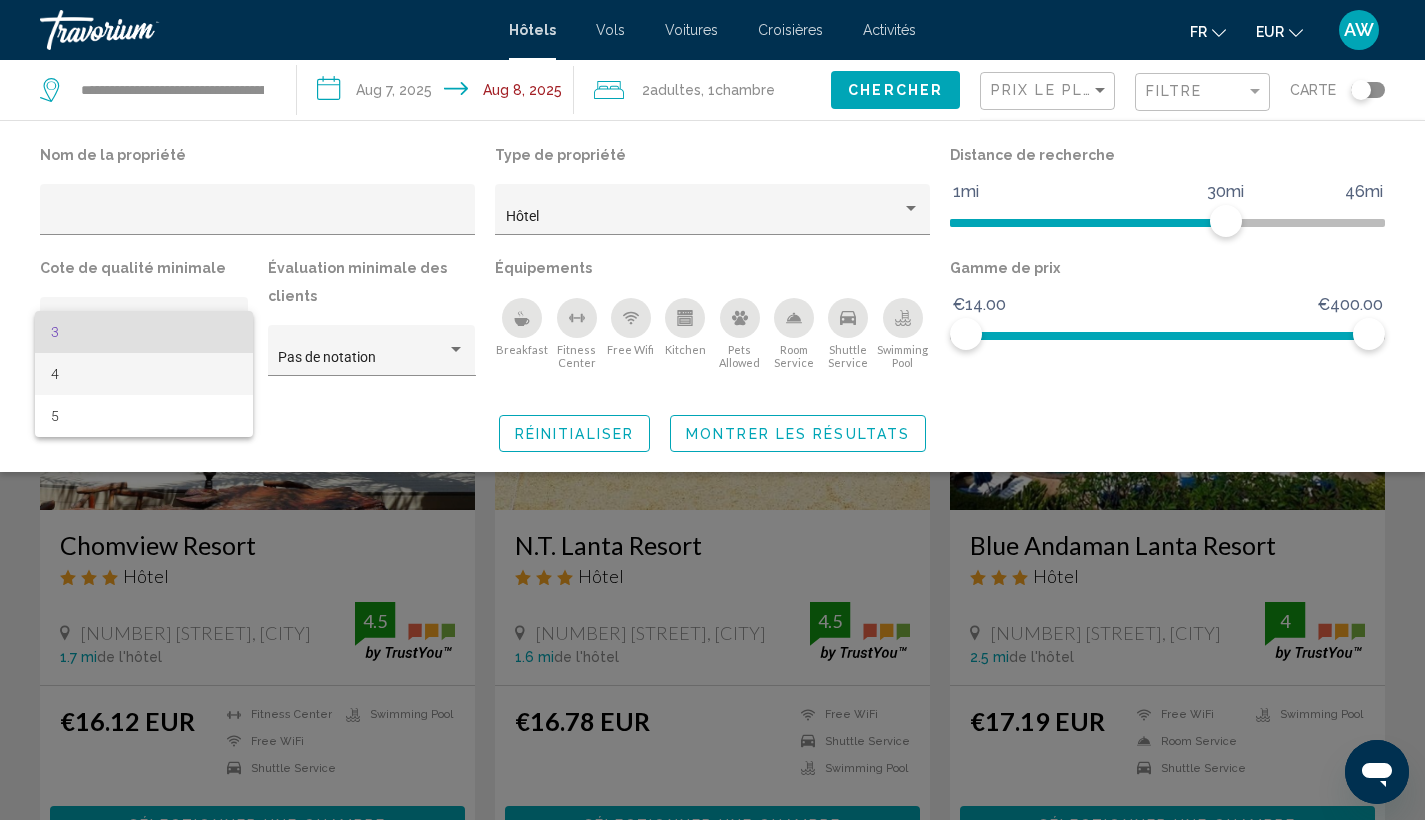 click on "4" at bounding box center (144, 374) 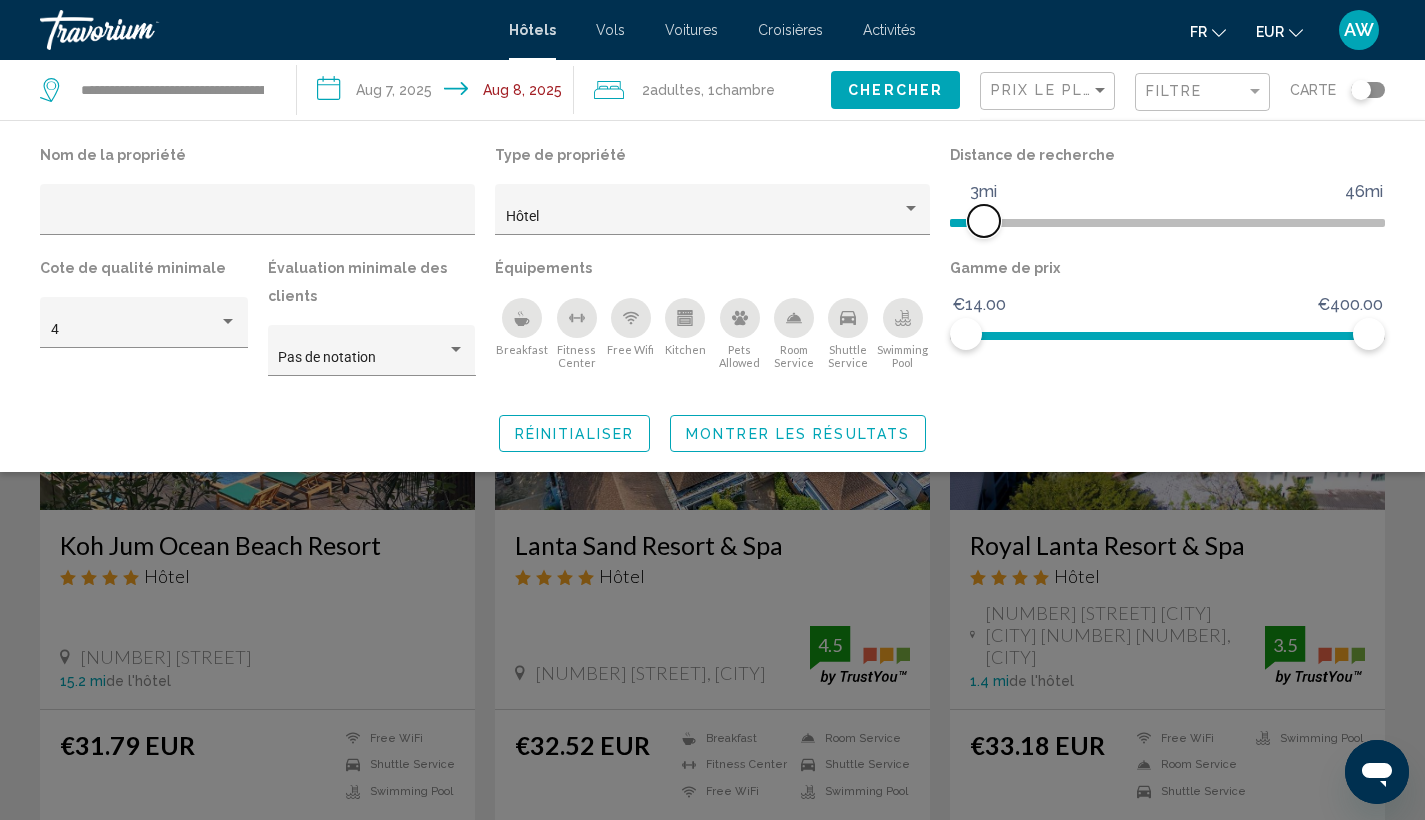 click on "1mi 46mi 3mi" 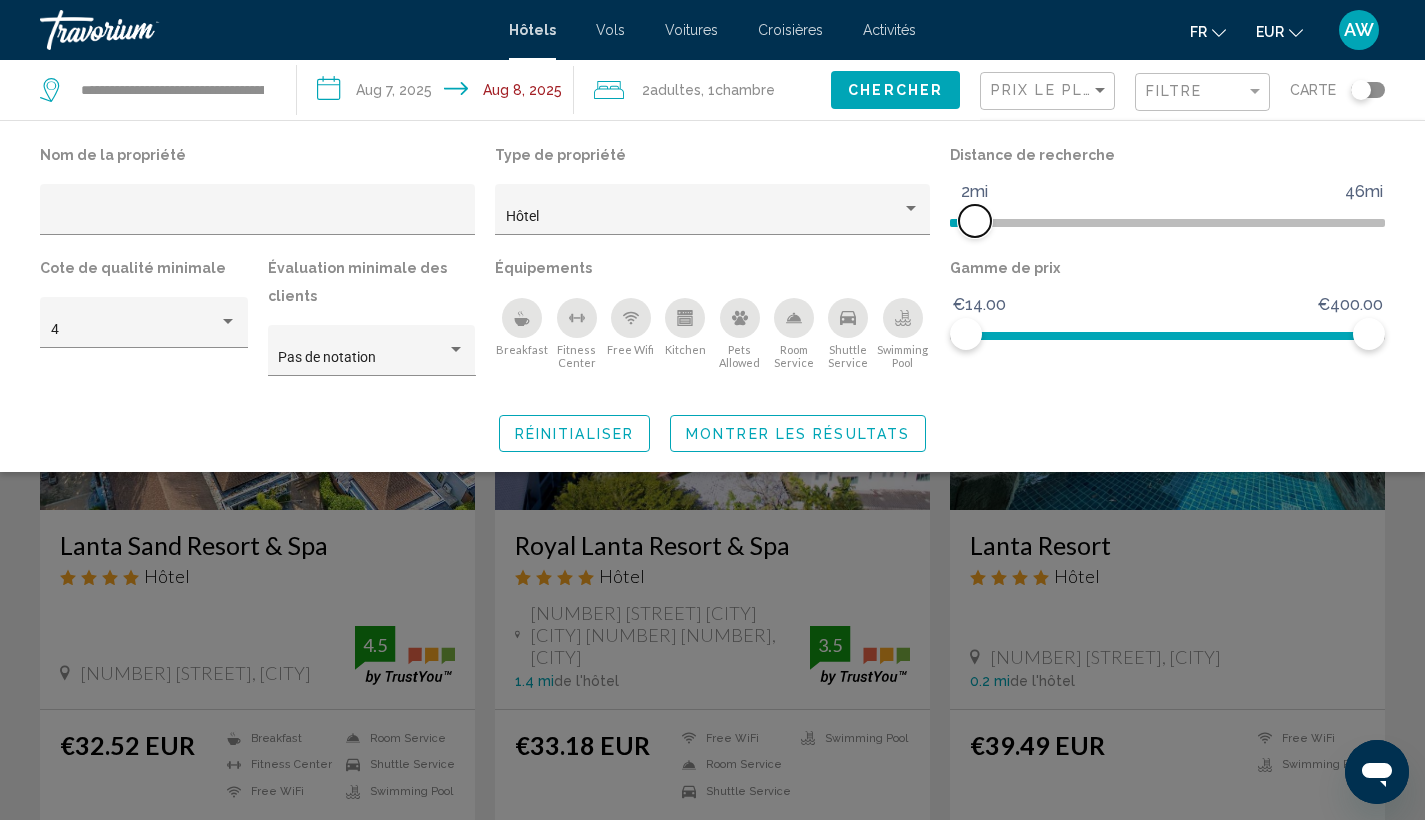 click 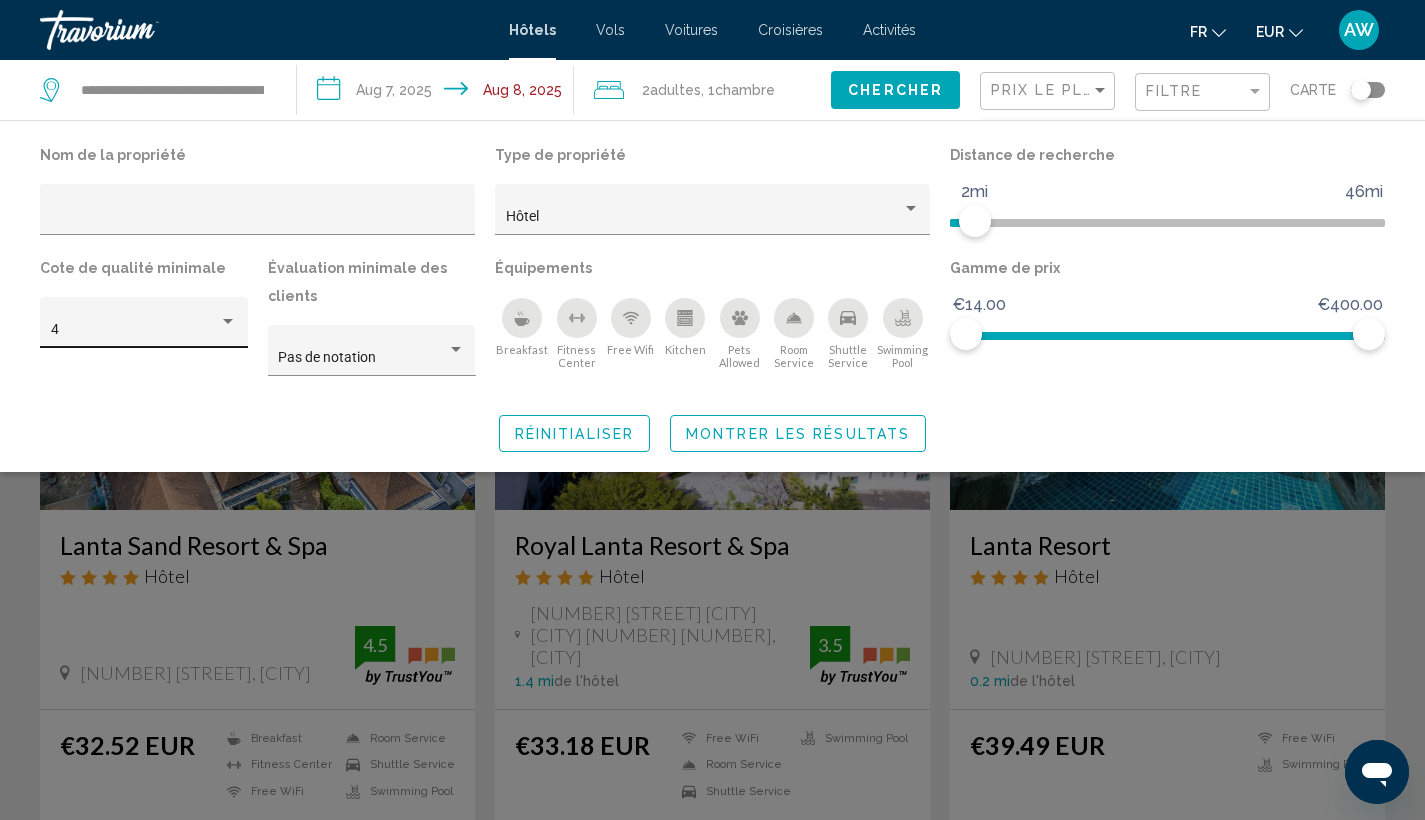 click on "4" at bounding box center [135, 330] 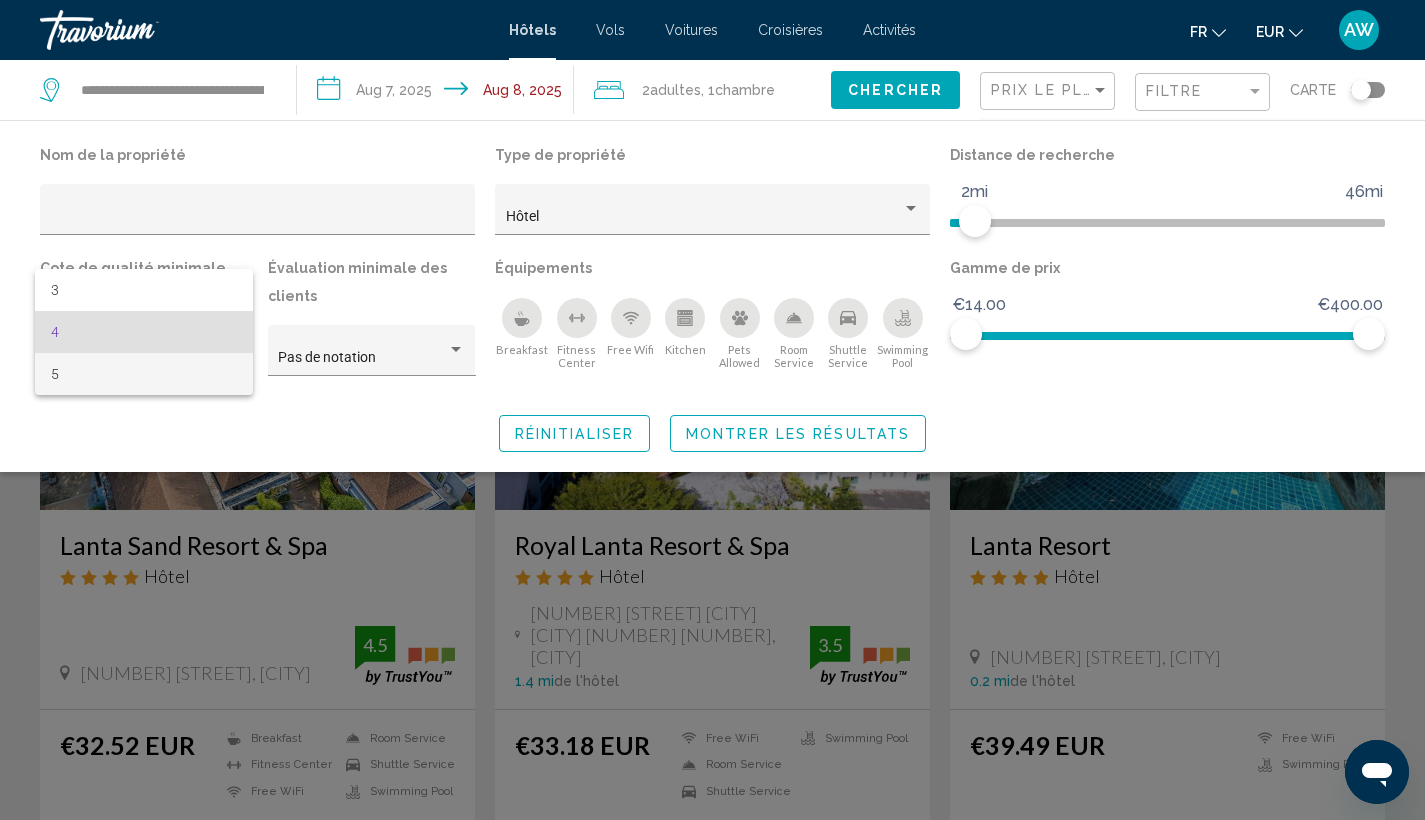 click on "5" at bounding box center (144, 374) 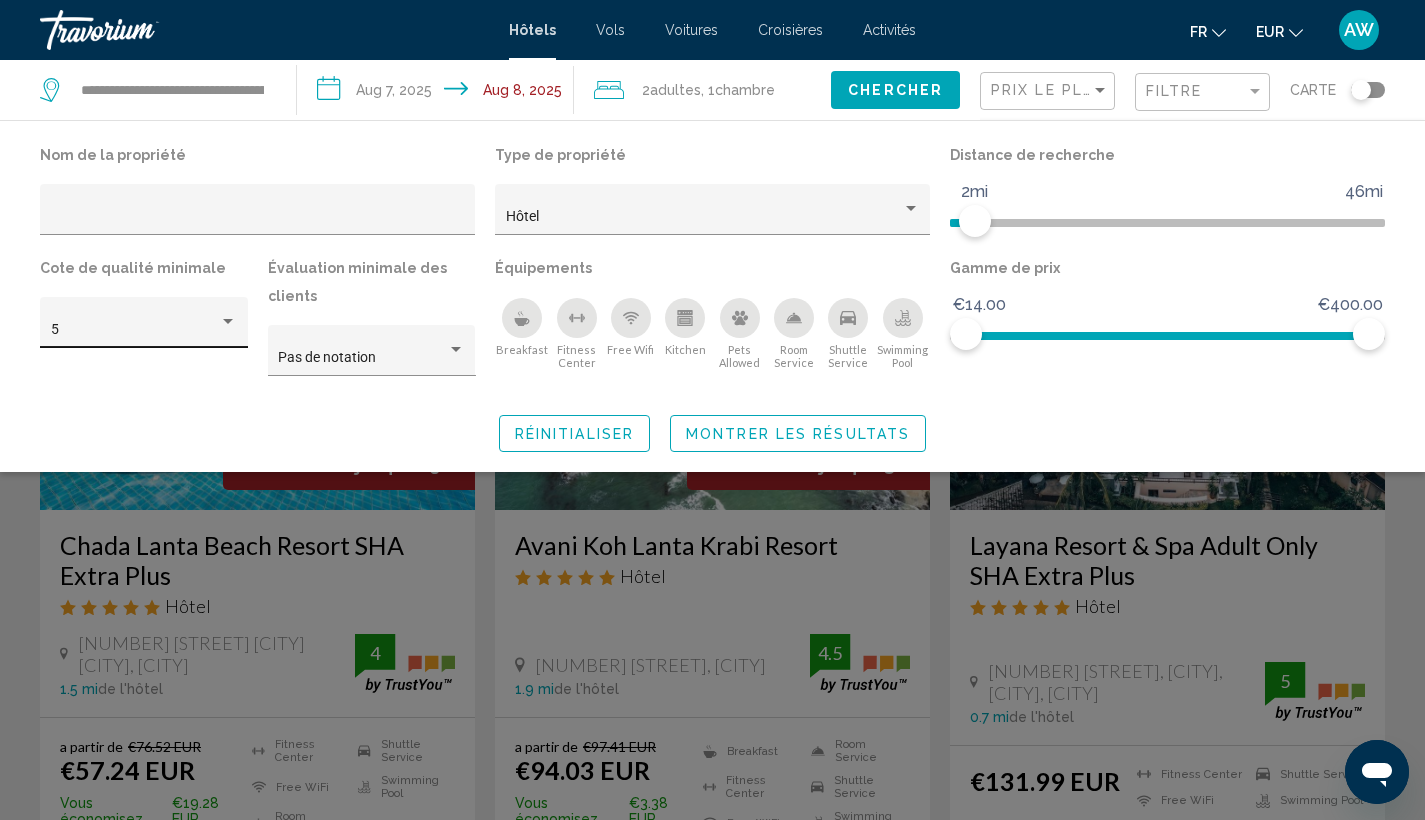 click on "5" 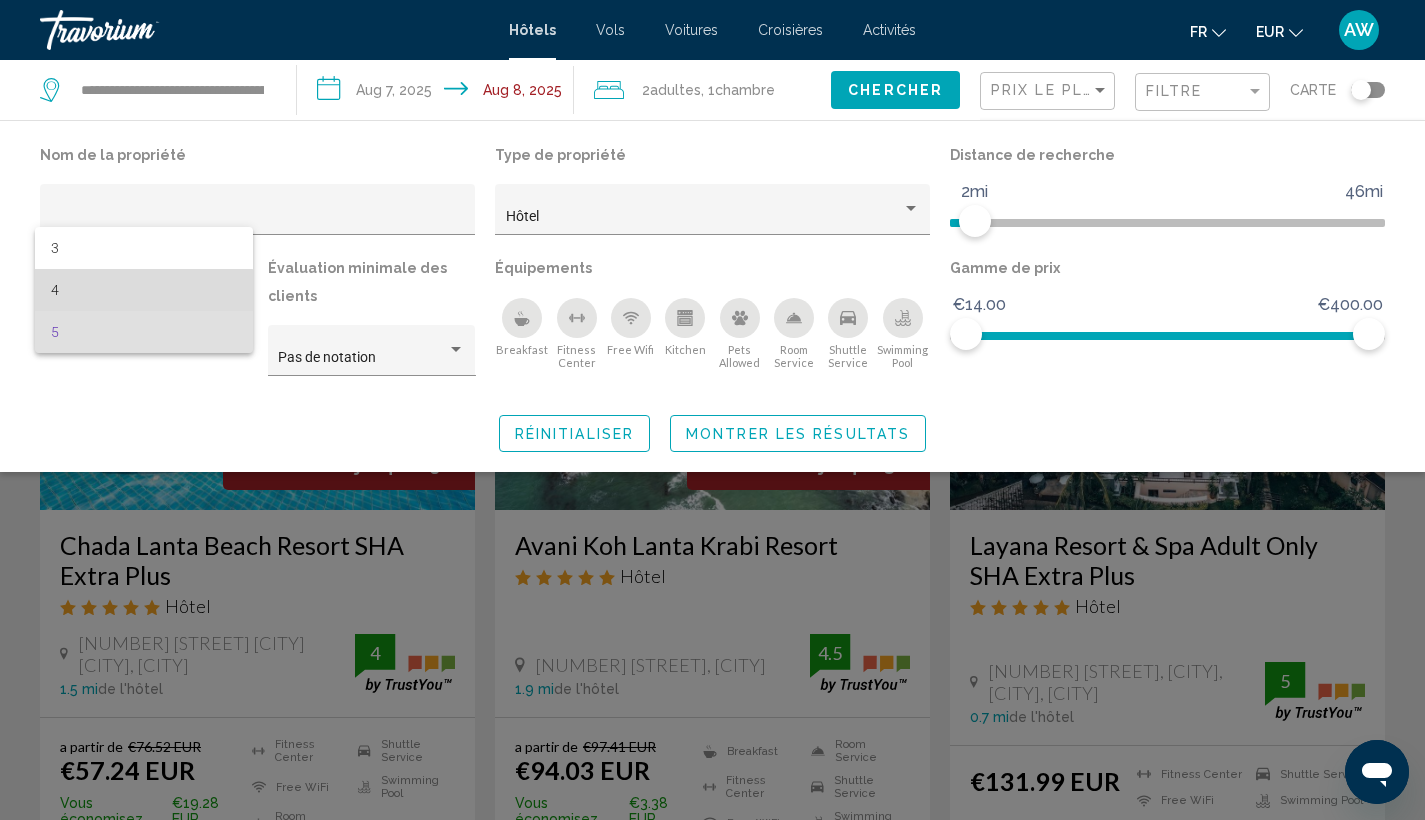 click on "4" at bounding box center [144, 290] 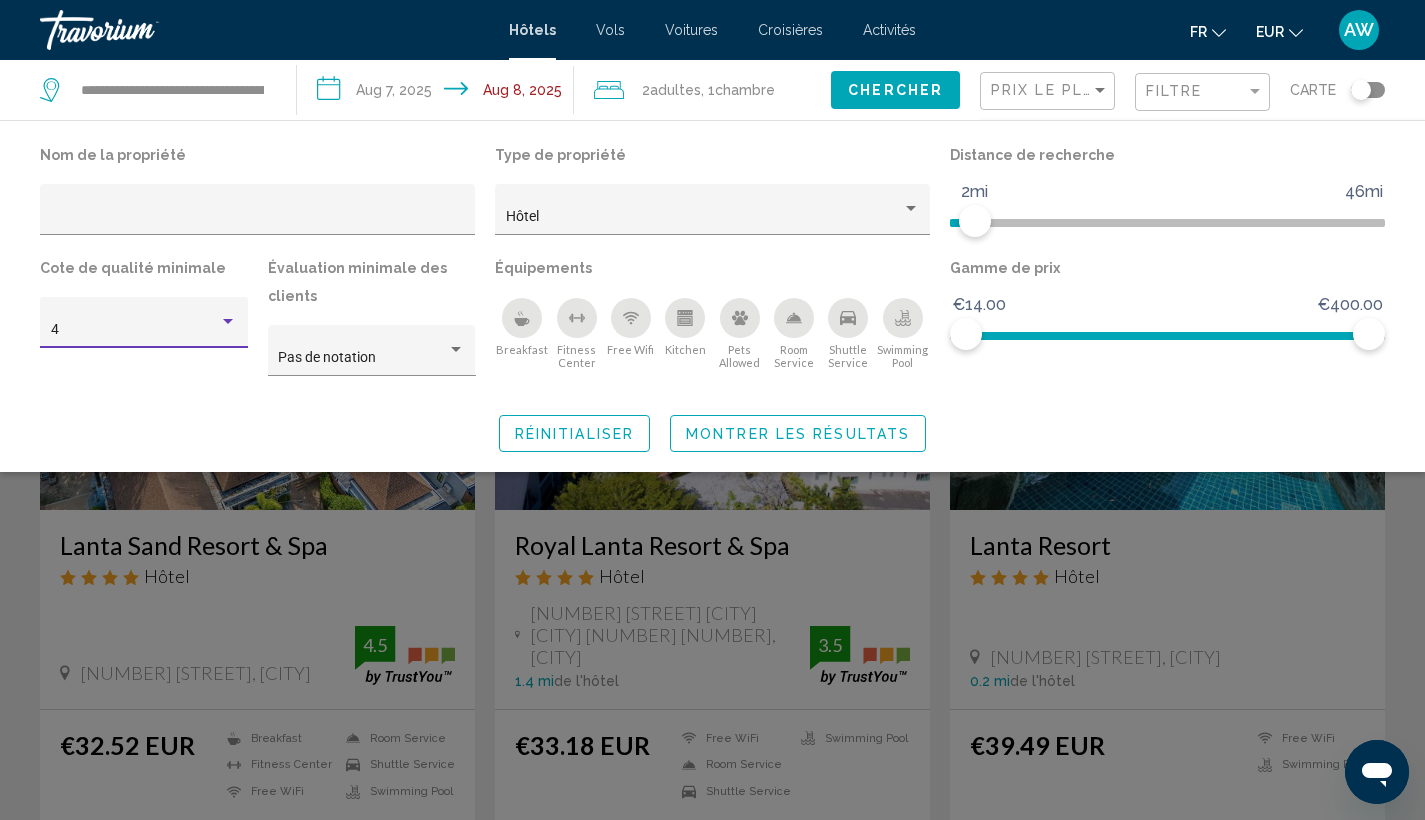 click on "Montrer les résultats" 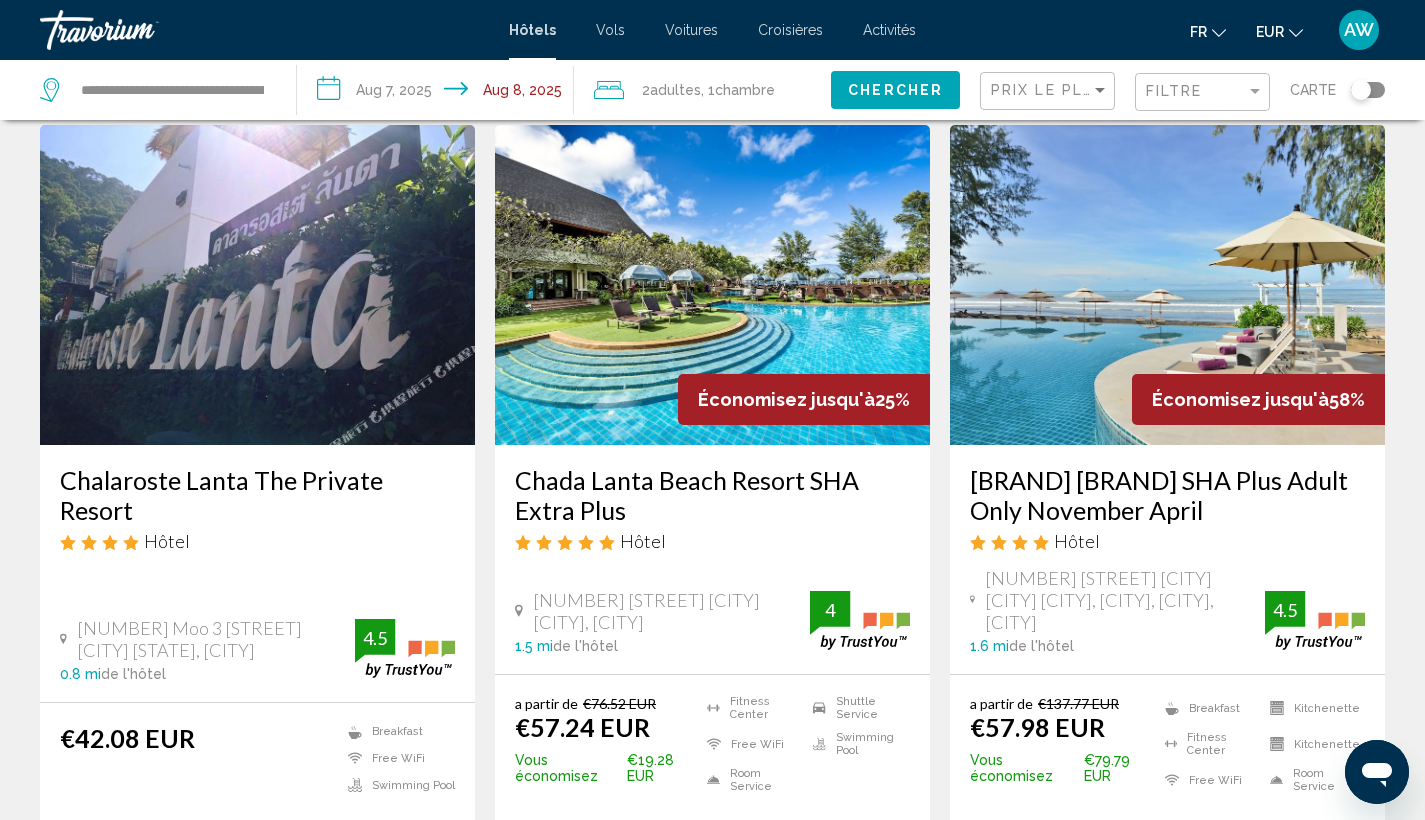 scroll, scrollTop: 808, scrollLeft: 0, axis: vertical 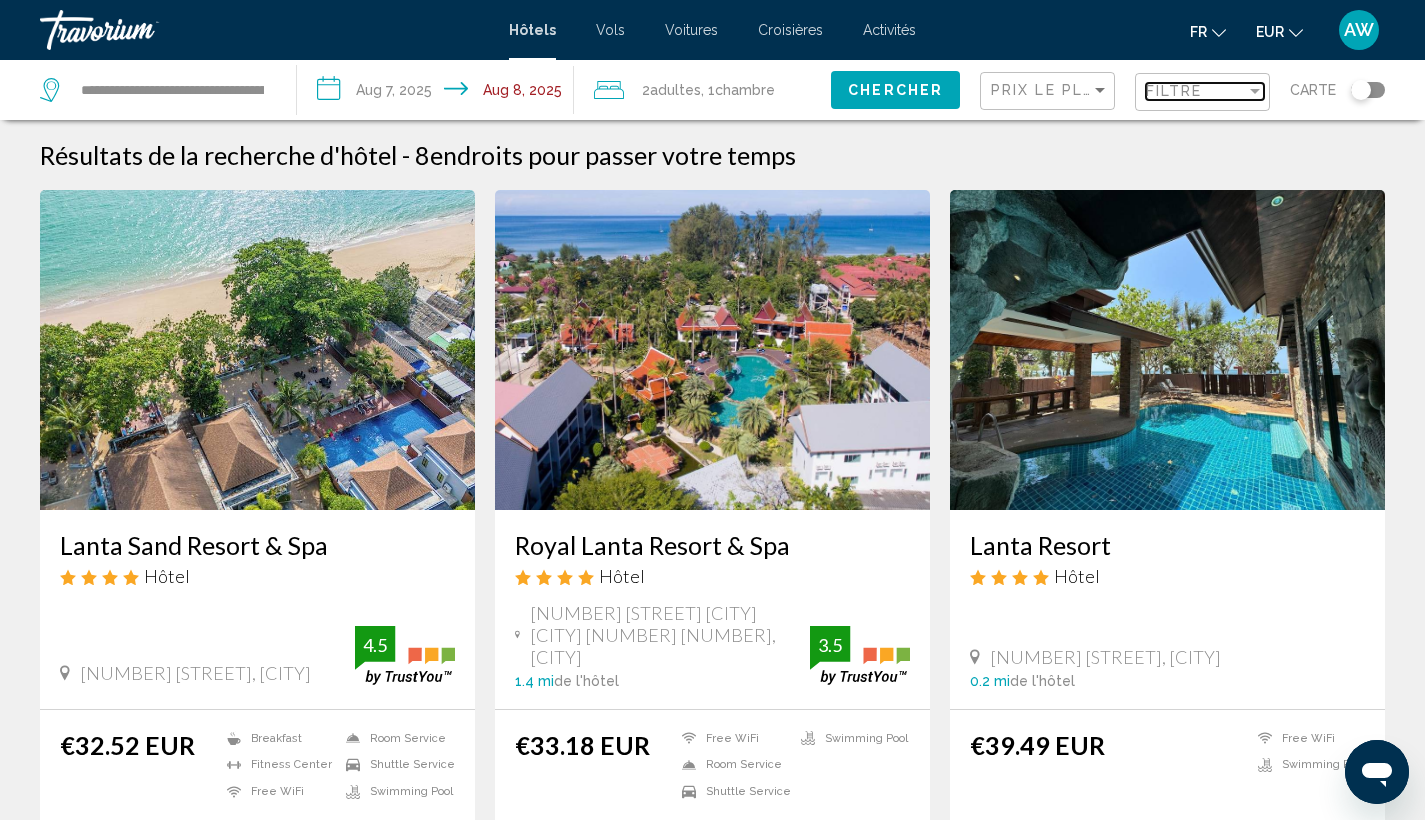 click on "Filtre" at bounding box center (1174, 91) 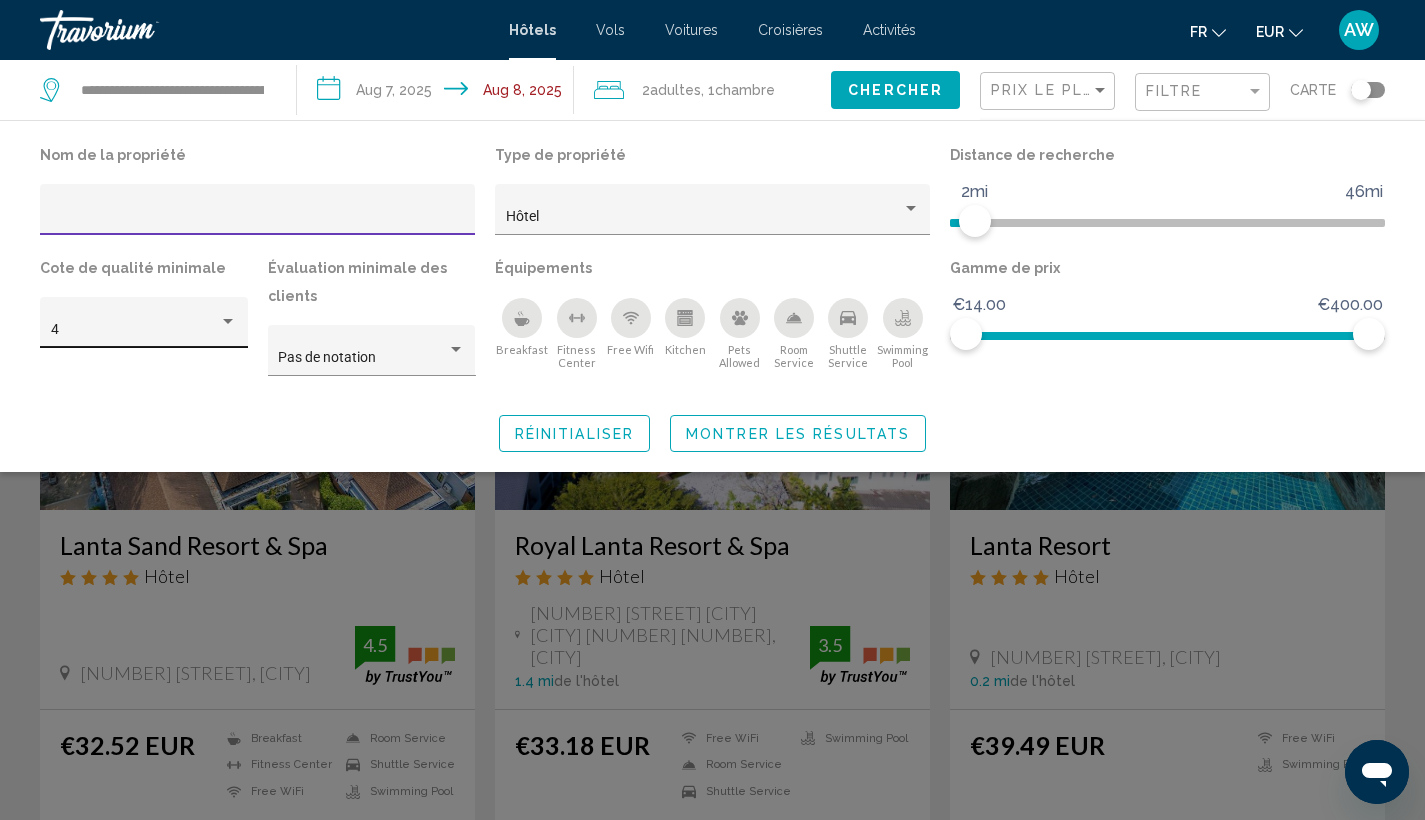 click on "4" at bounding box center [135, 330] 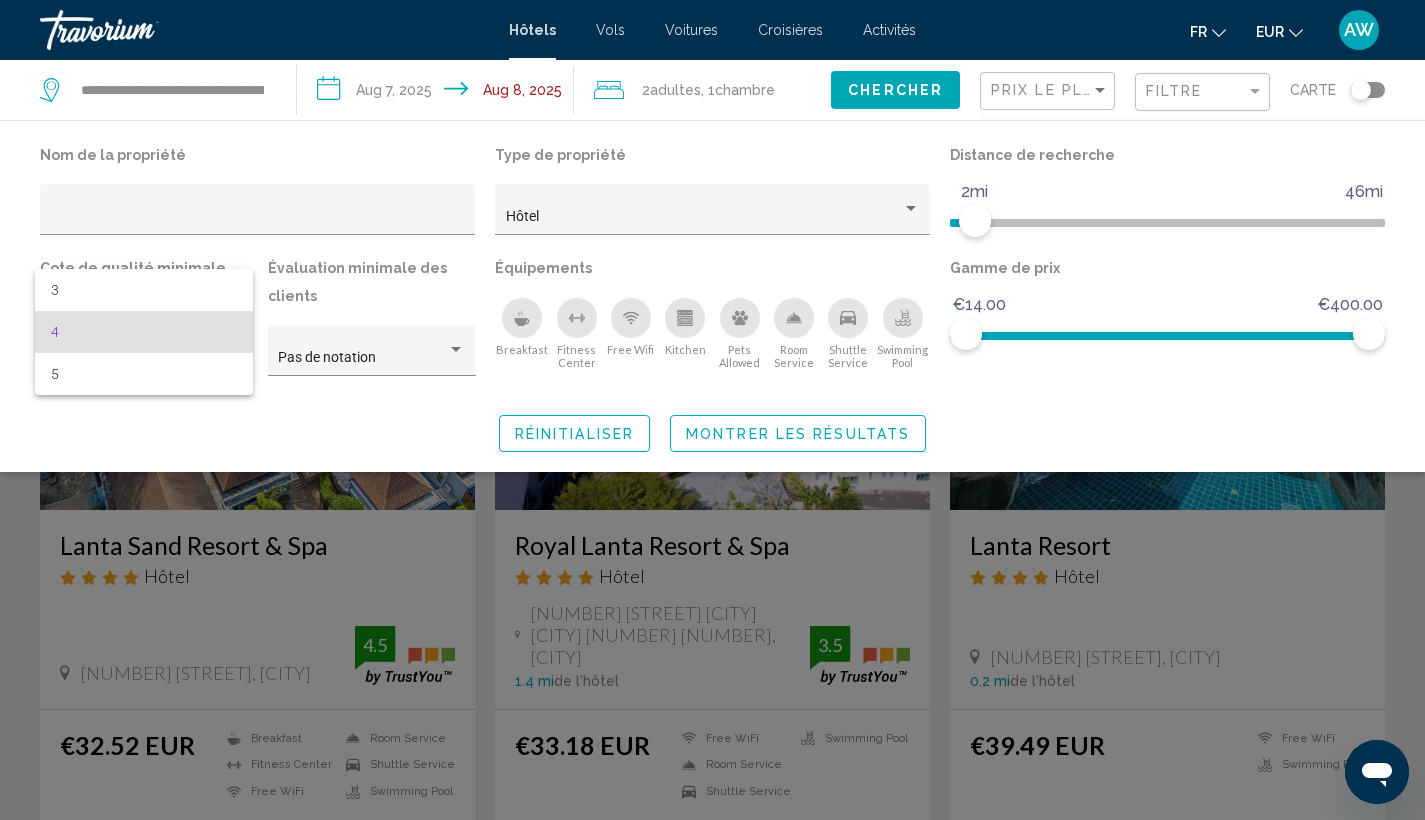 click on "4" at bounding box center [144, 332] 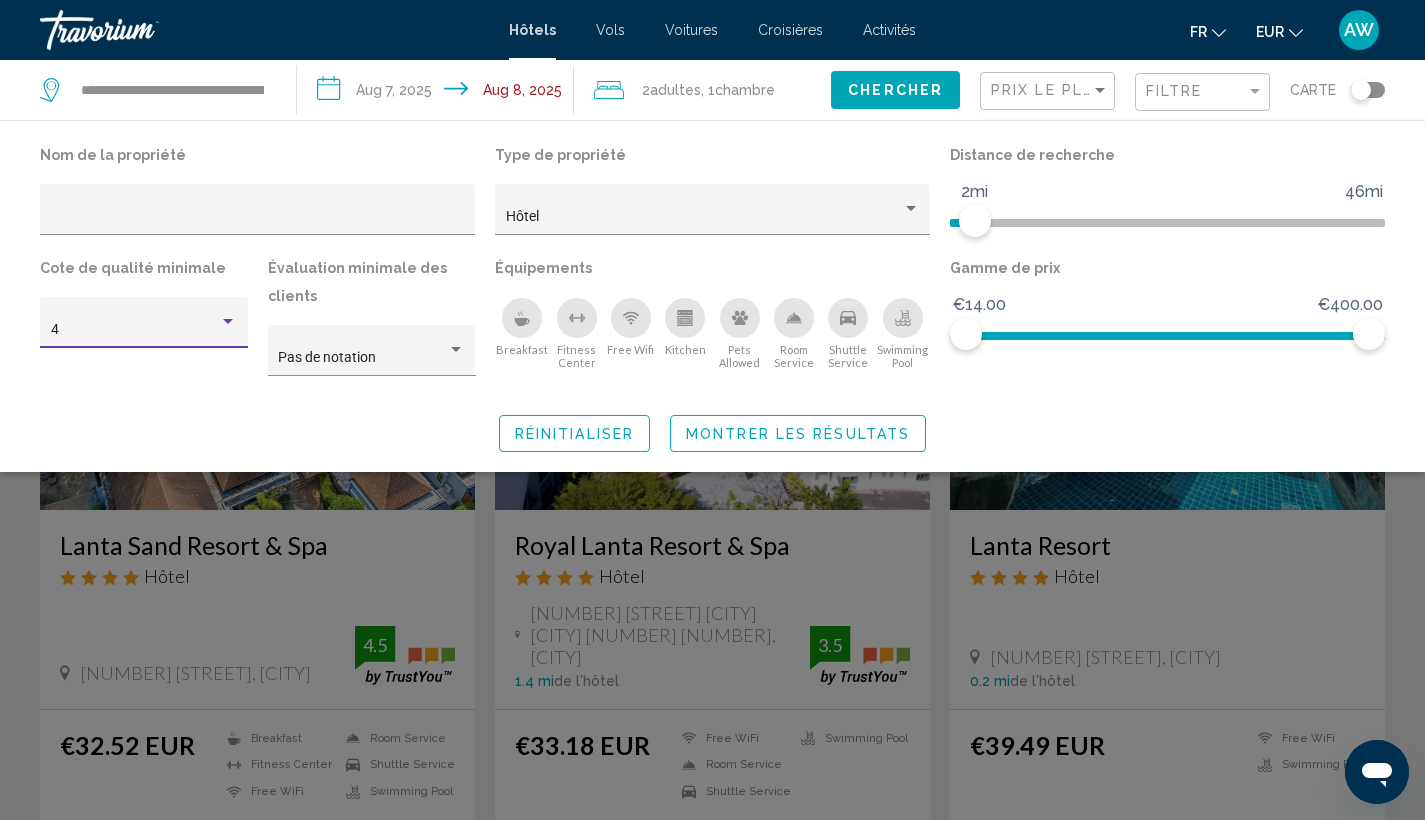 click on "4" 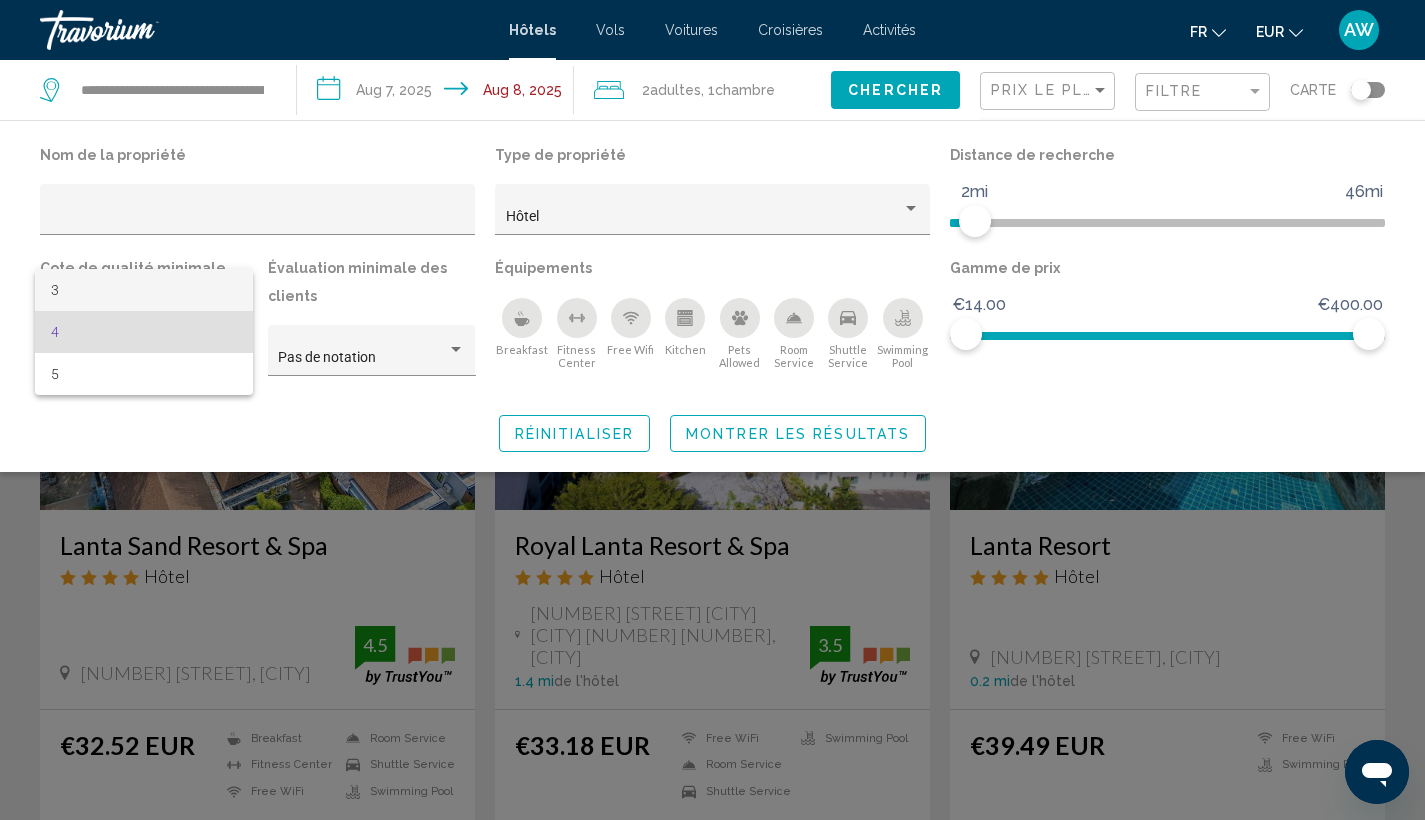 click on "3" at bounding box center [144, 290] 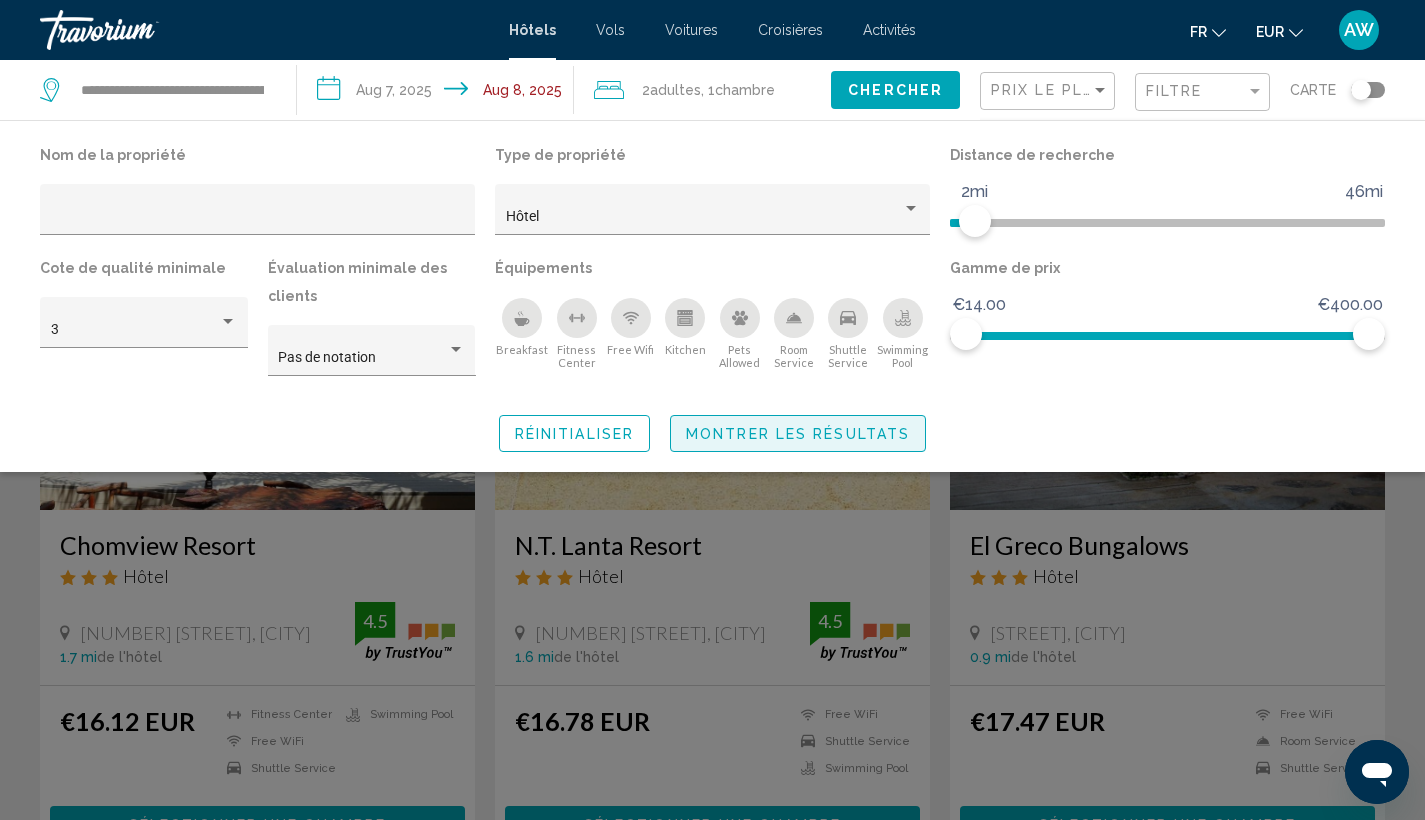 click on "Montrer les résultats" 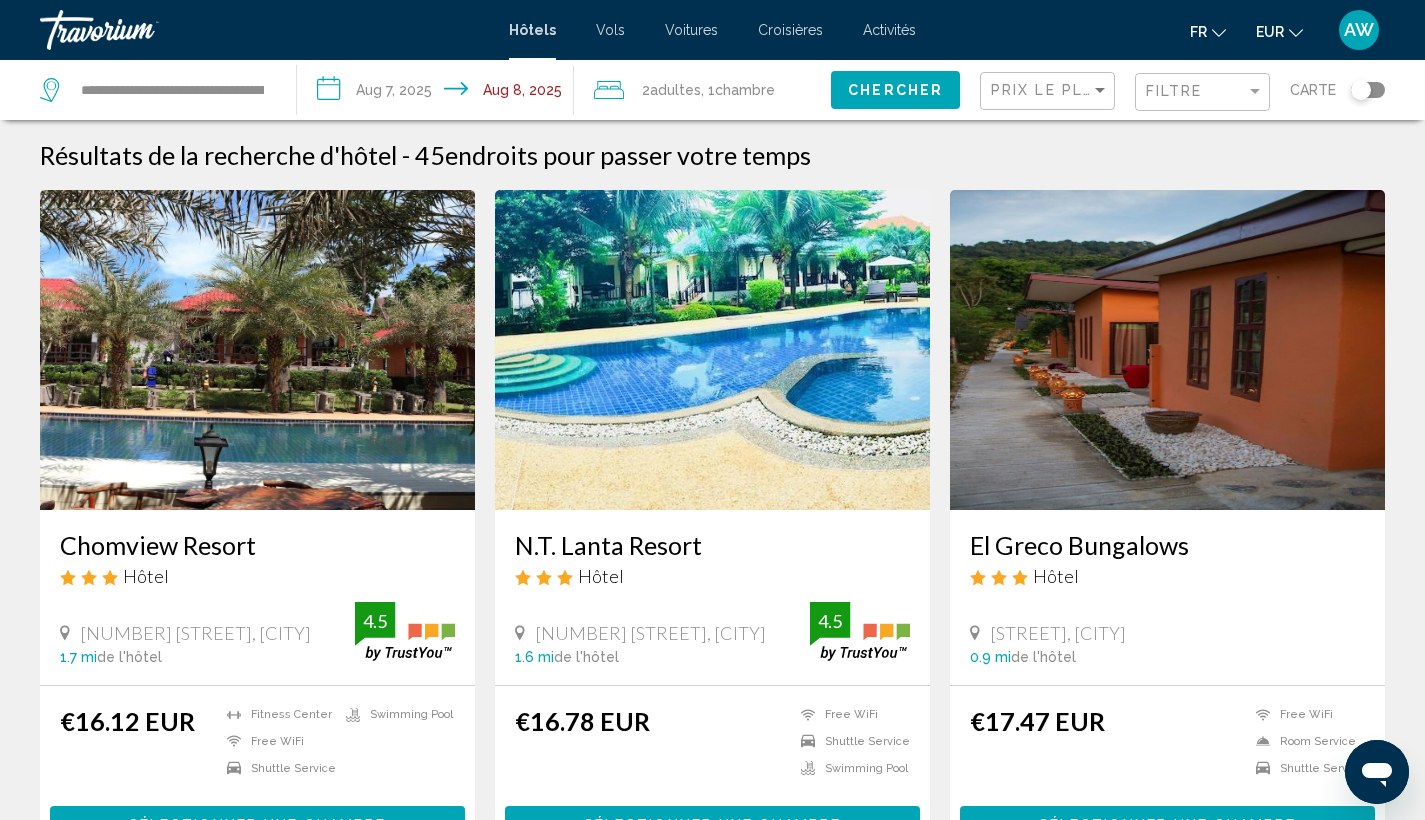 scroll, scrollTop: 0, scrollLeft: 0, axis: both 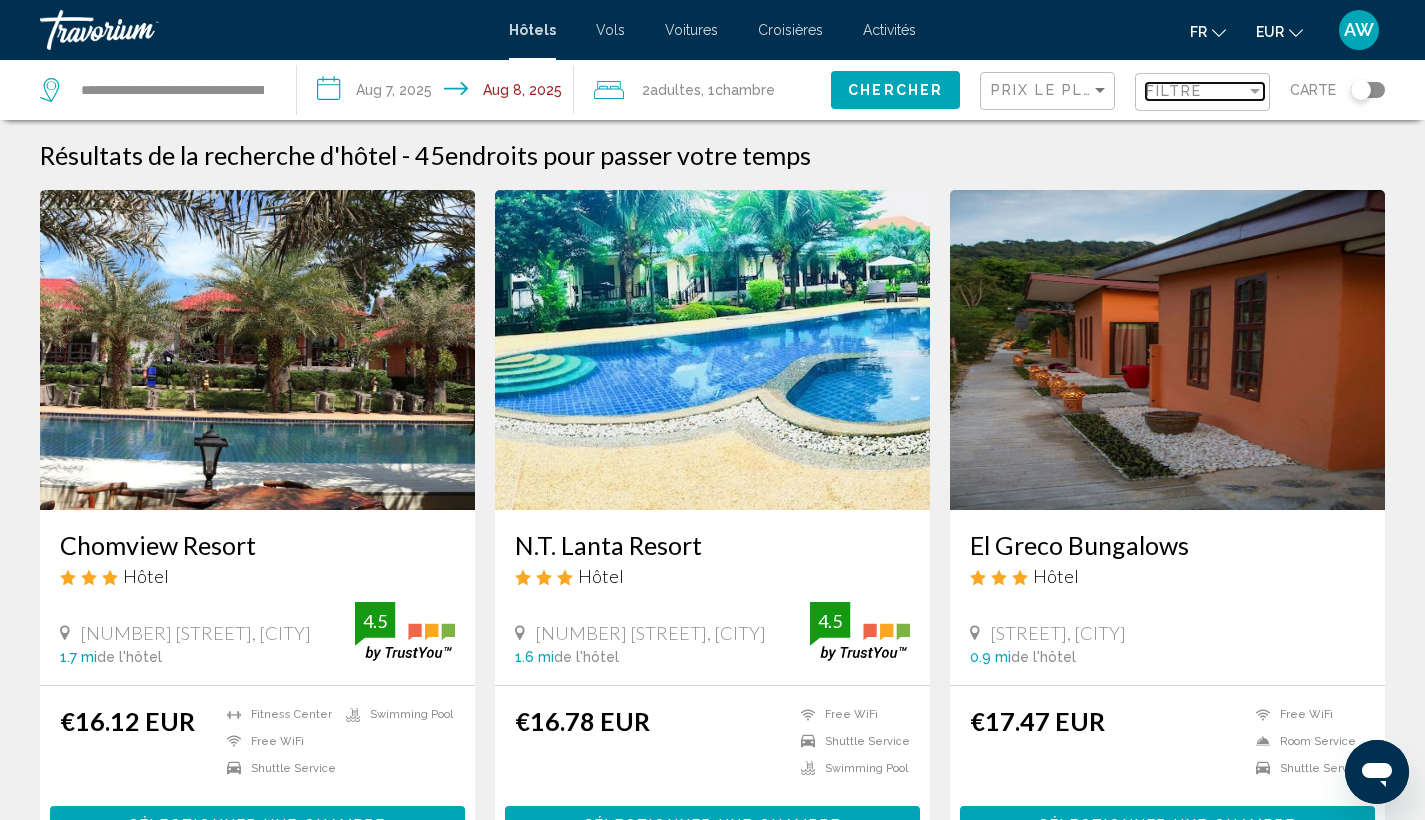 click on "Filtre" at bounding box center (1174, 91) 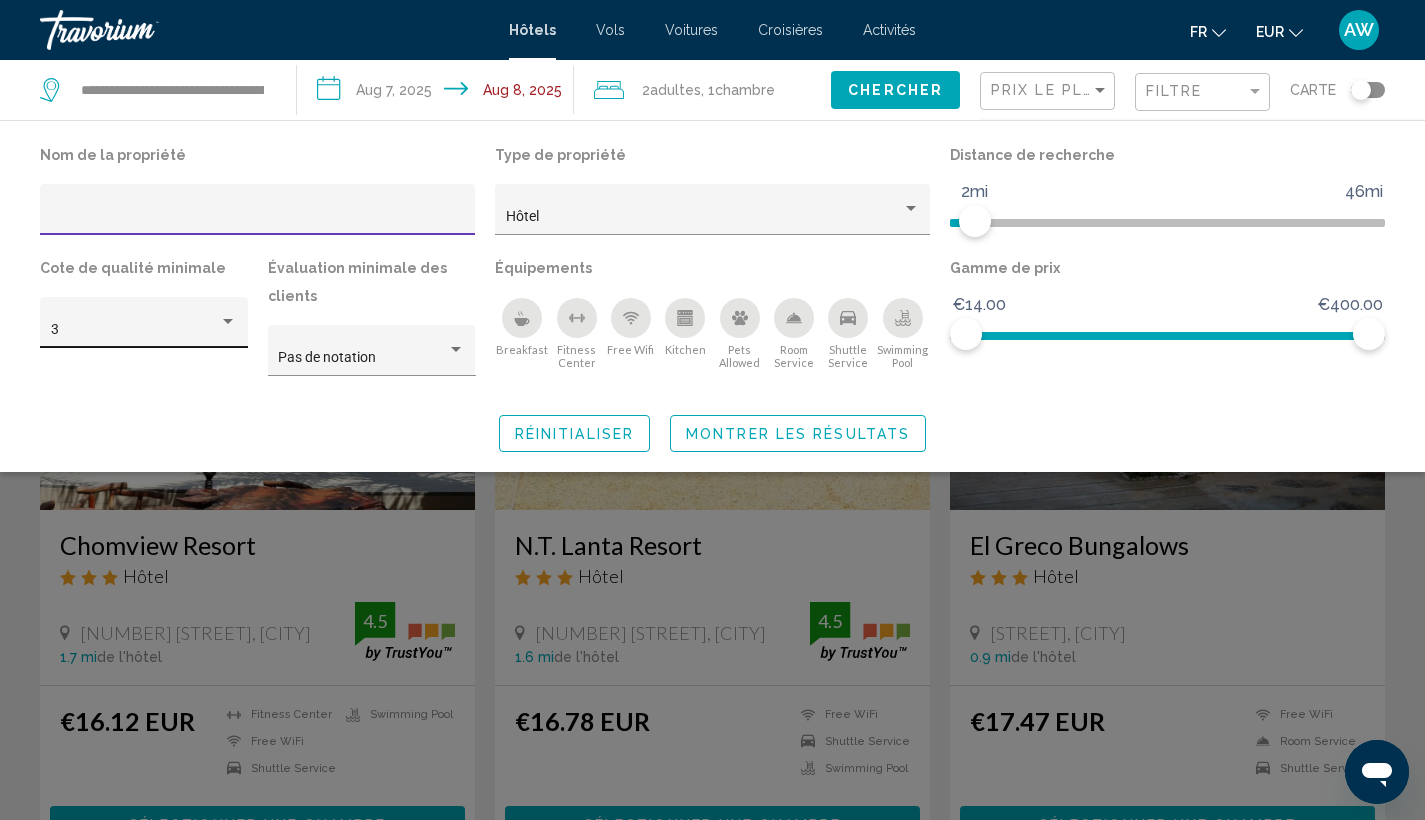 click on "3" 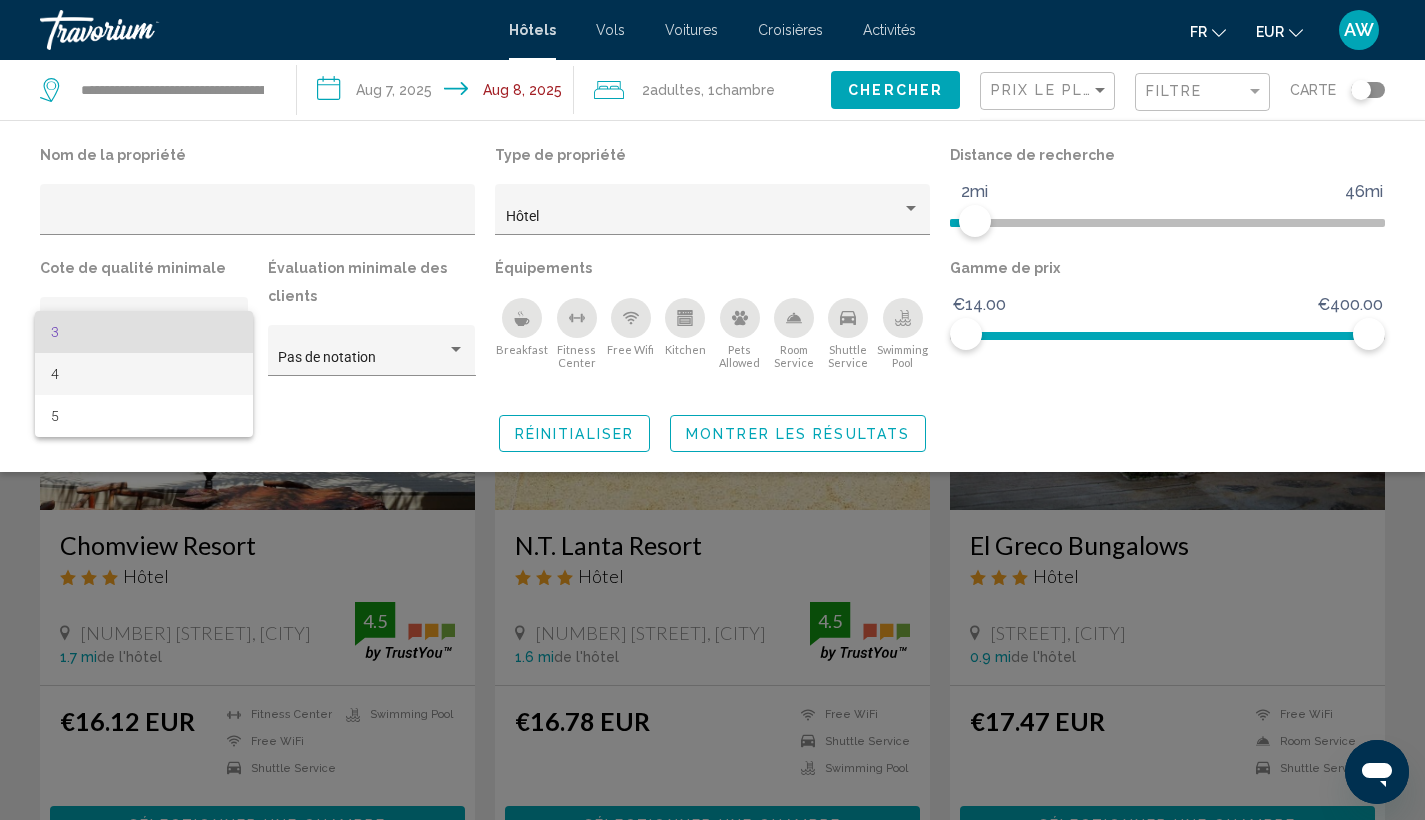click on "4" at bounding box center [144, 374] 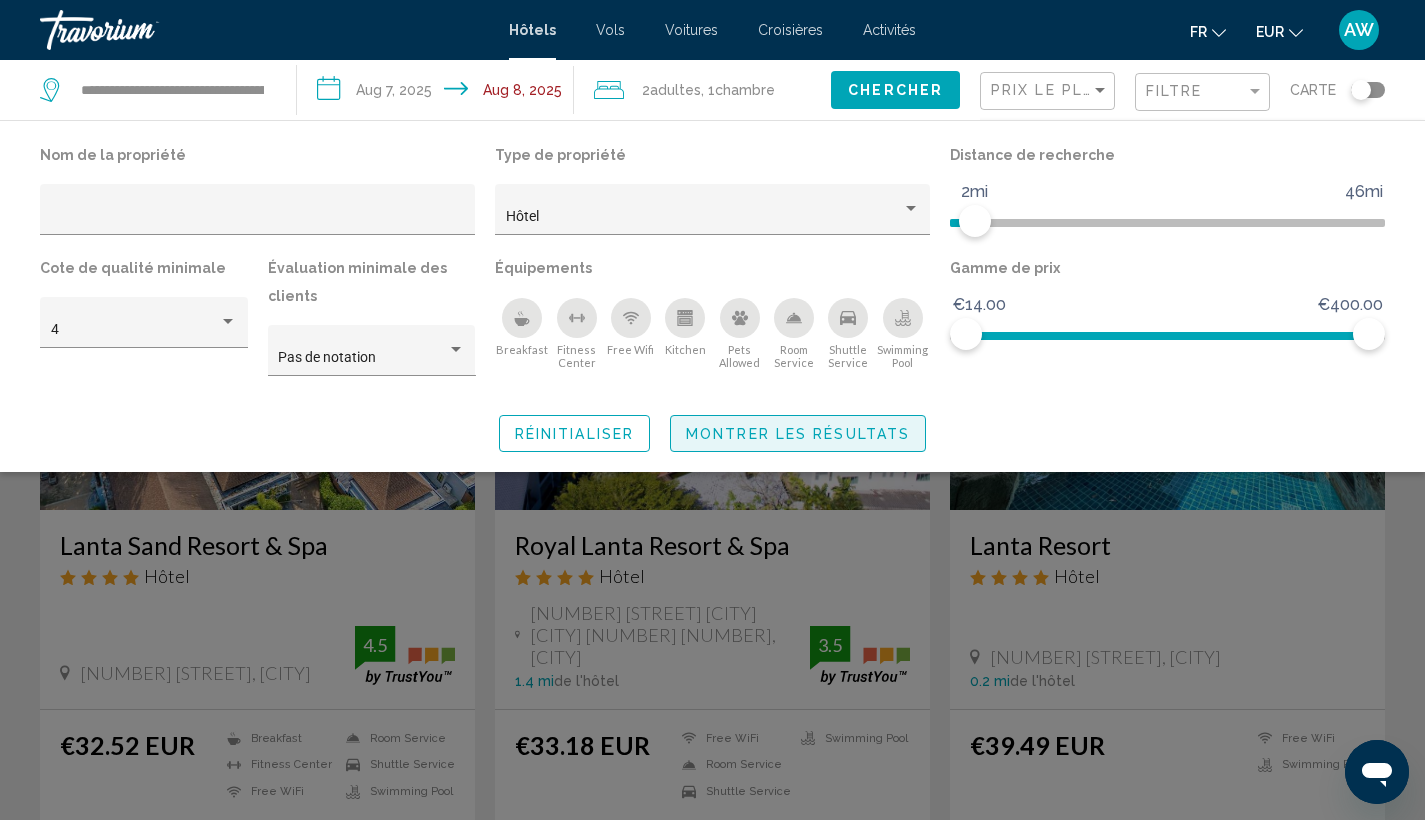click on "Montrer les résultats" 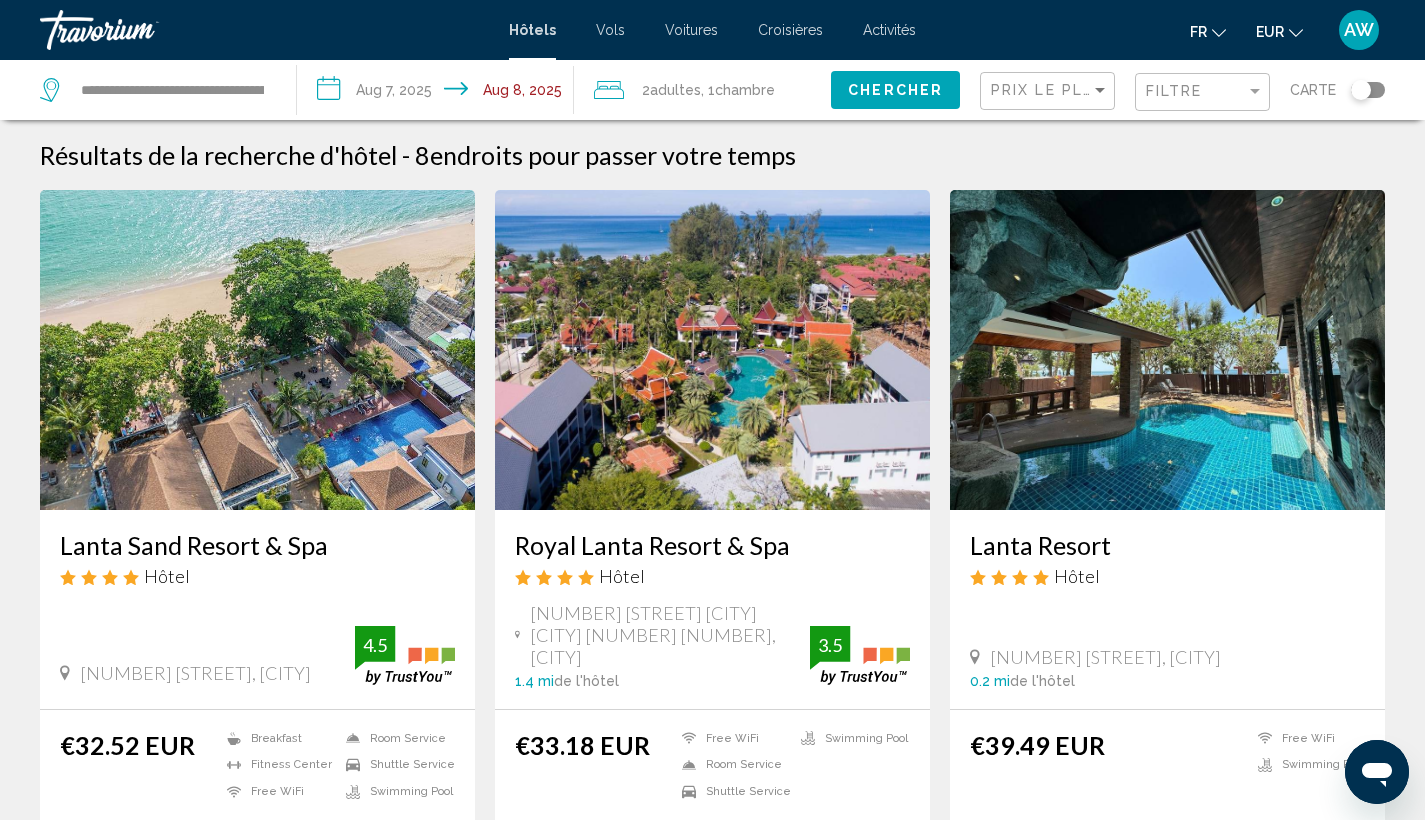 click on "Lanta Sand Resort & Spa" at bounding box center (257, 545) 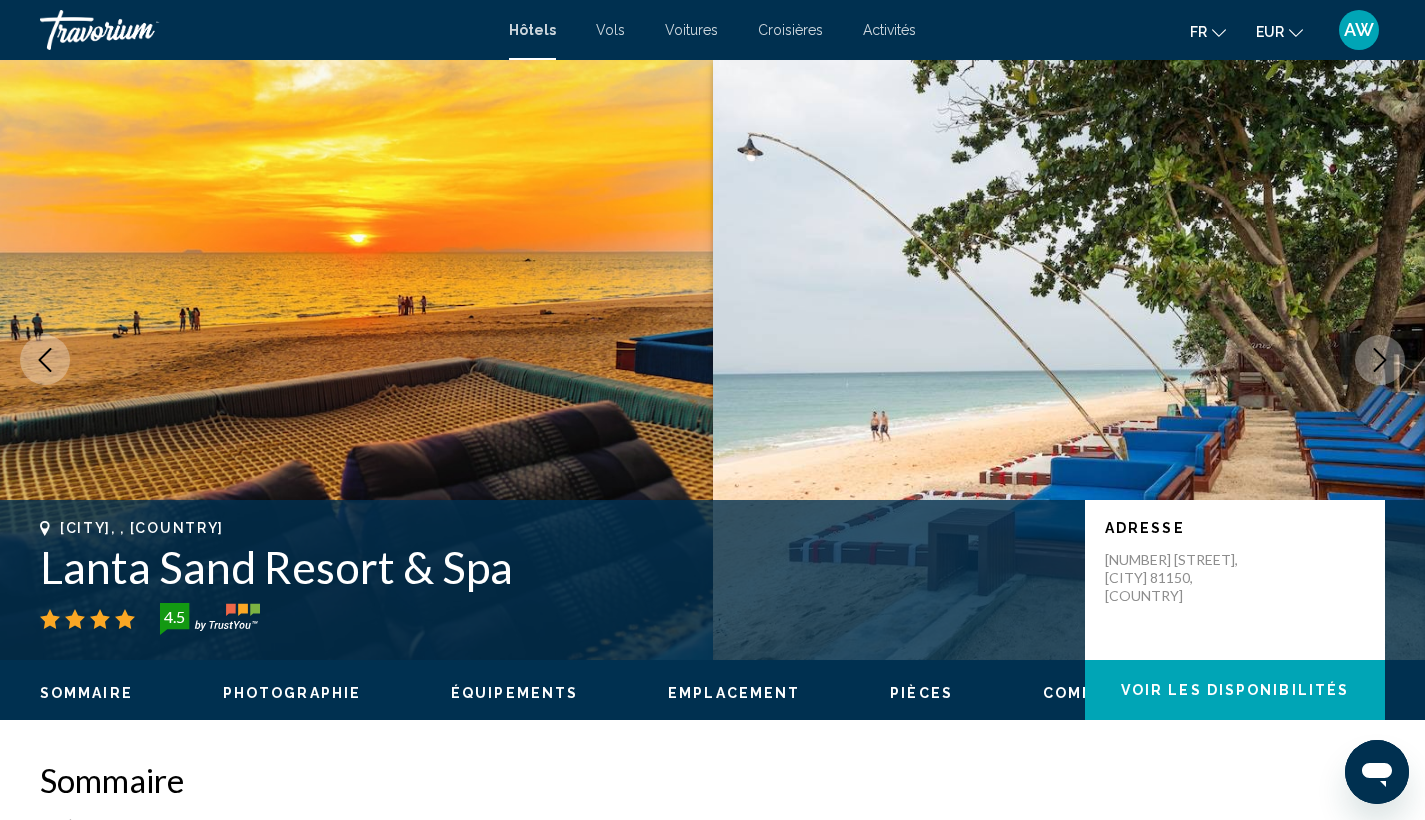 click 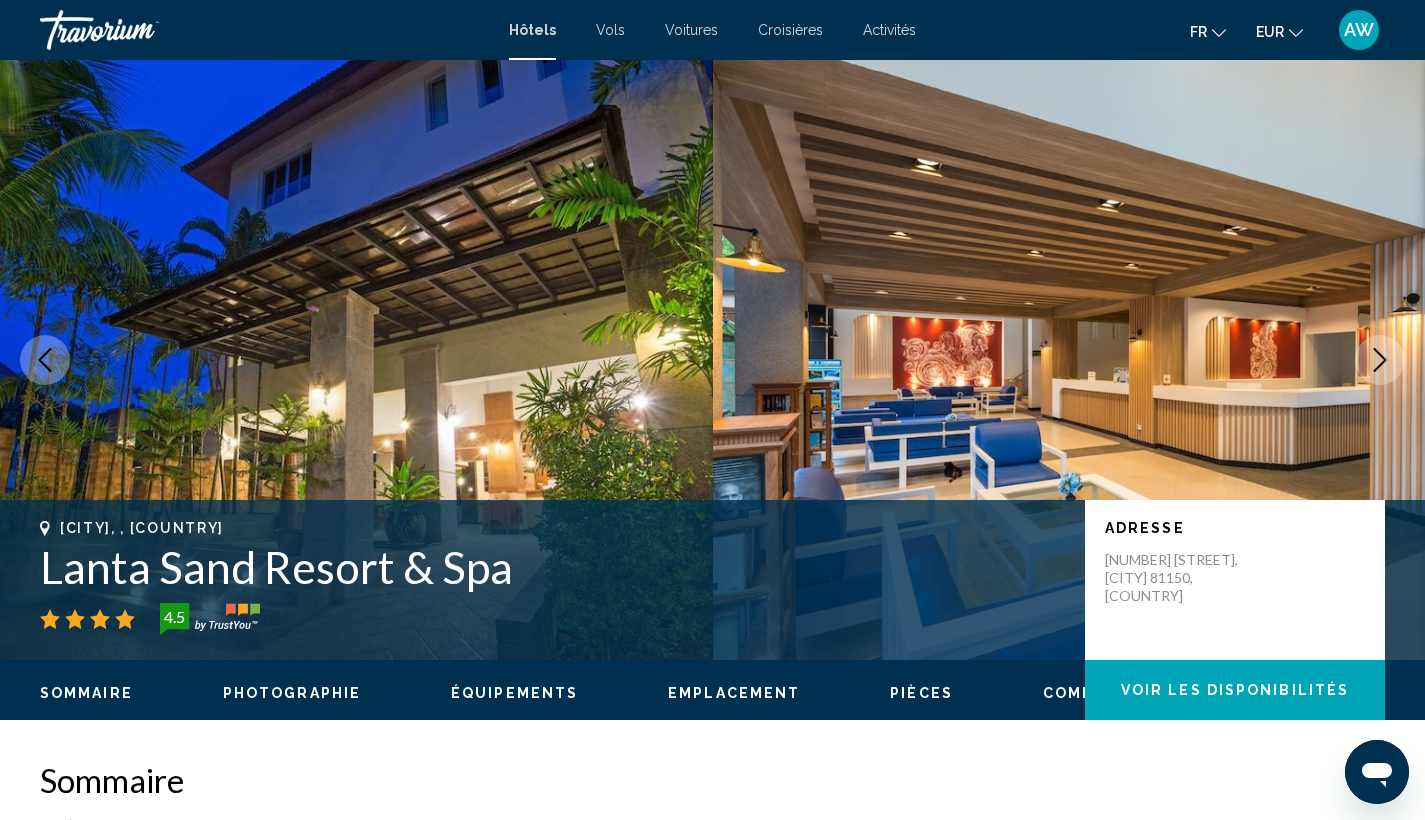 click 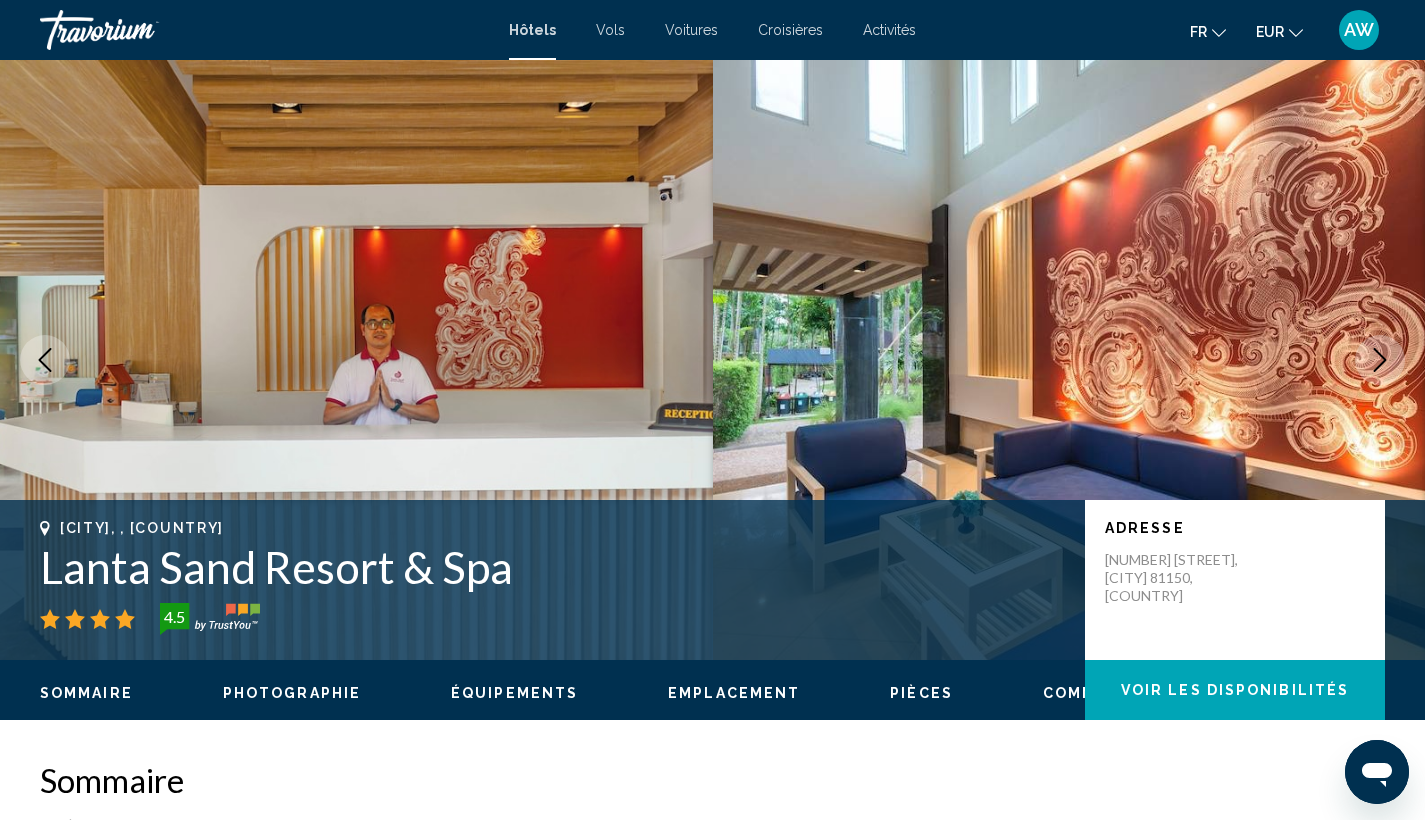 click 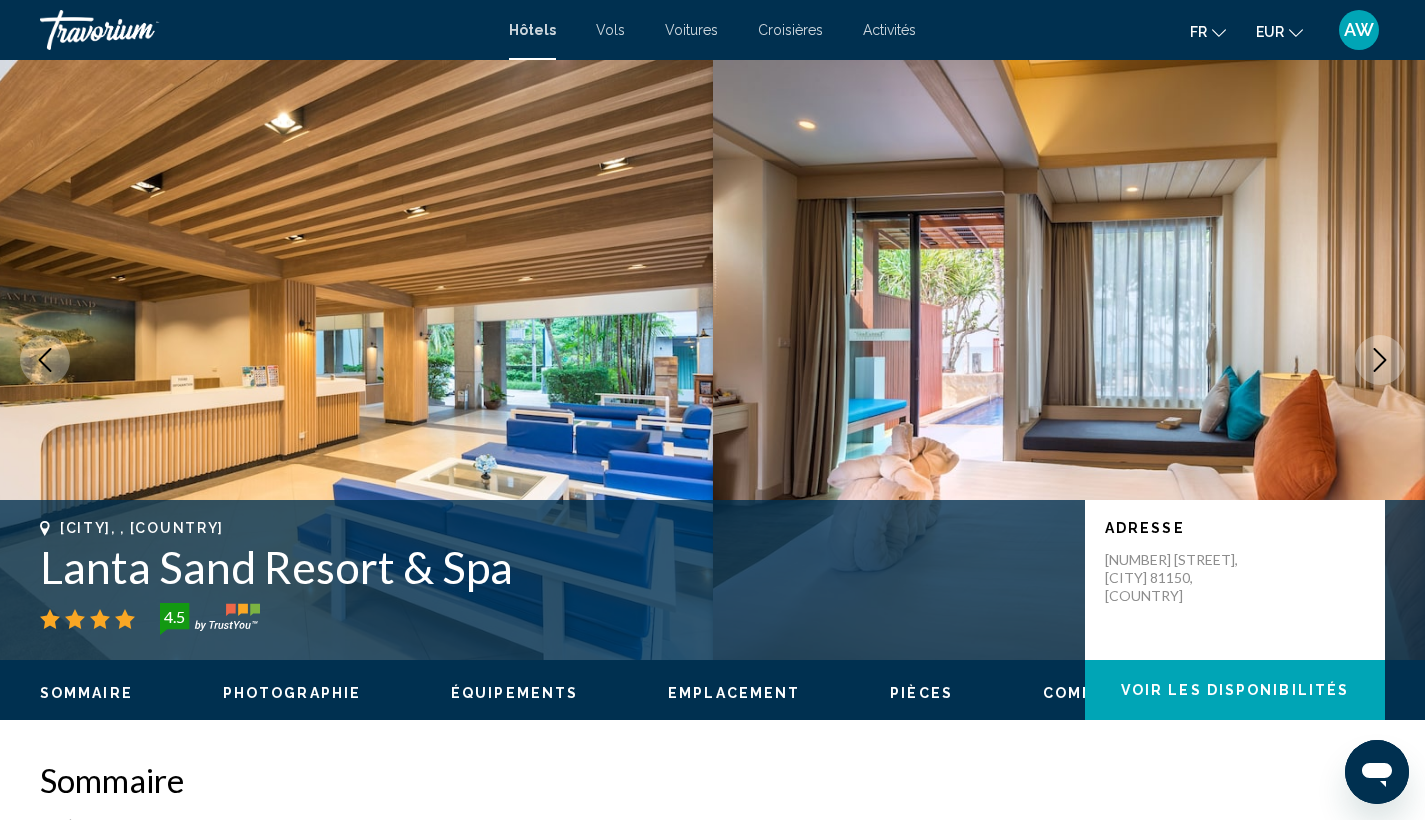 click 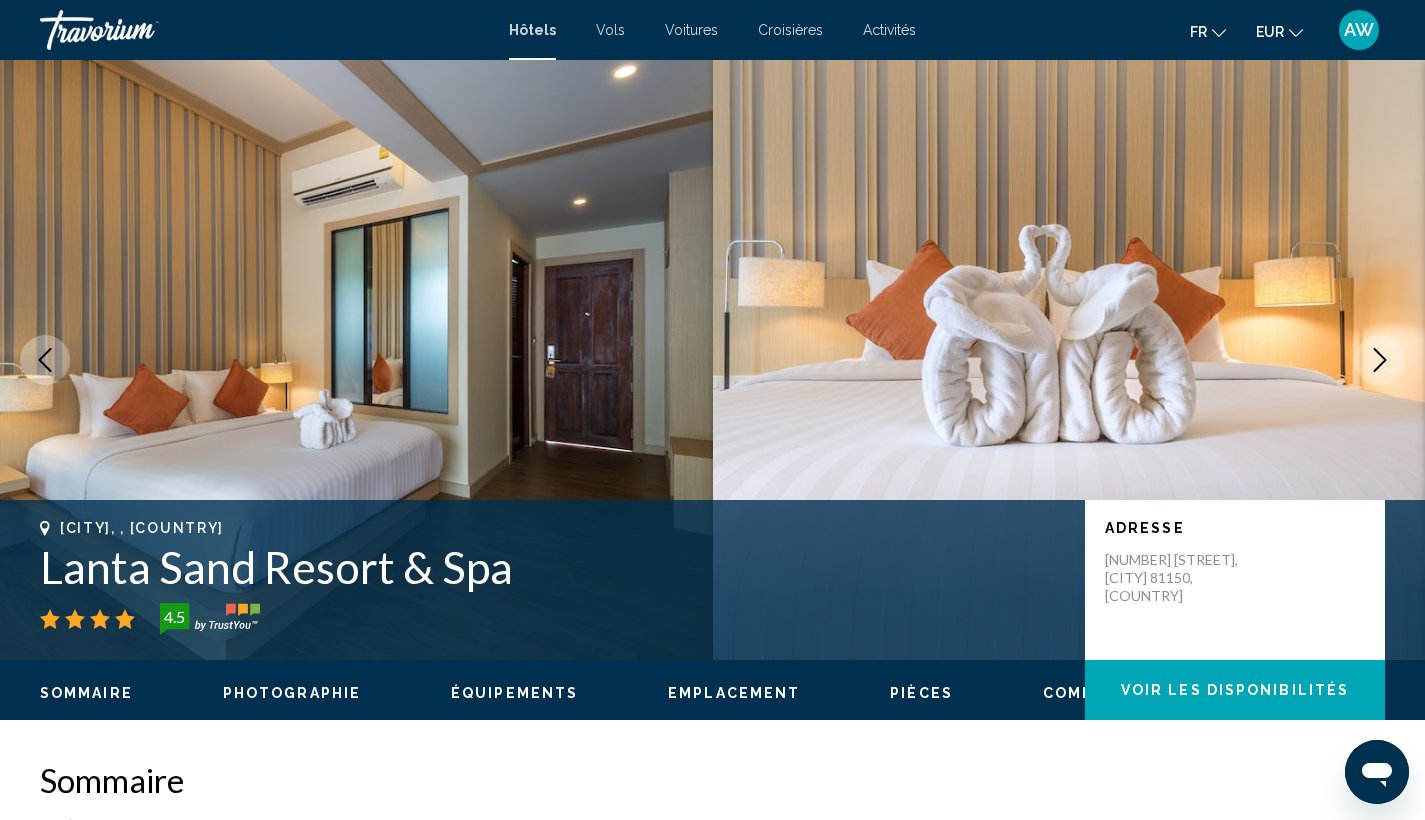 click 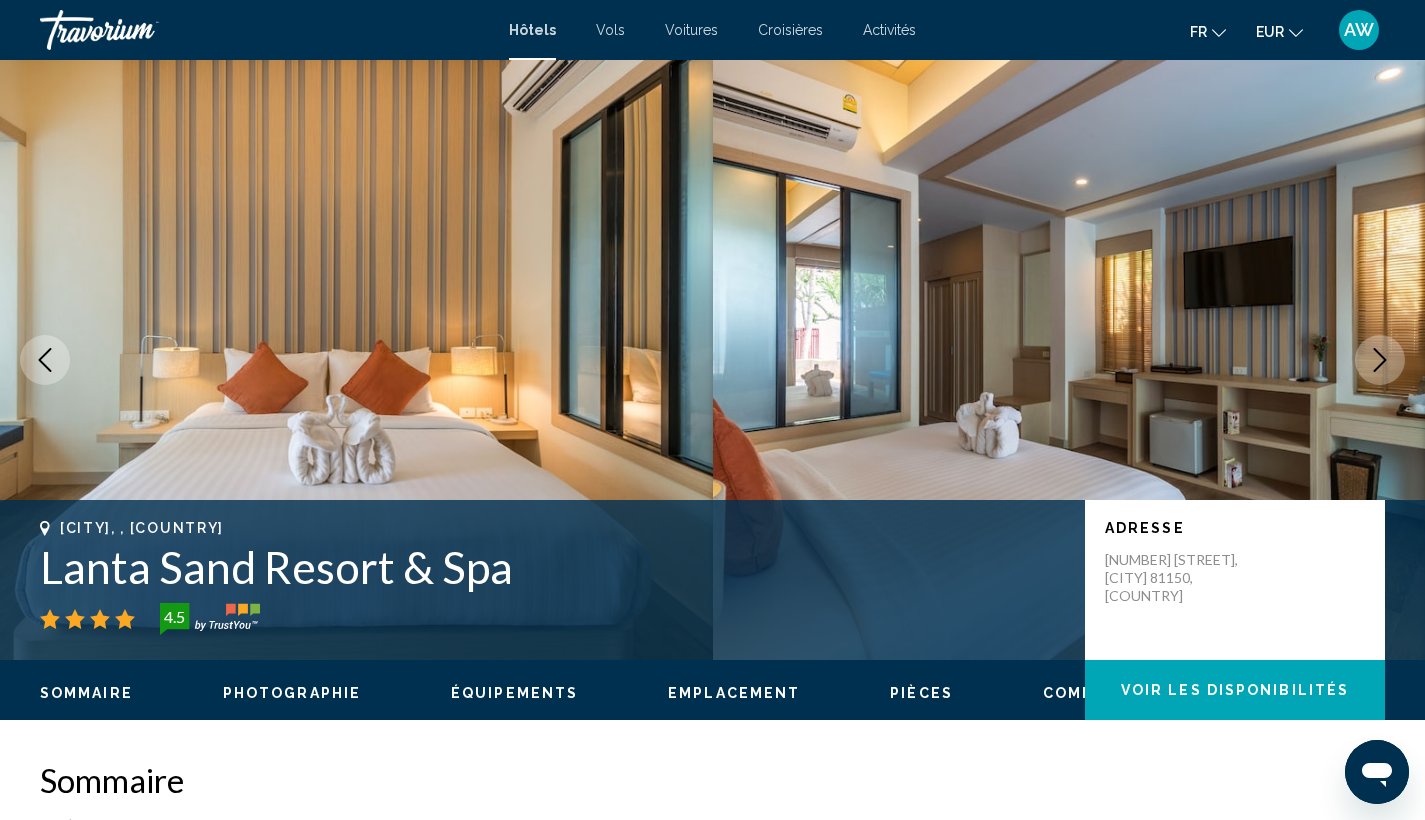 click 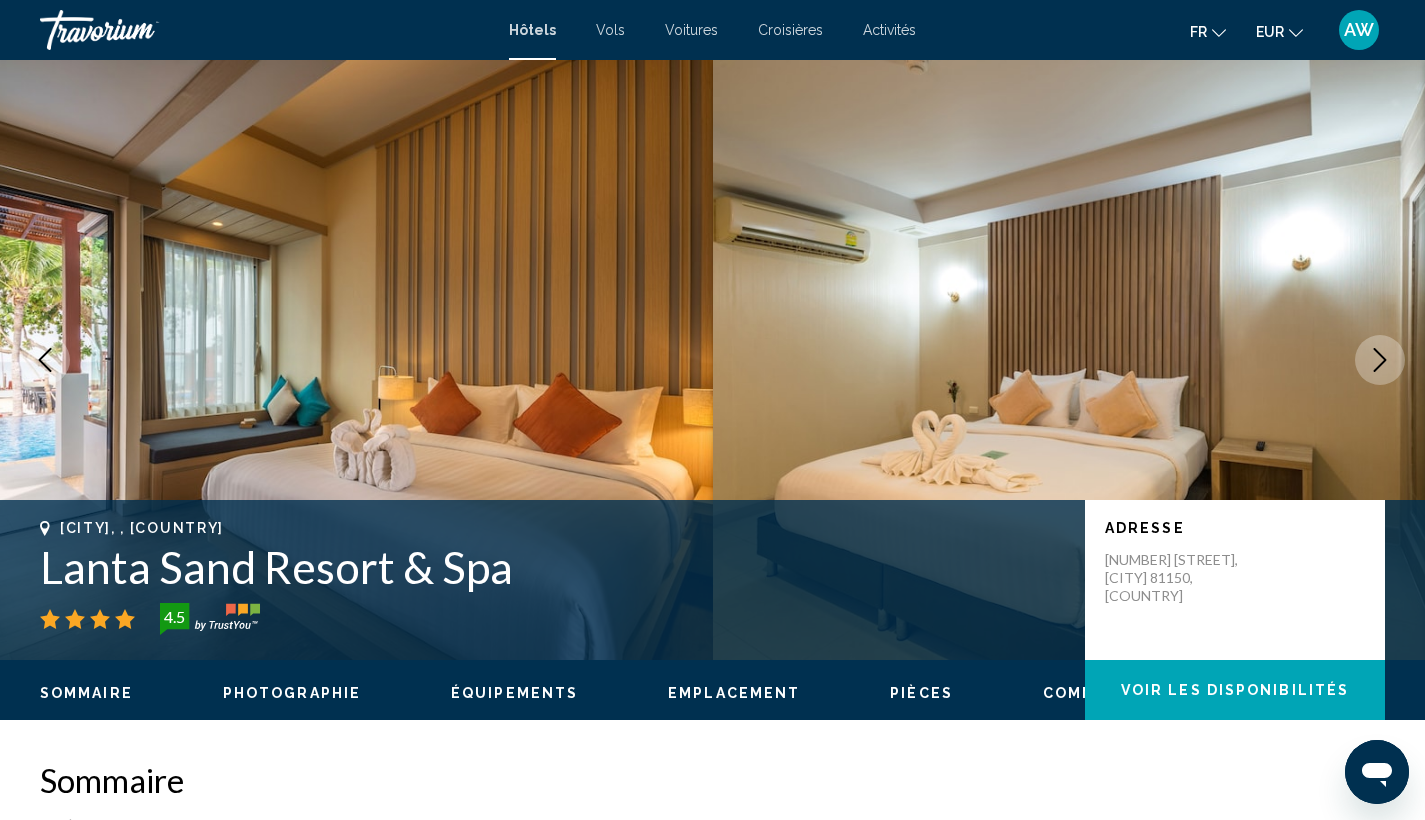 click 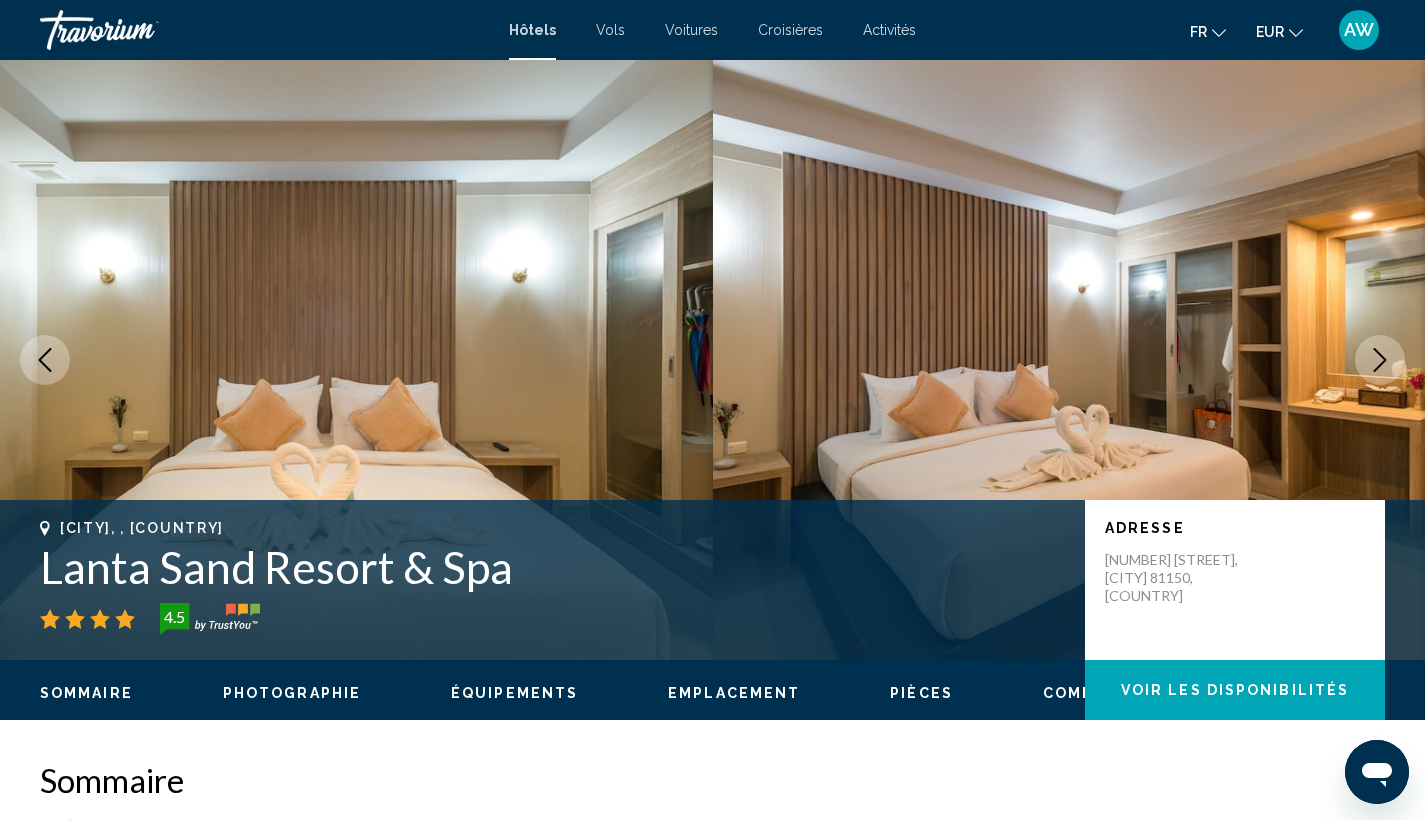 click 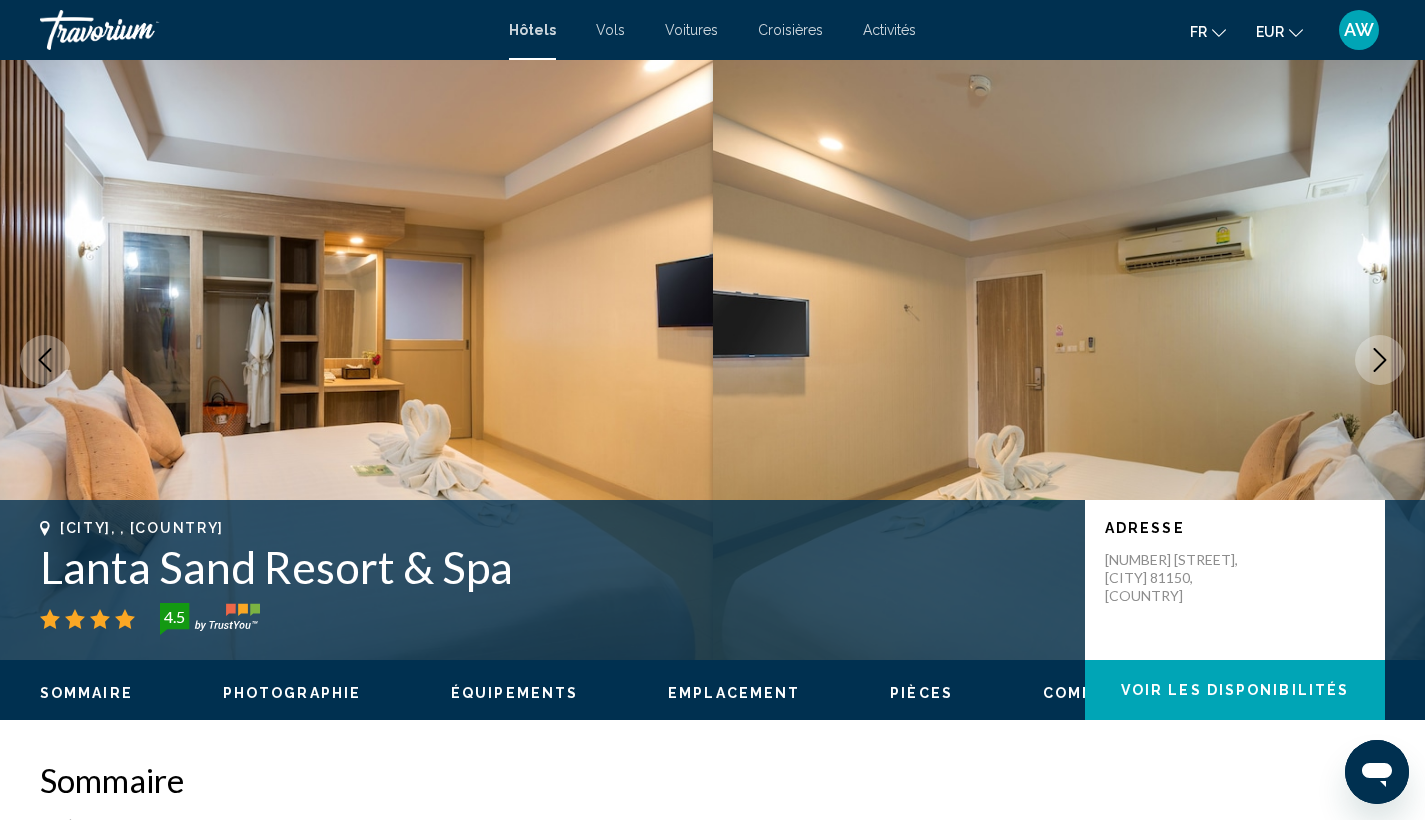 click 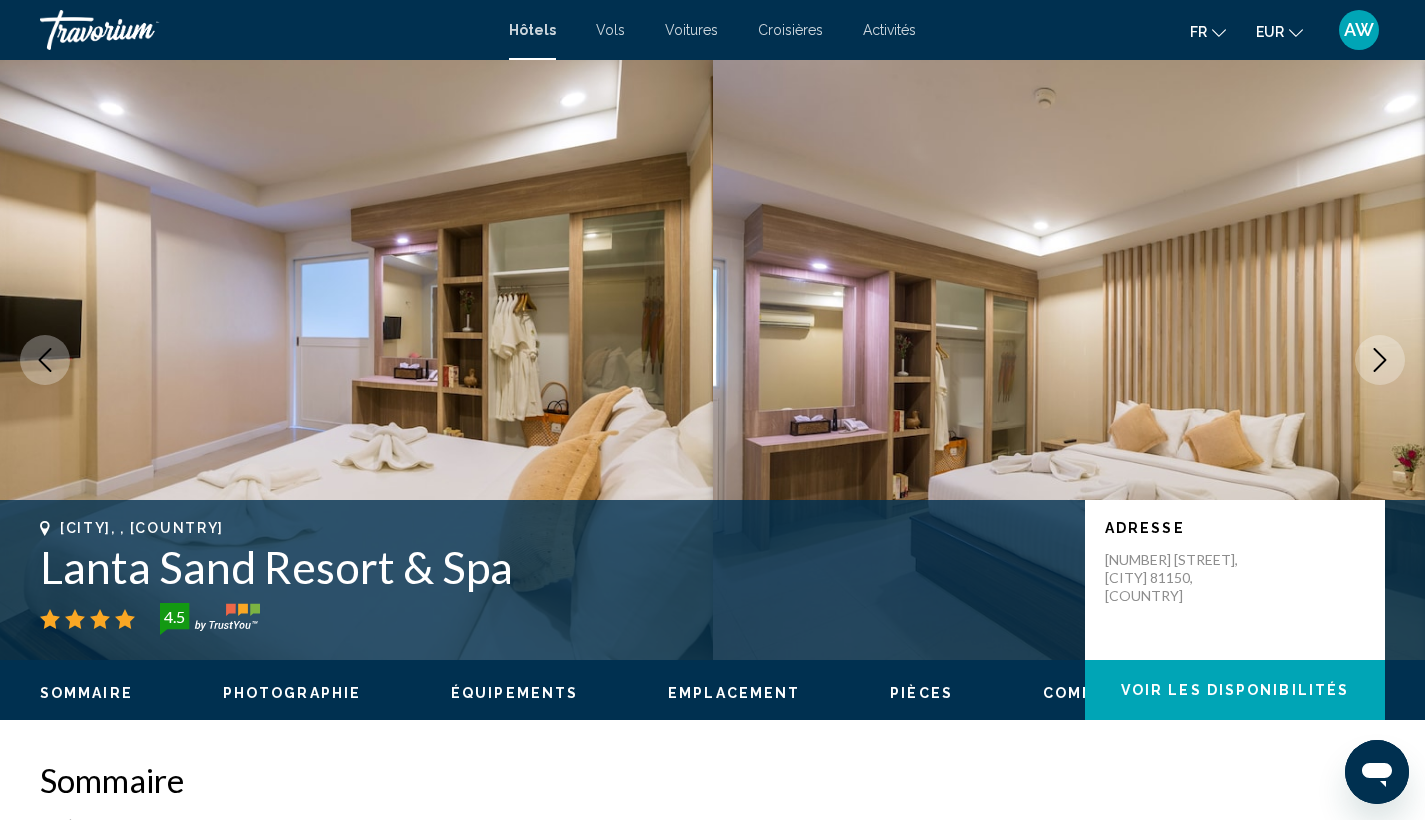 click 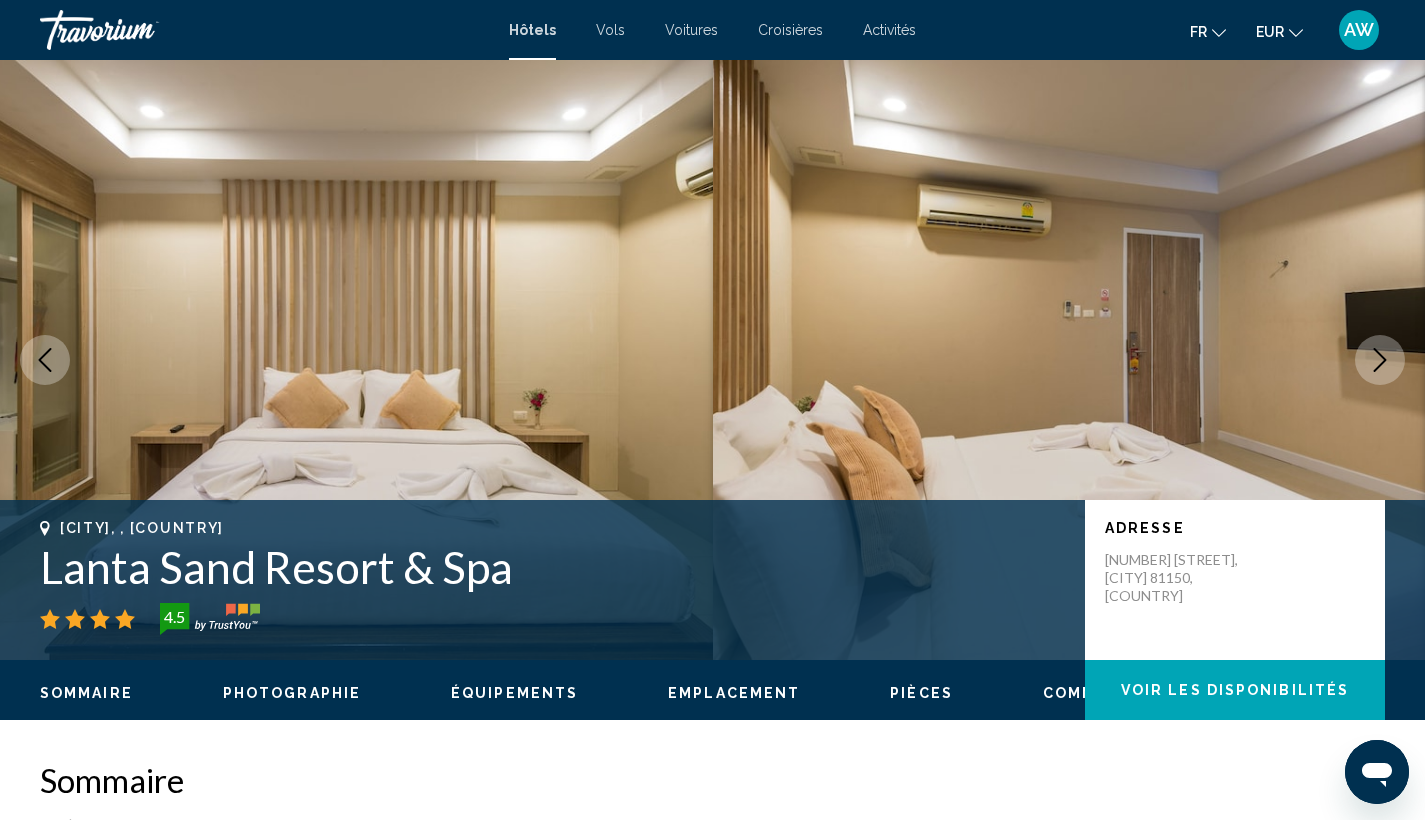click 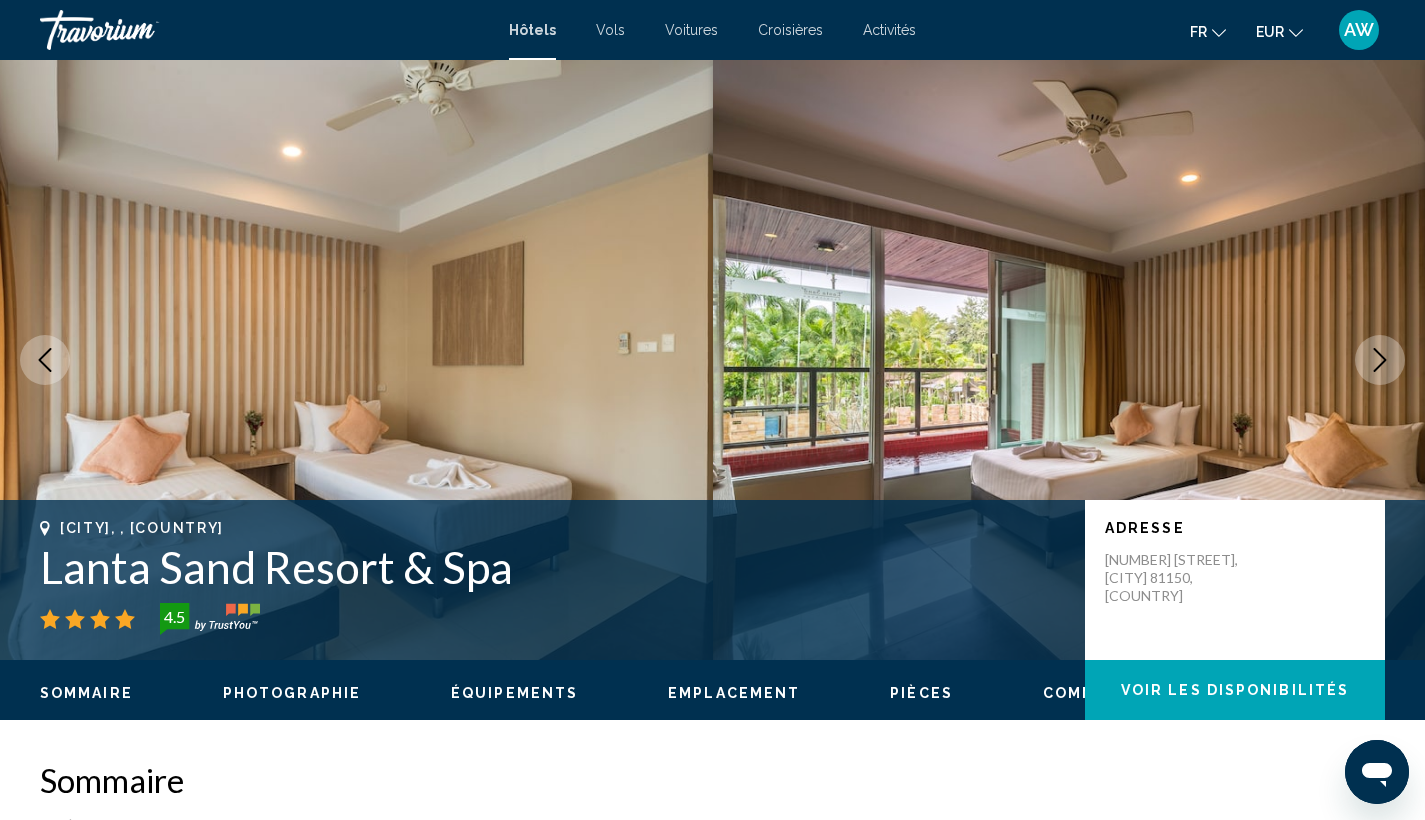 click 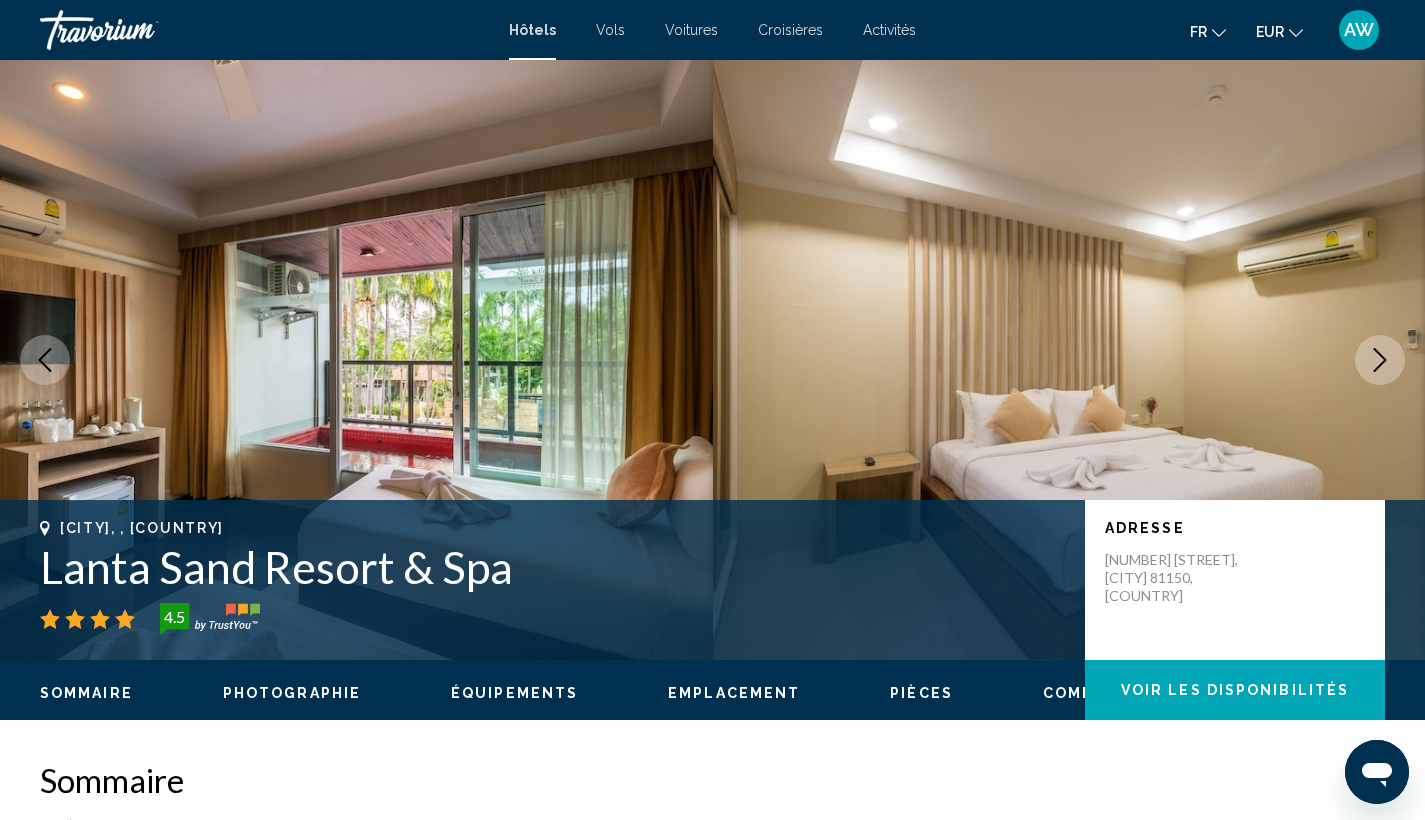 click 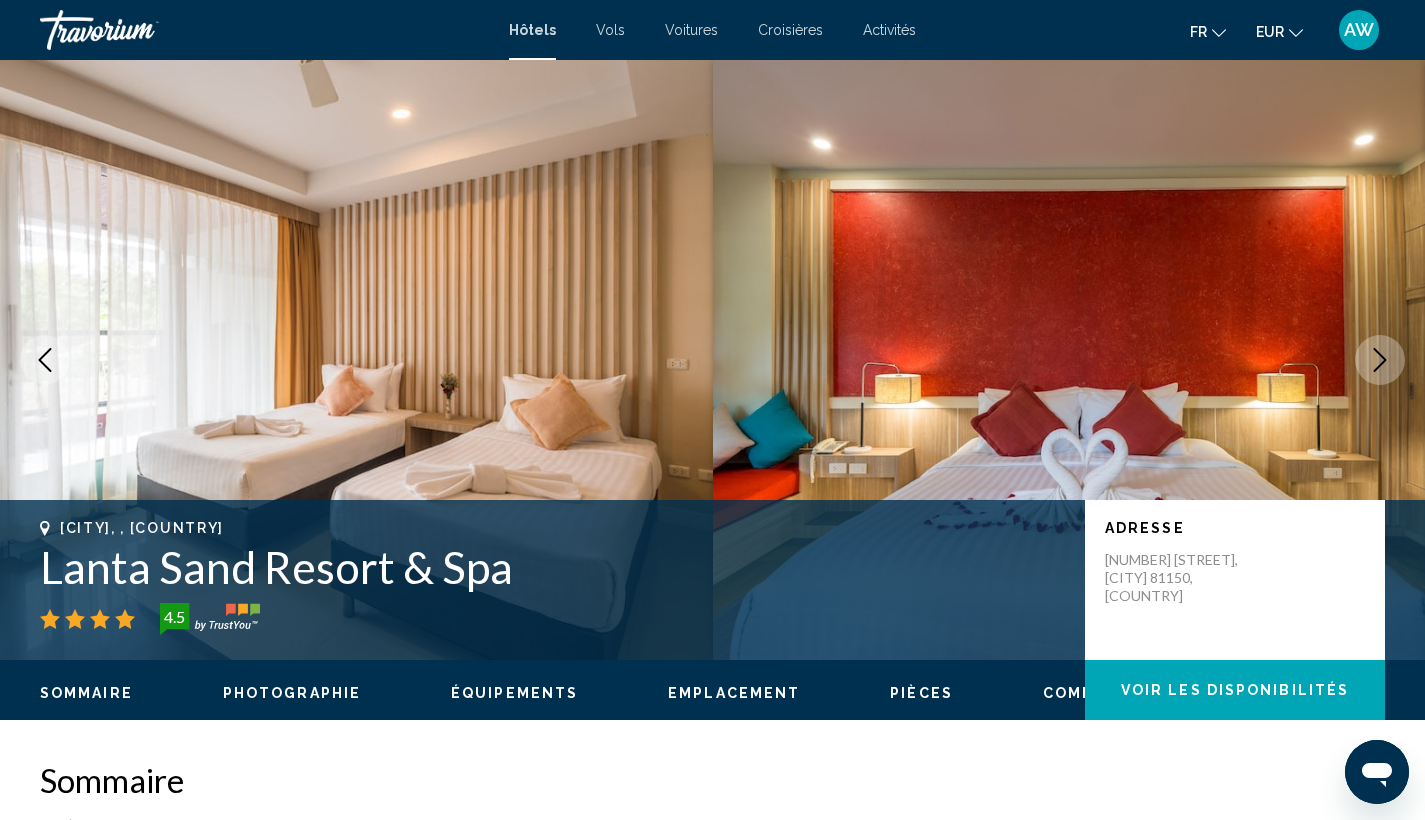 click 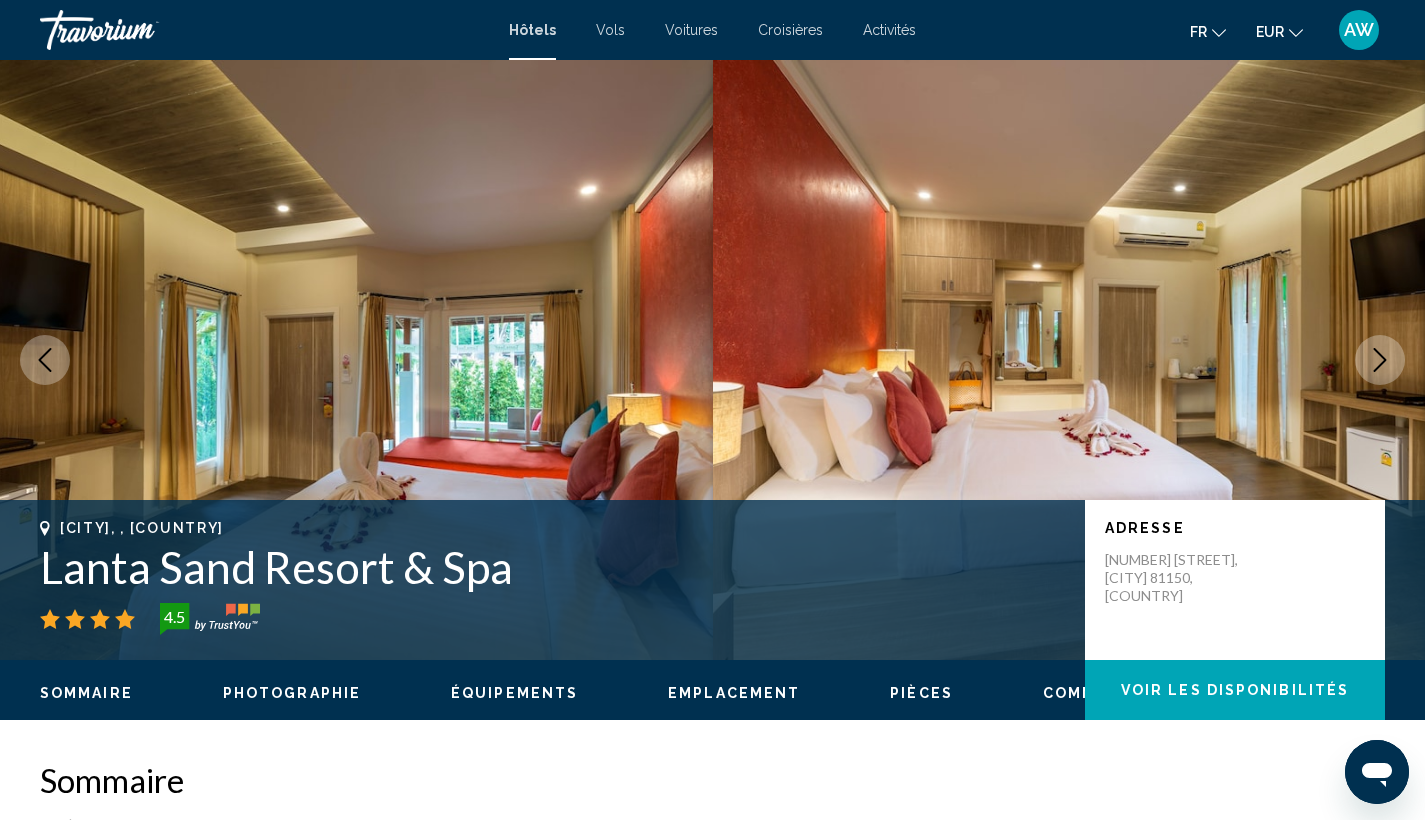 click 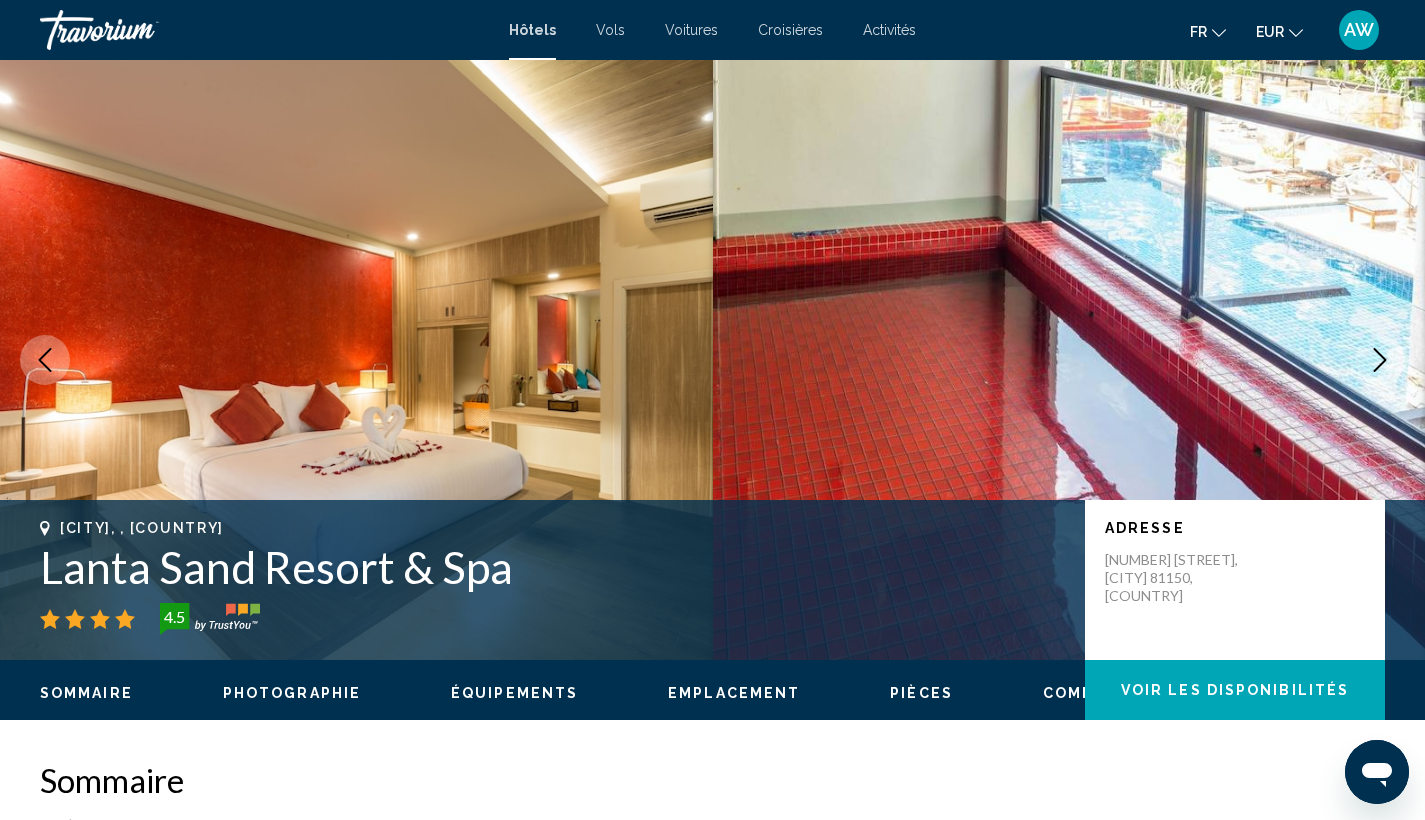 click 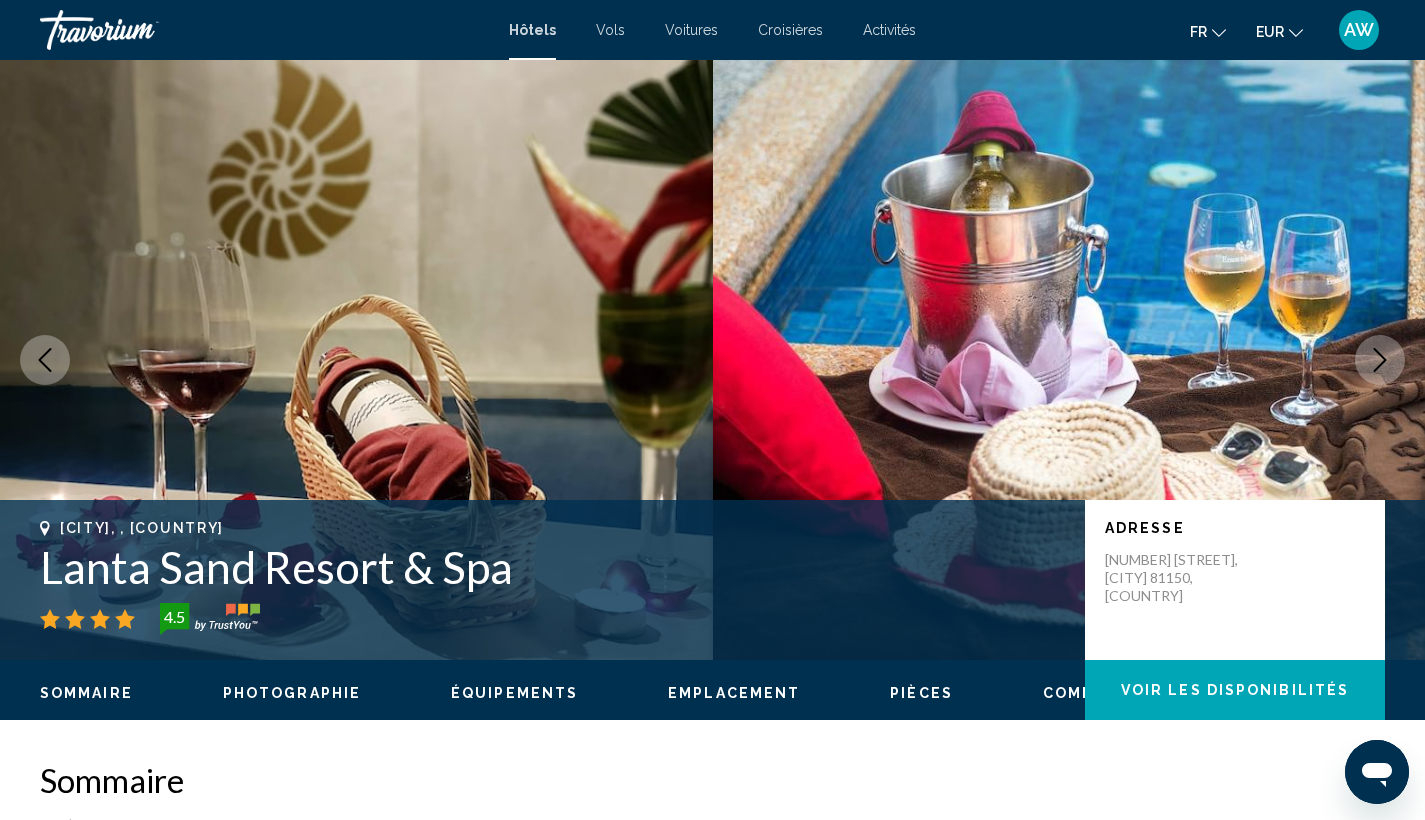 click 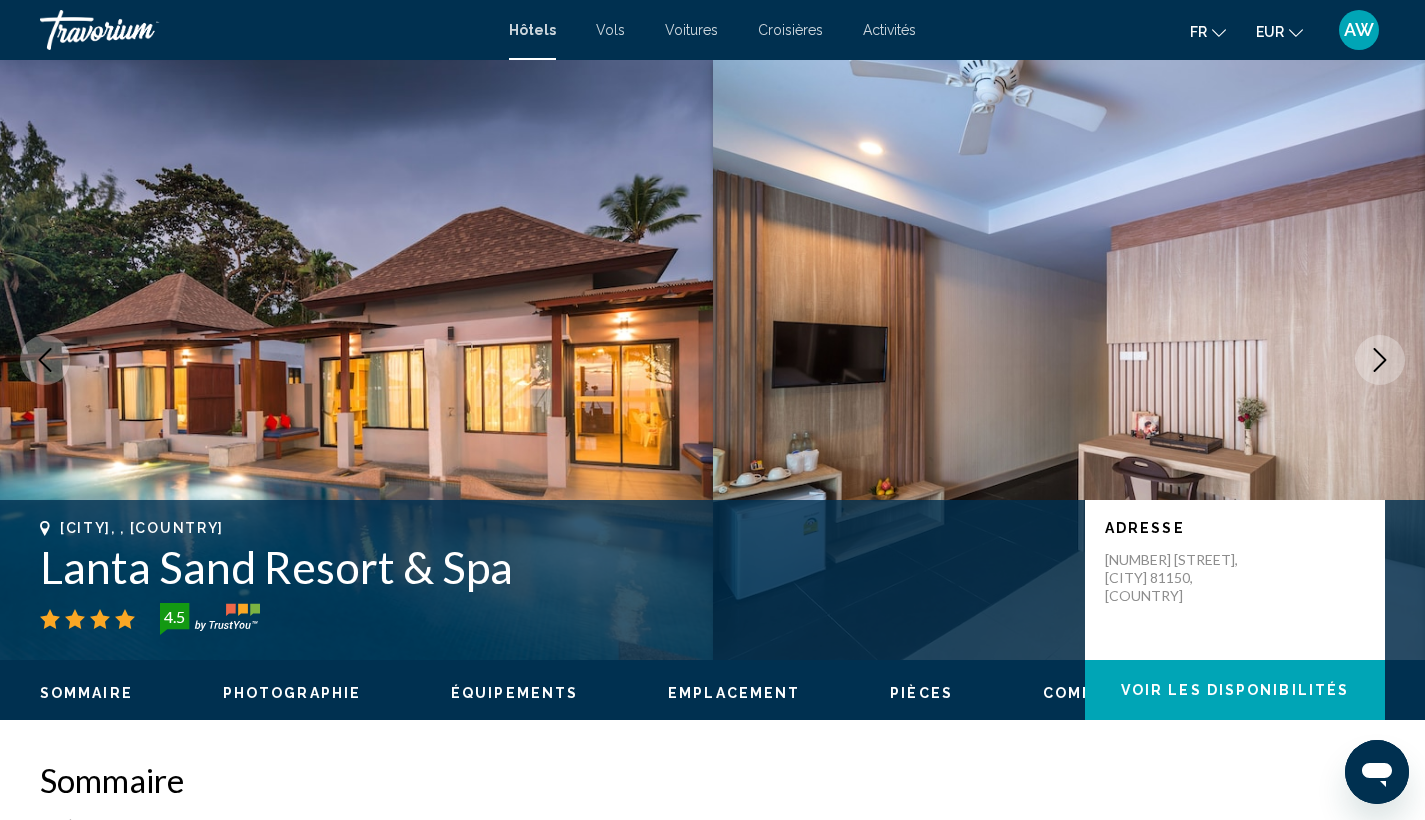 click 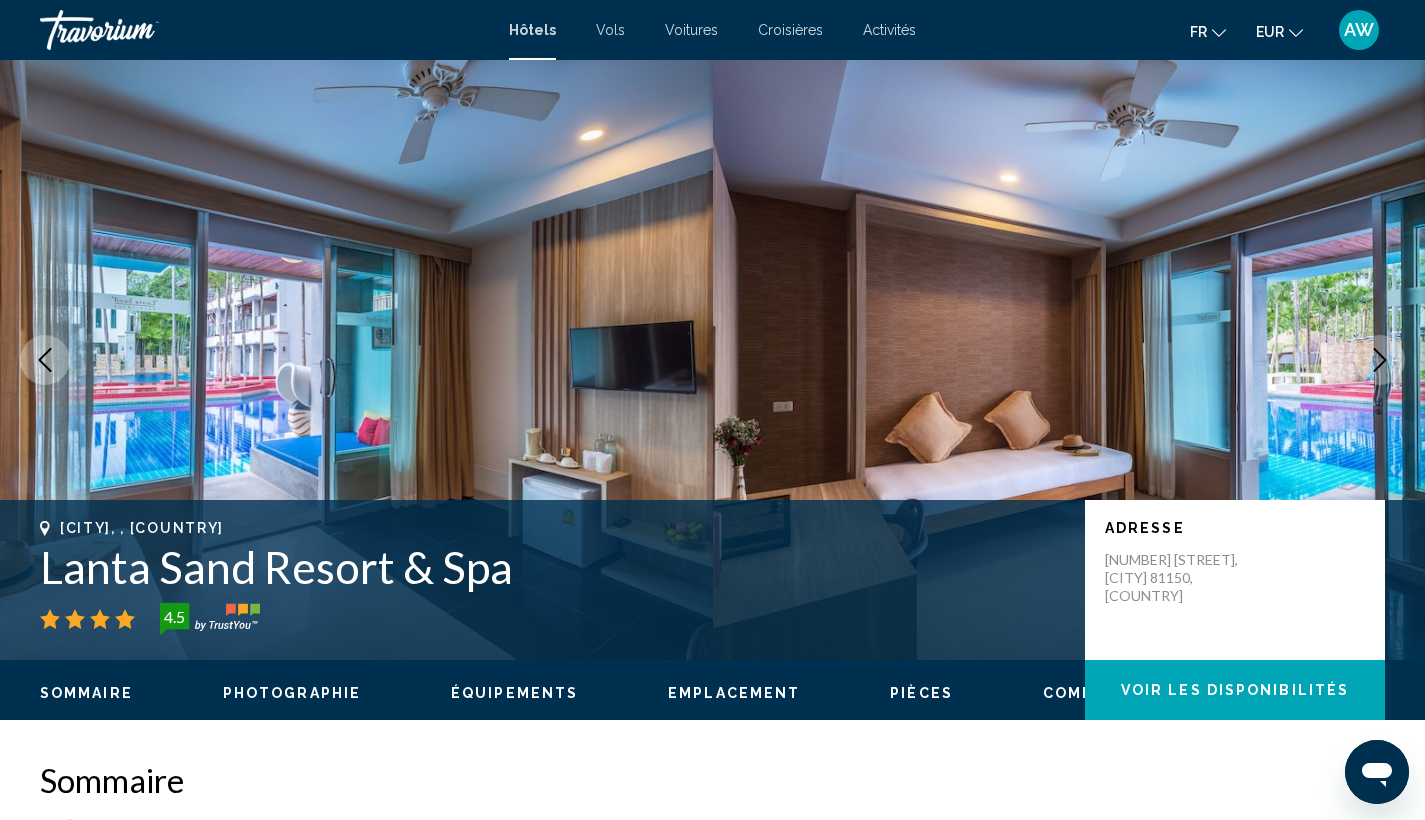 click 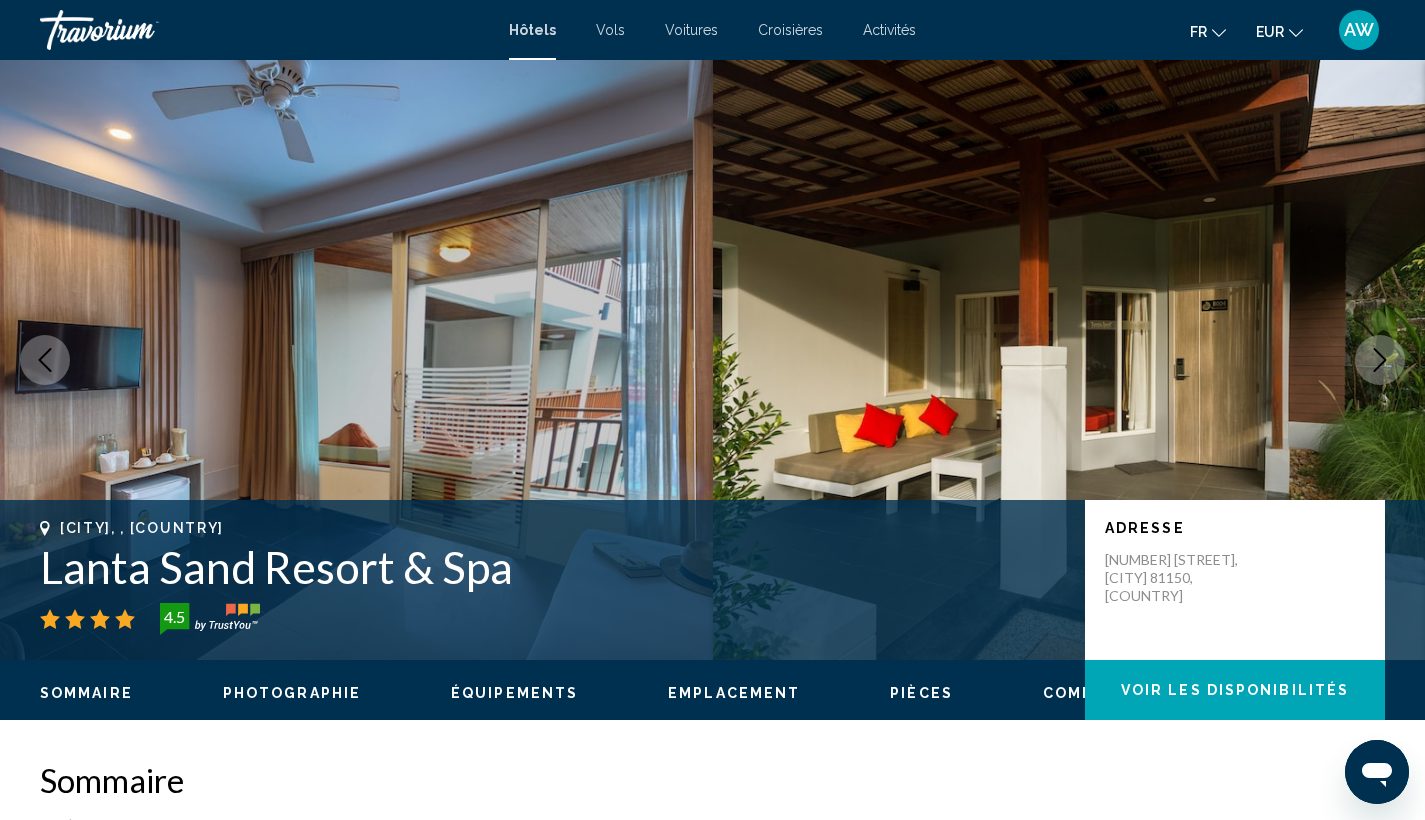 click 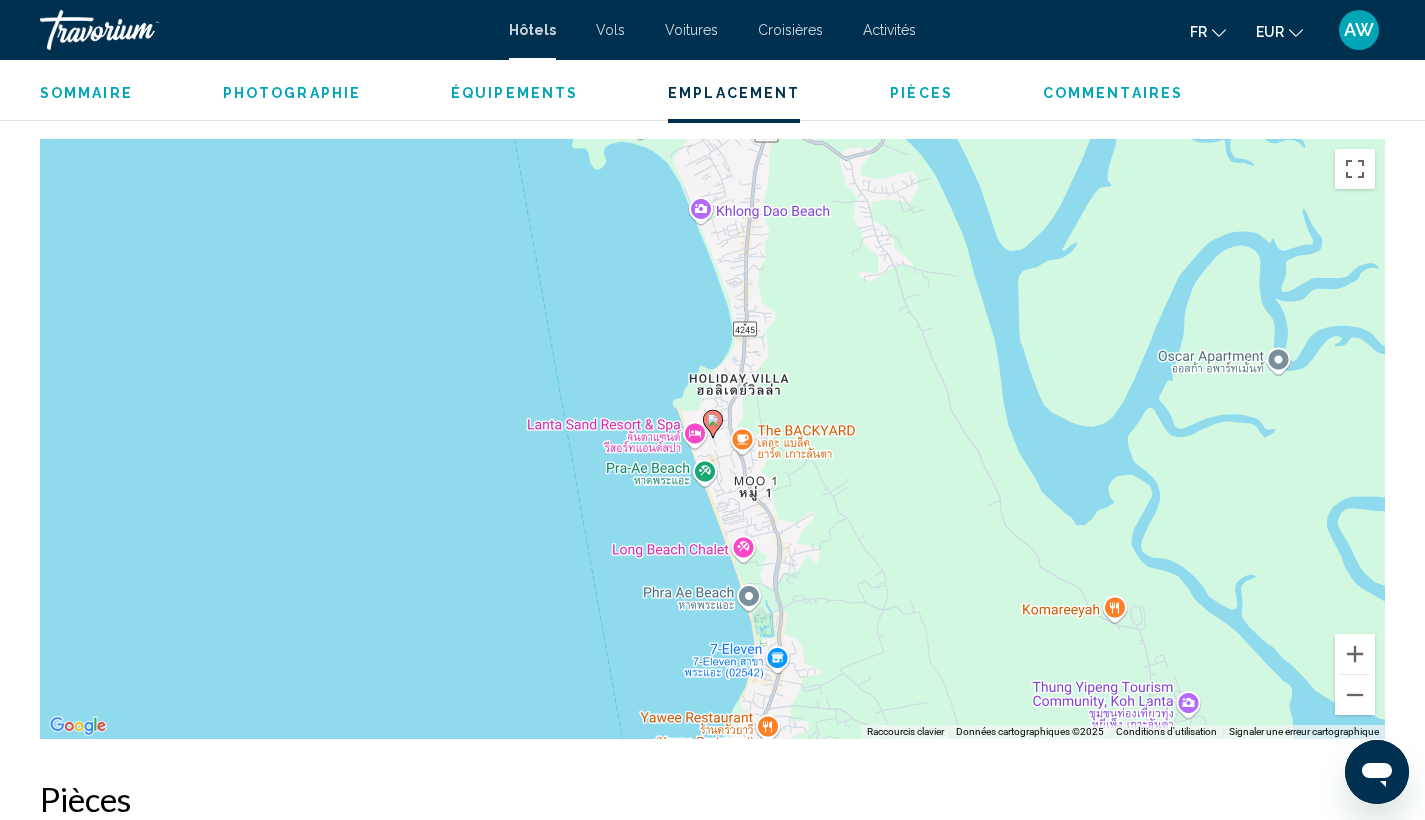 scroll, scrollTop: 1871, scrollLeft: 0, axis: vertical 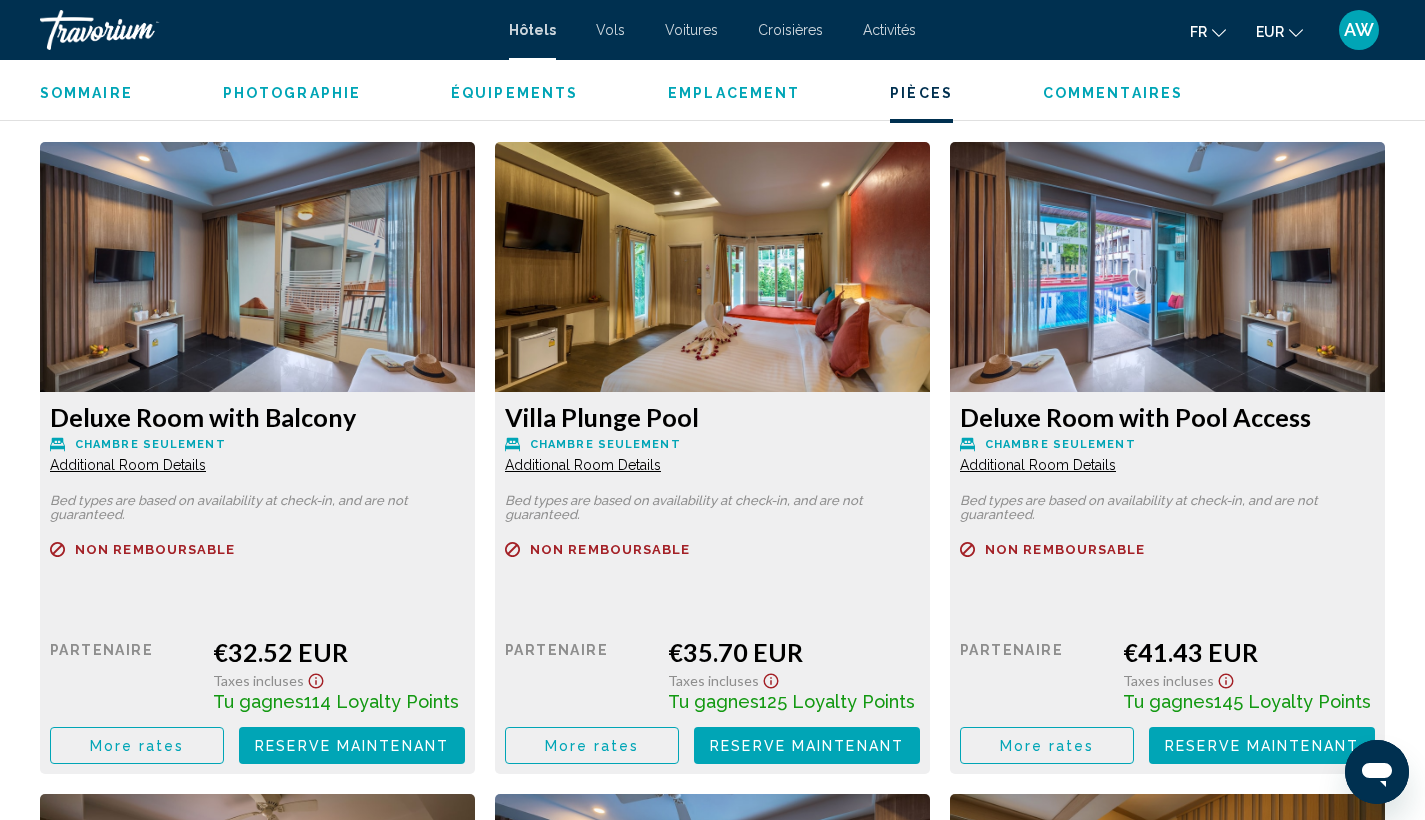 click on "Additional Room Details" at bounding box center (128, 465) 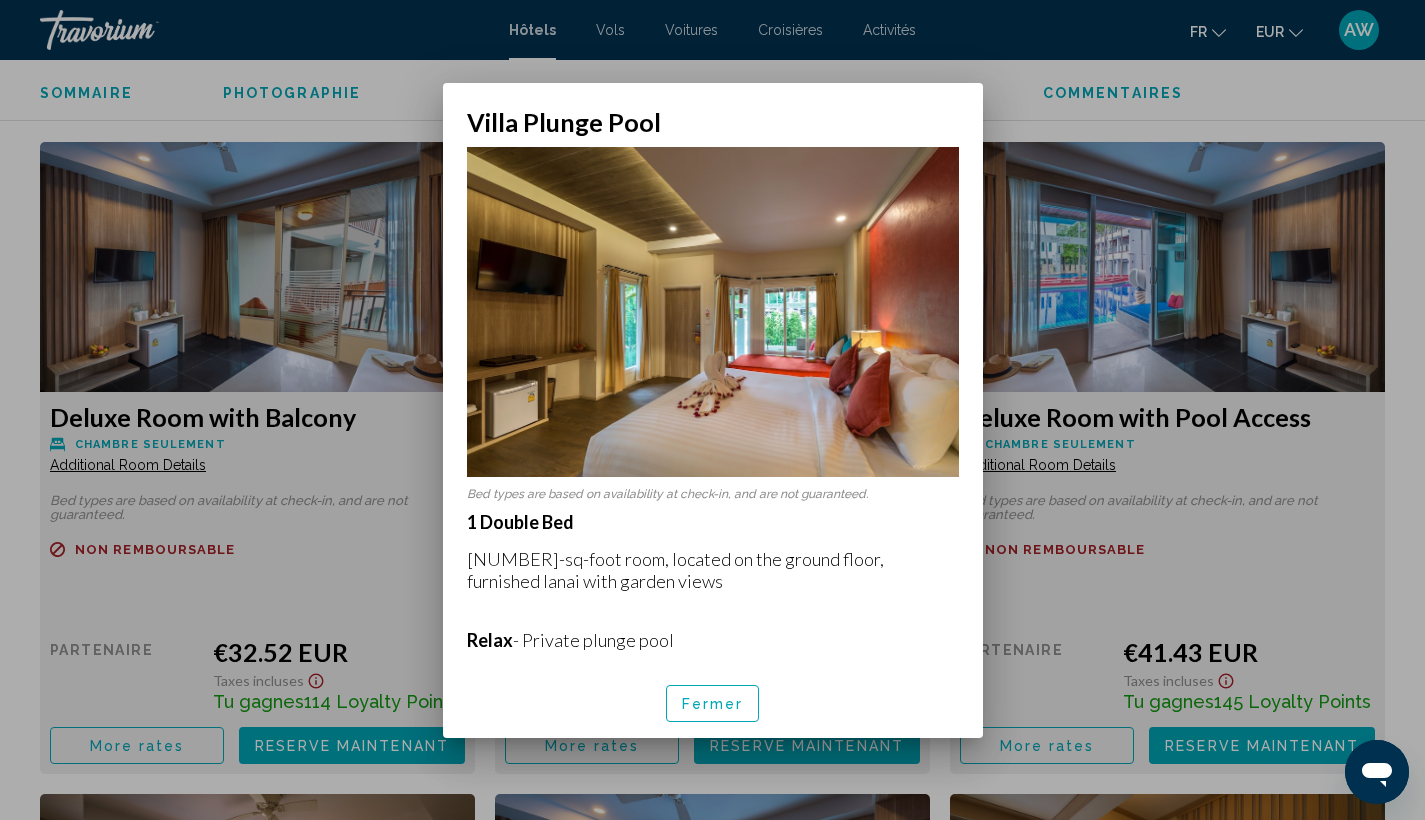 scroll, scrollTop: 0, scrollLeft: 0, axis: both 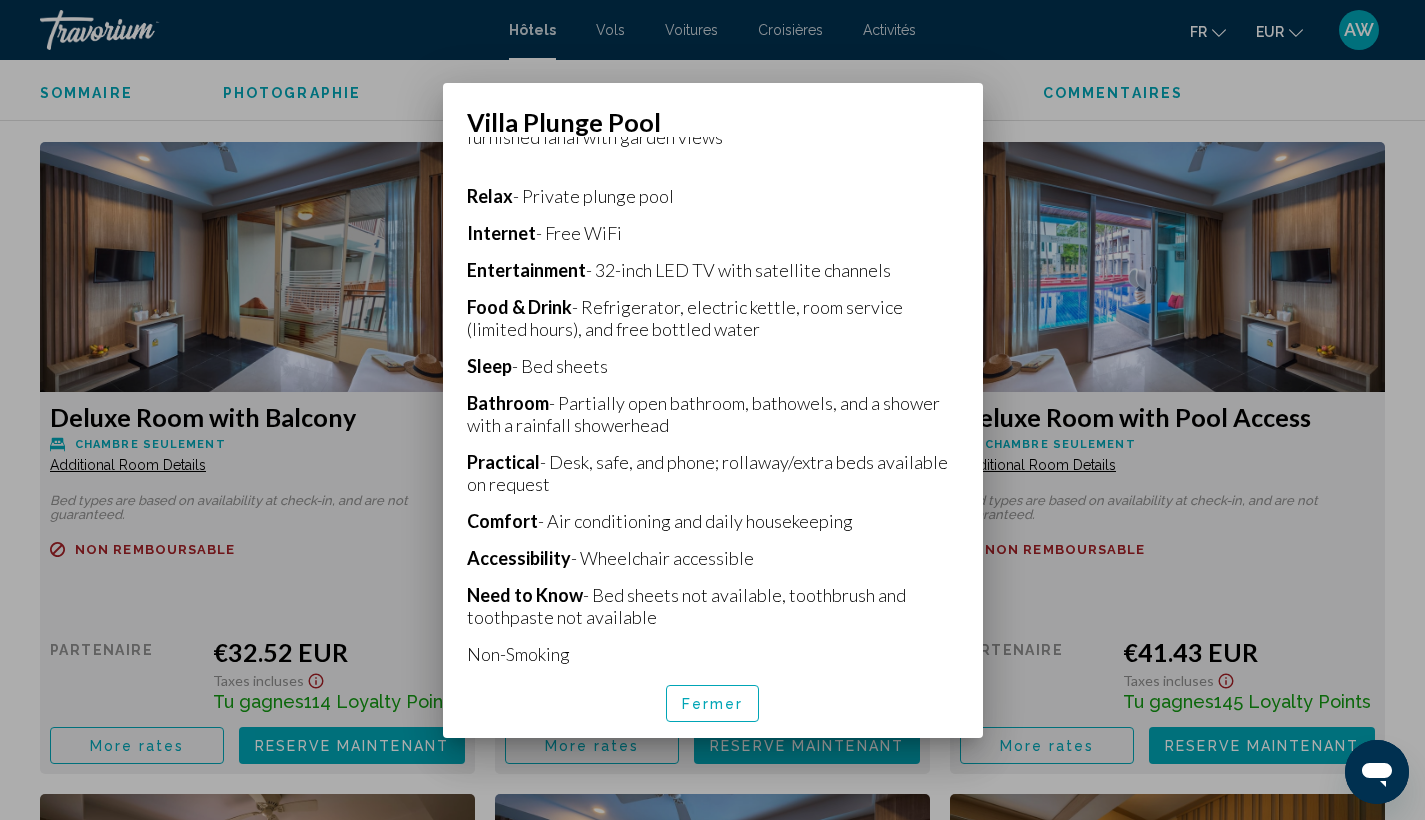click on "Fermer" at bounding box center (713, 703) 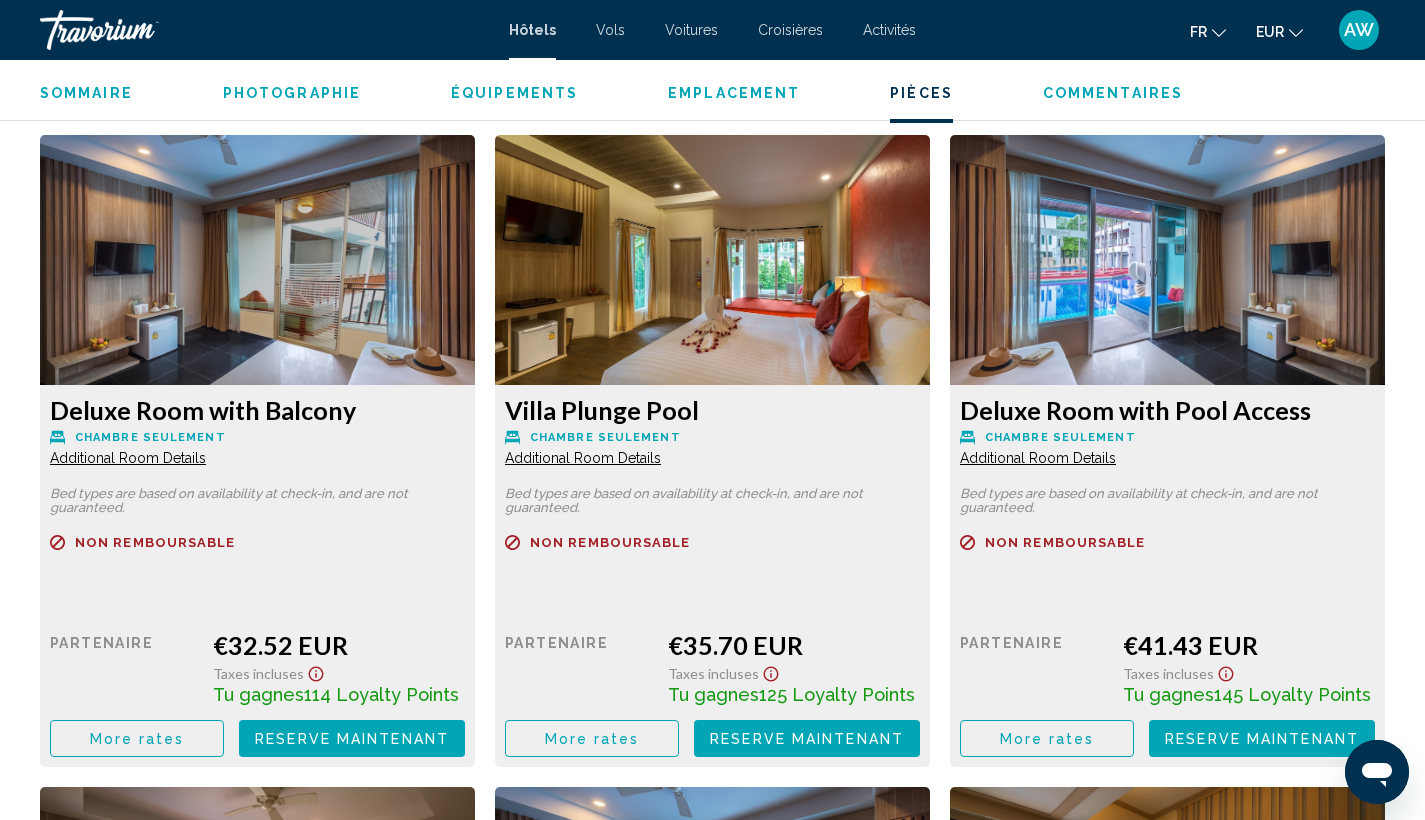 scroll, scrollTop: 2697, scrollLeft: 0, axis: vertical 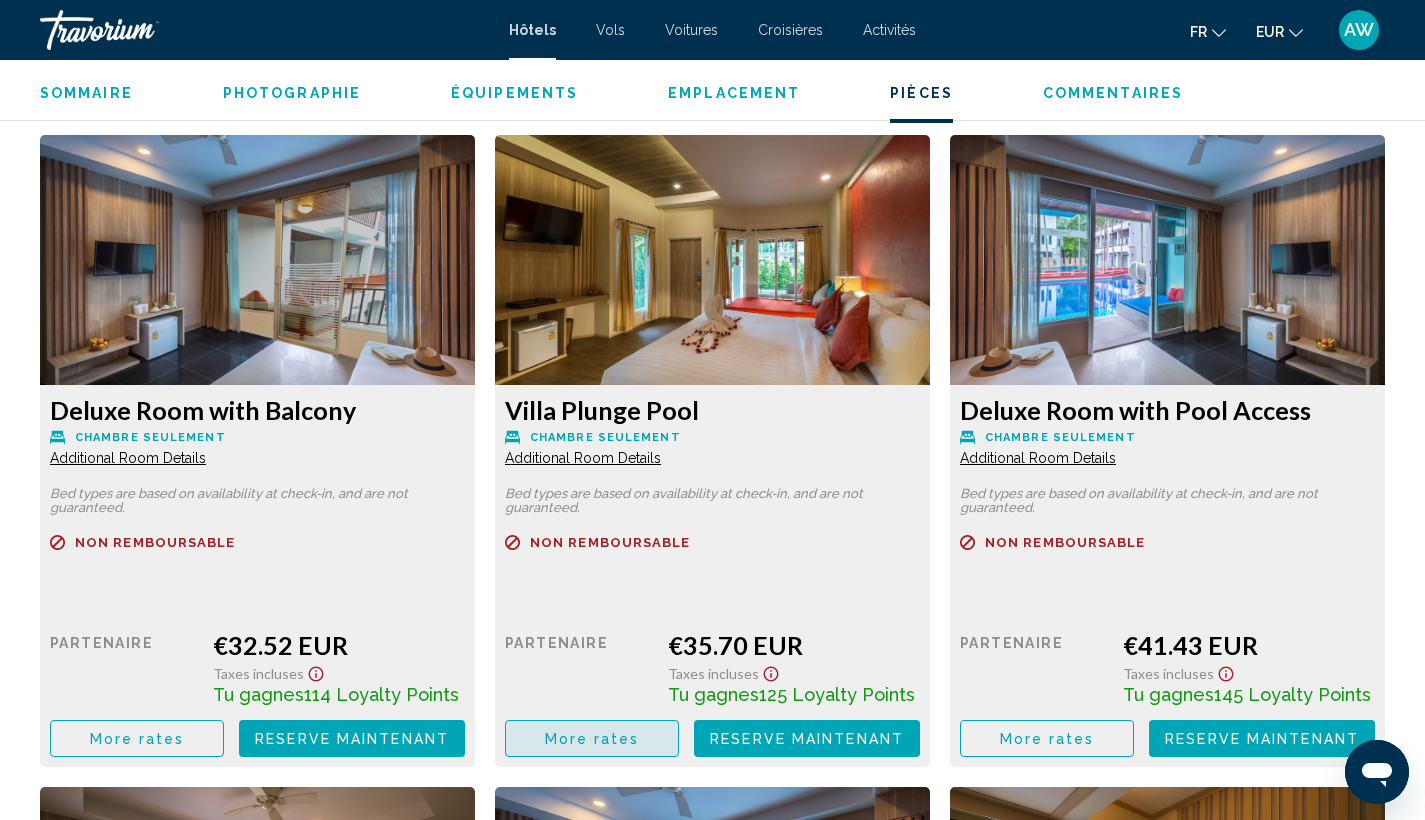 click on "More rates" at bounding box center [137, 738] 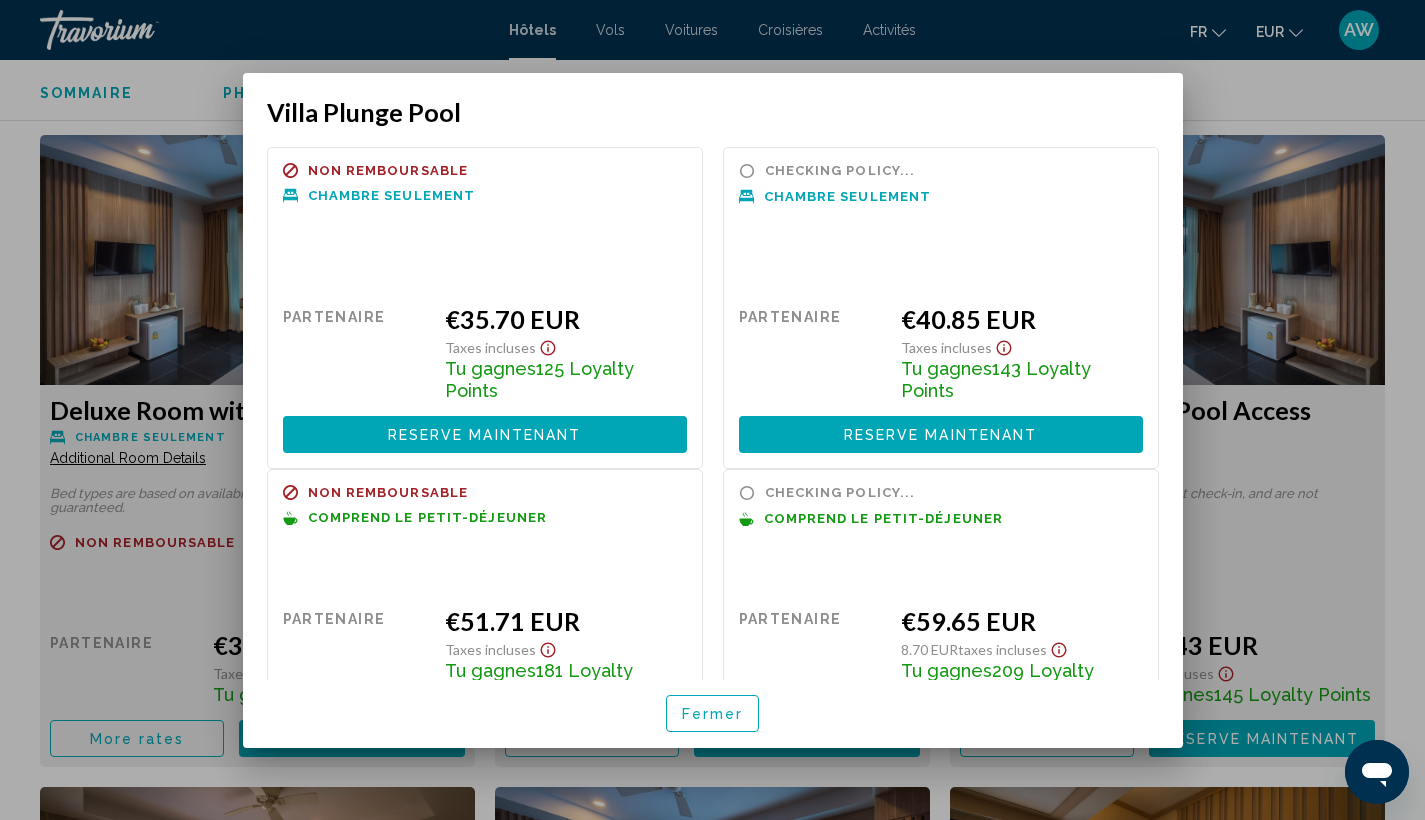 scroll, scrollTop: 0, scrollLeft: 0, axis: both 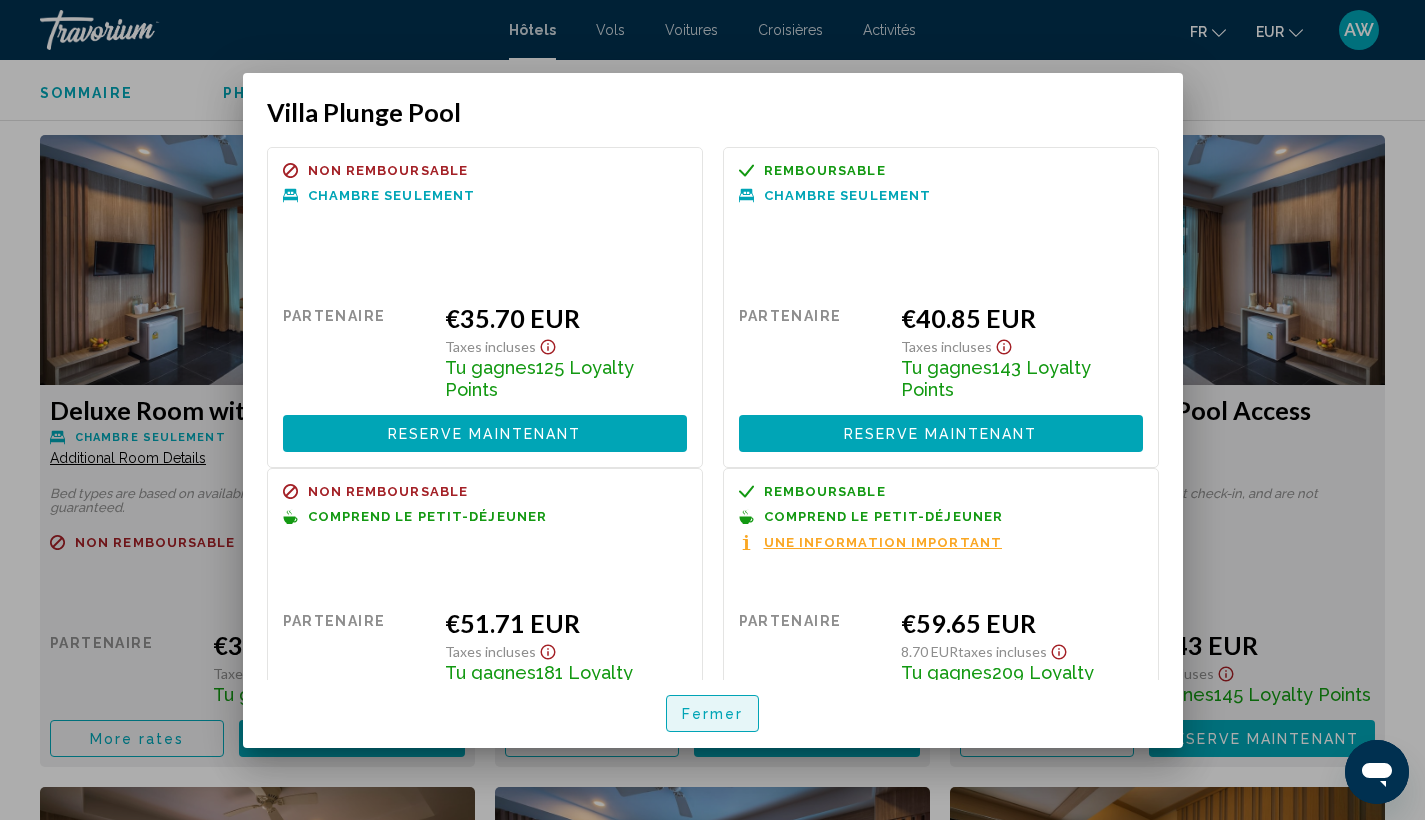 click on "Fermer" at bounding box center (713, 714) 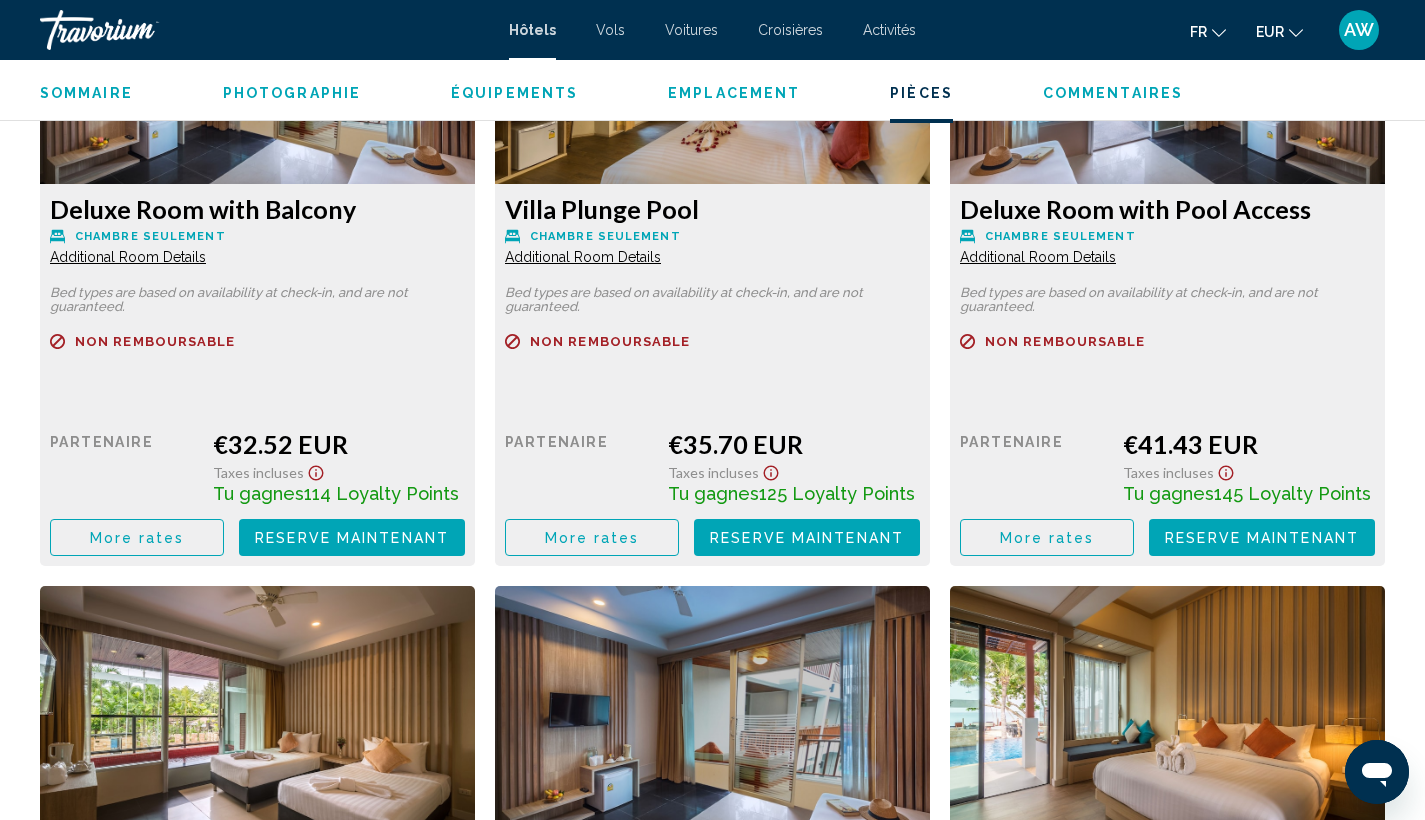 scroll, scrollTop: 2839, scrollLeft: 0, axis: vertical 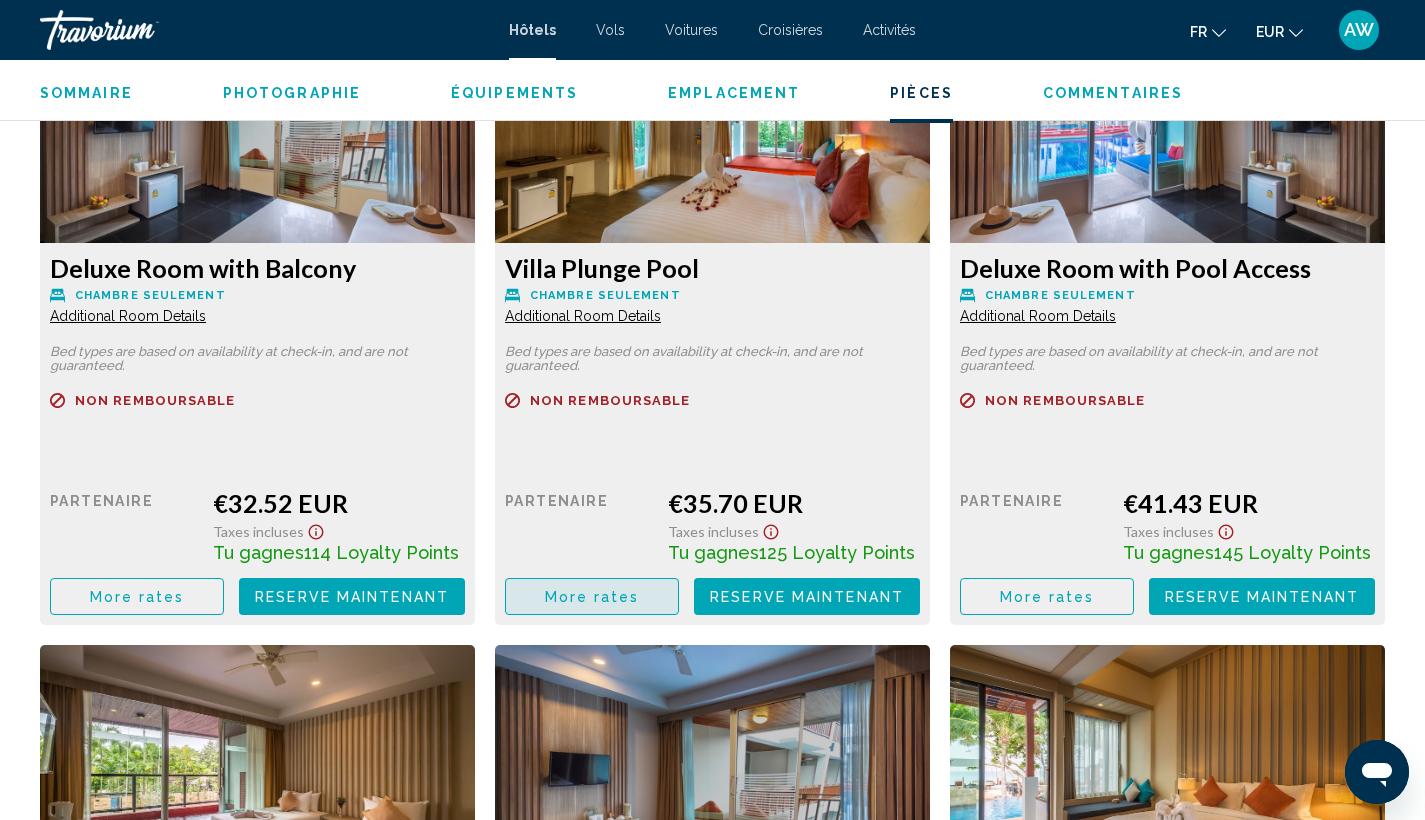 click on "More rates" at bounding box center [137, 597] 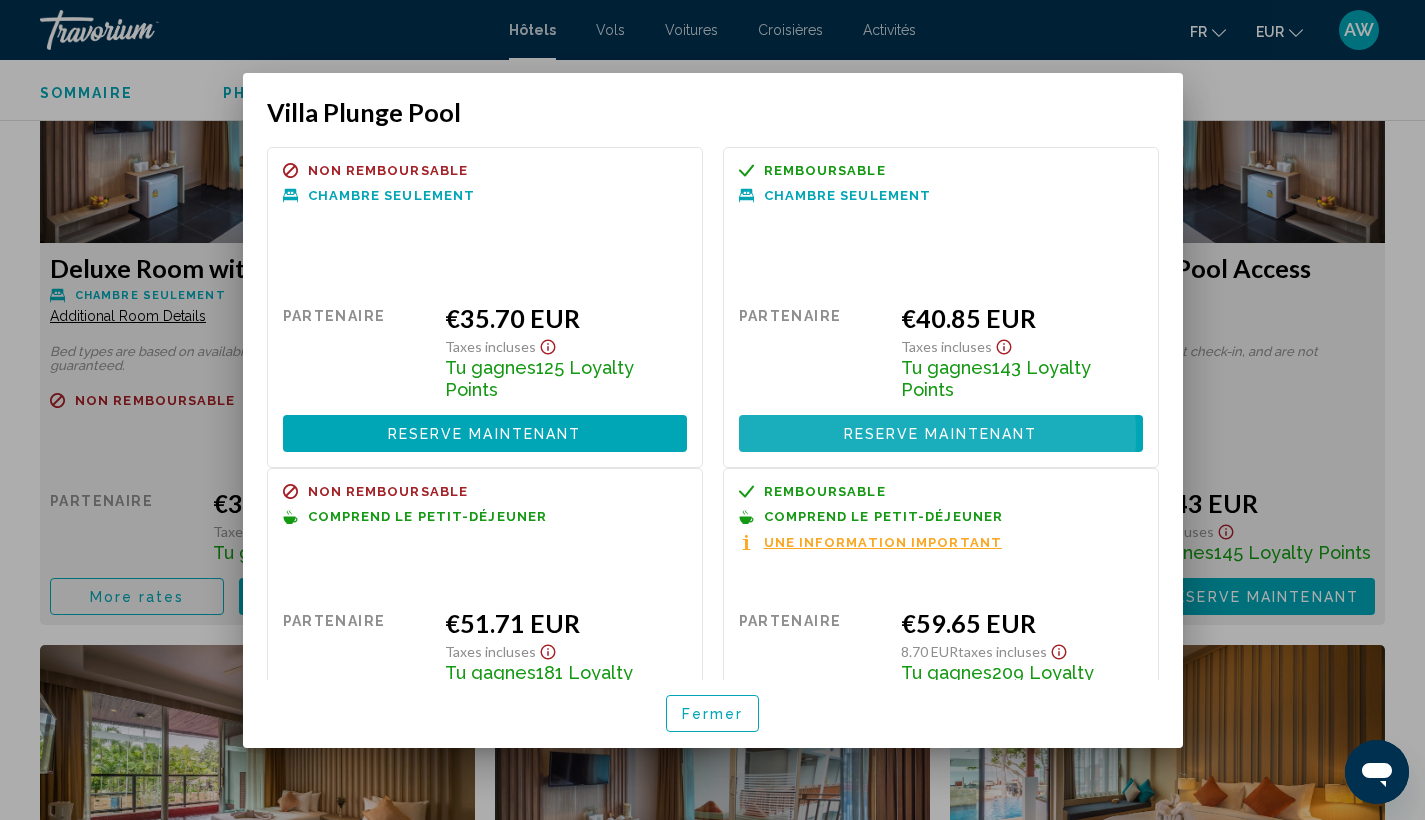 click on "Reserve maintenant" at bounding box center (941, 434) 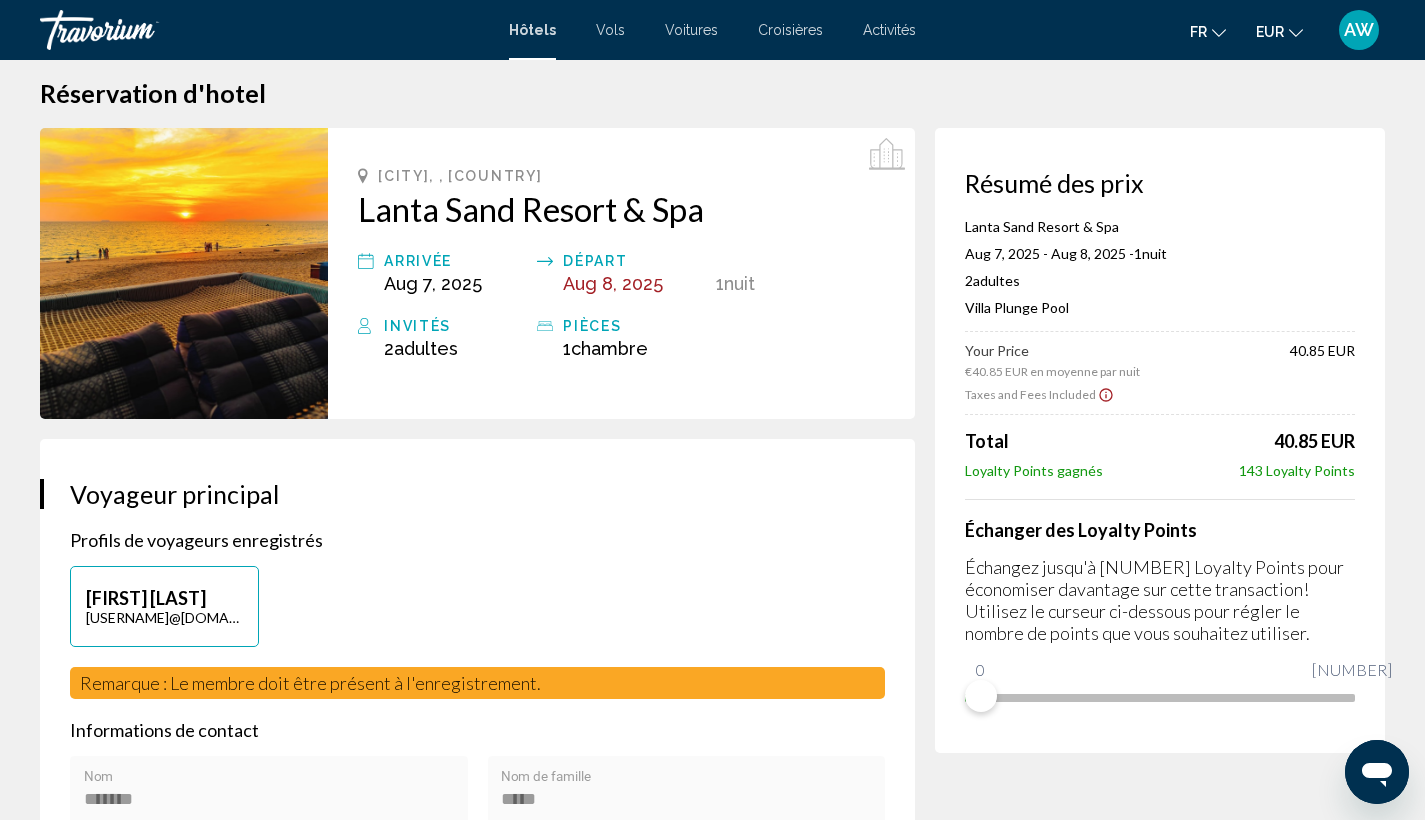 scroll, scrollTop: 24, scrollLeft: 0, axis: vertical 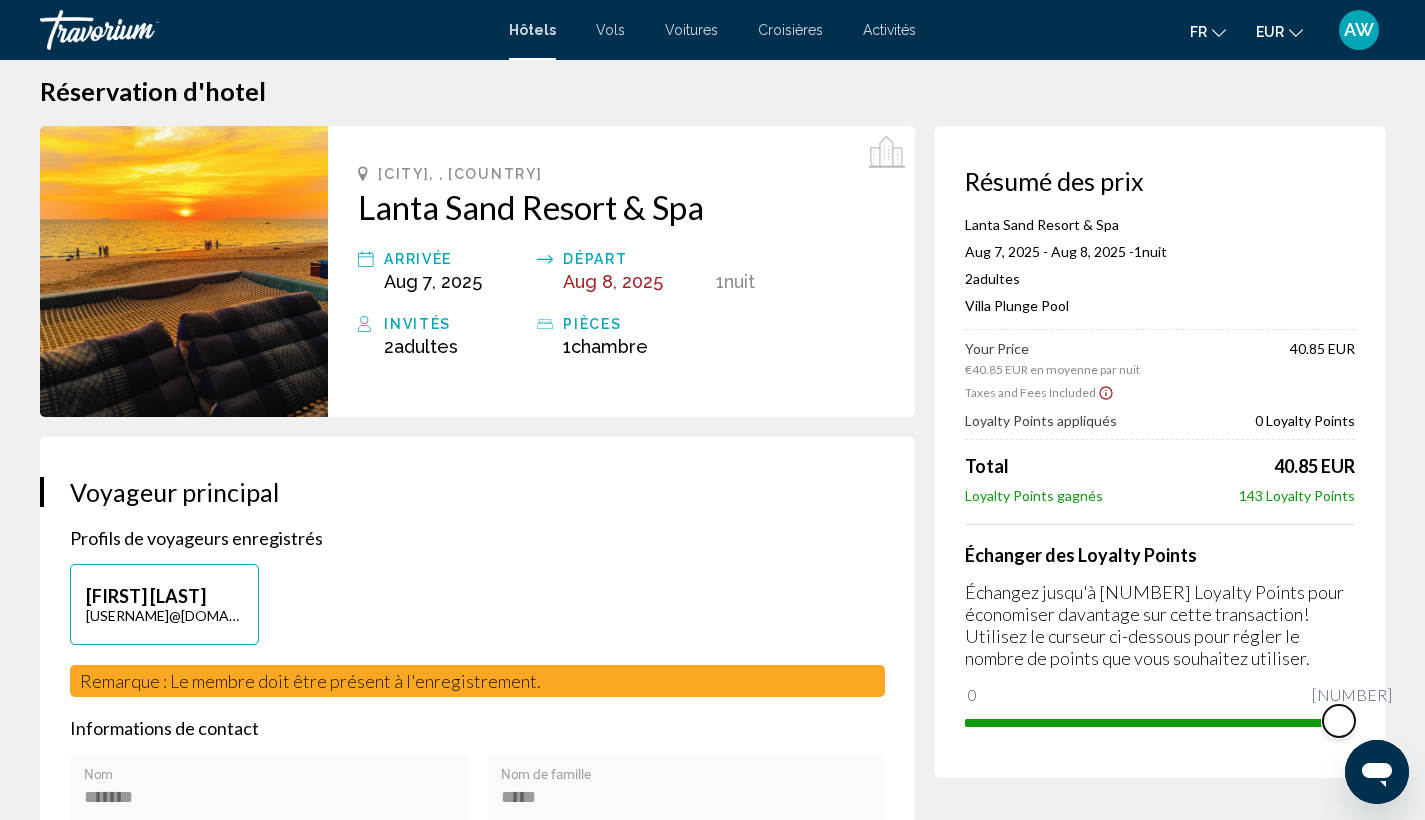 drag, startPoint x: 987, startPoint y: 698, endPoint x: 1433, endPoint y: 668, distance: 447.00784 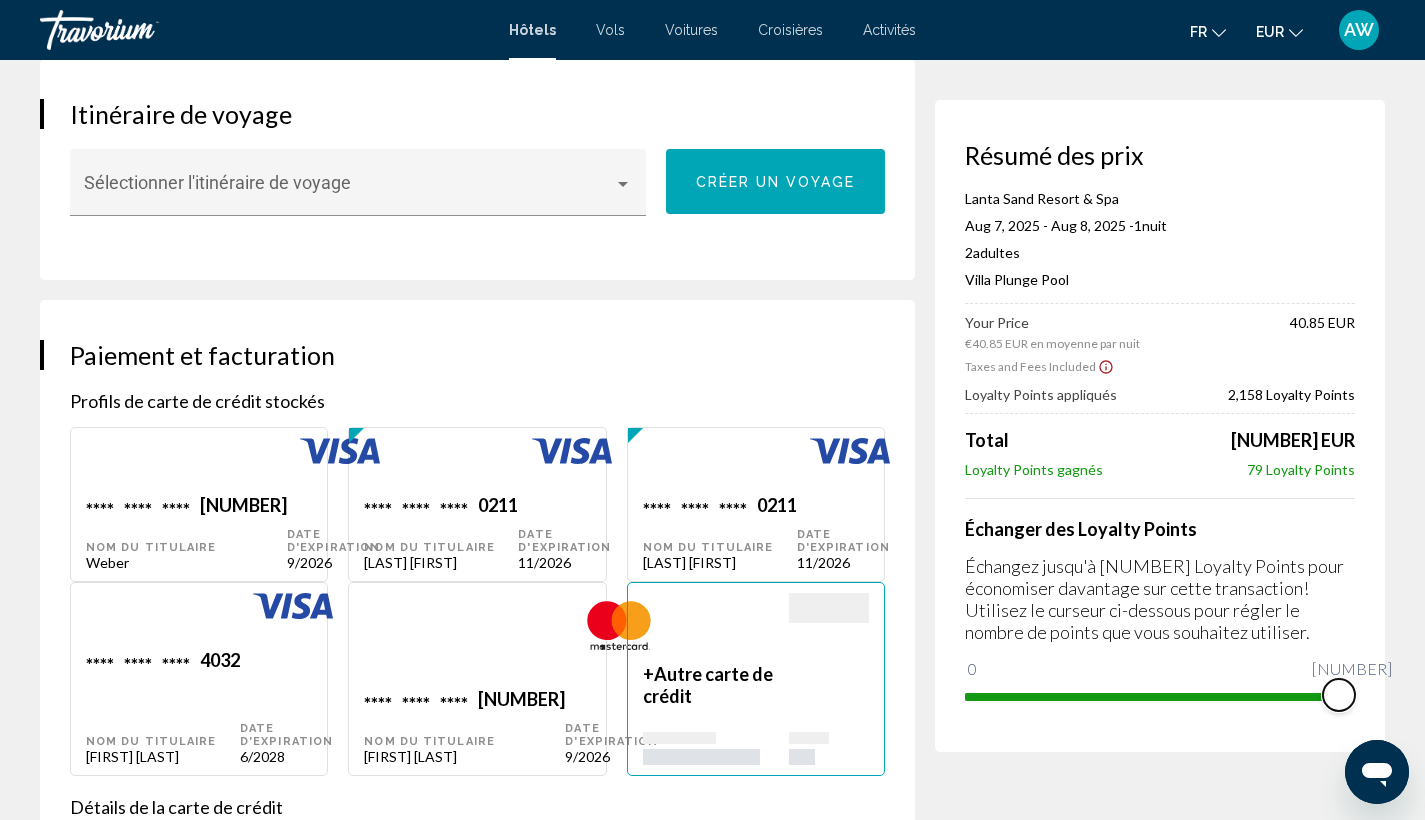 scroll, scrollTop: 1216, scrollLeft: 0, axis: vertical 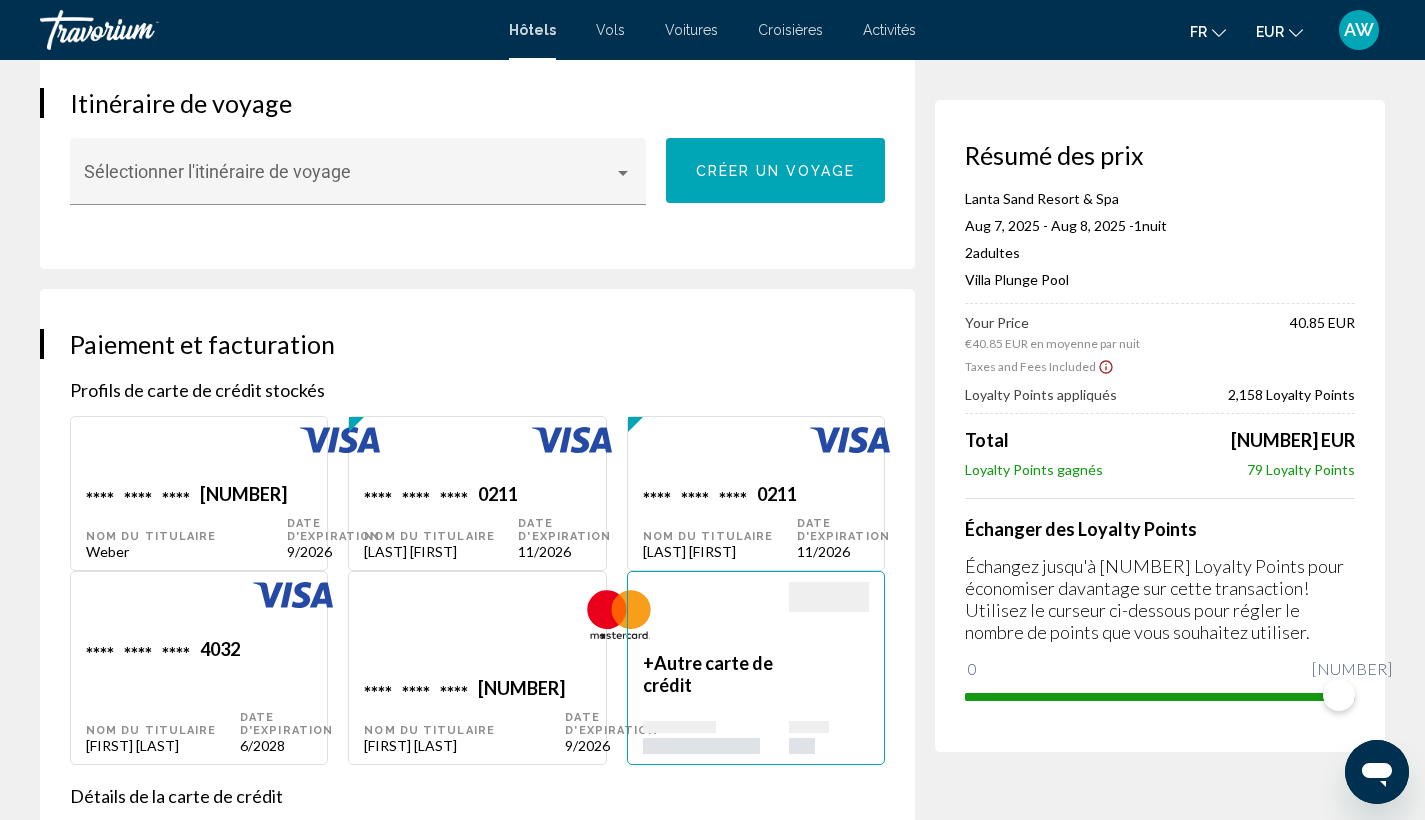 click at bounding box center (186, 455) 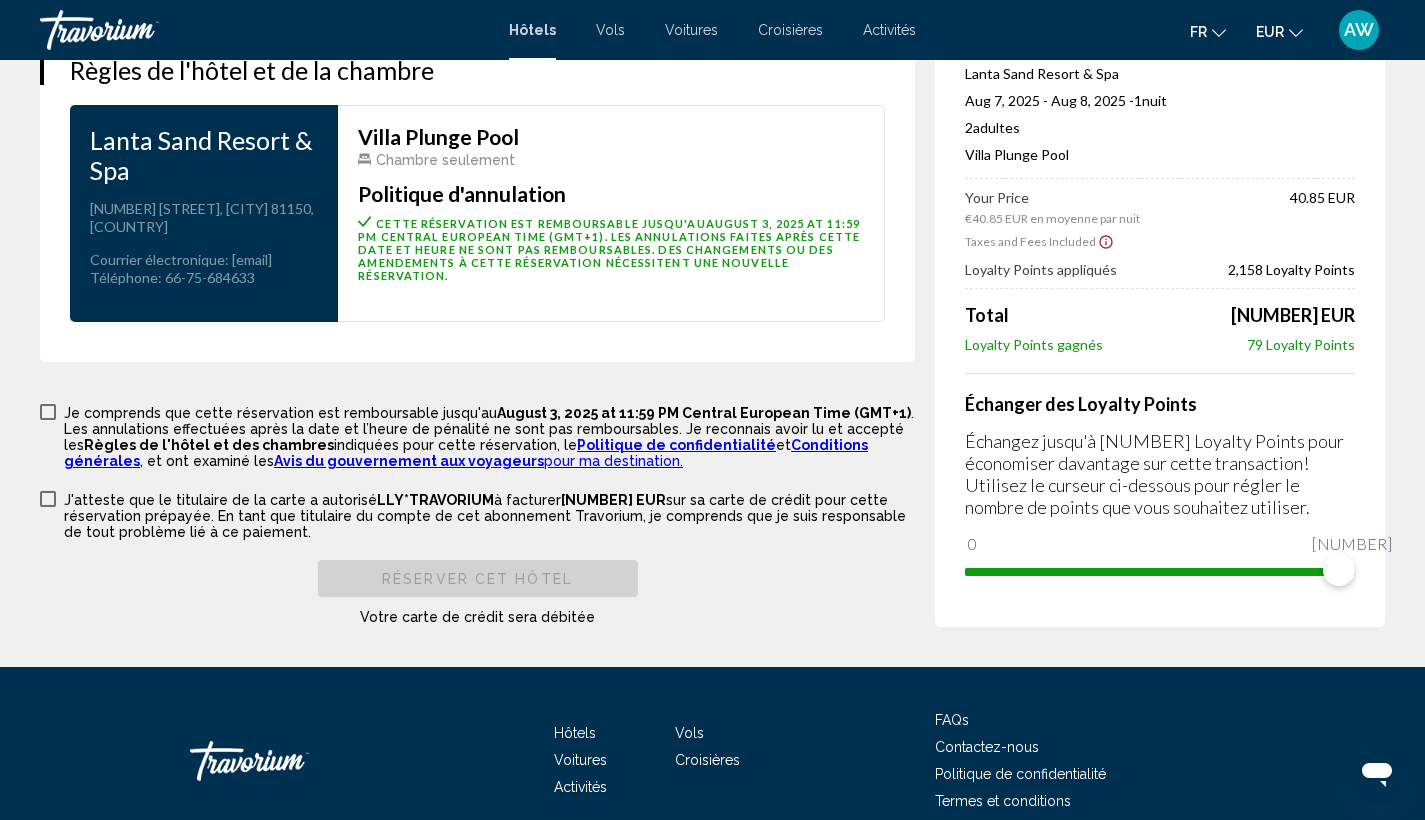 scroll, scrollTop: 2768, scrollLeft: 0, axis: vertical 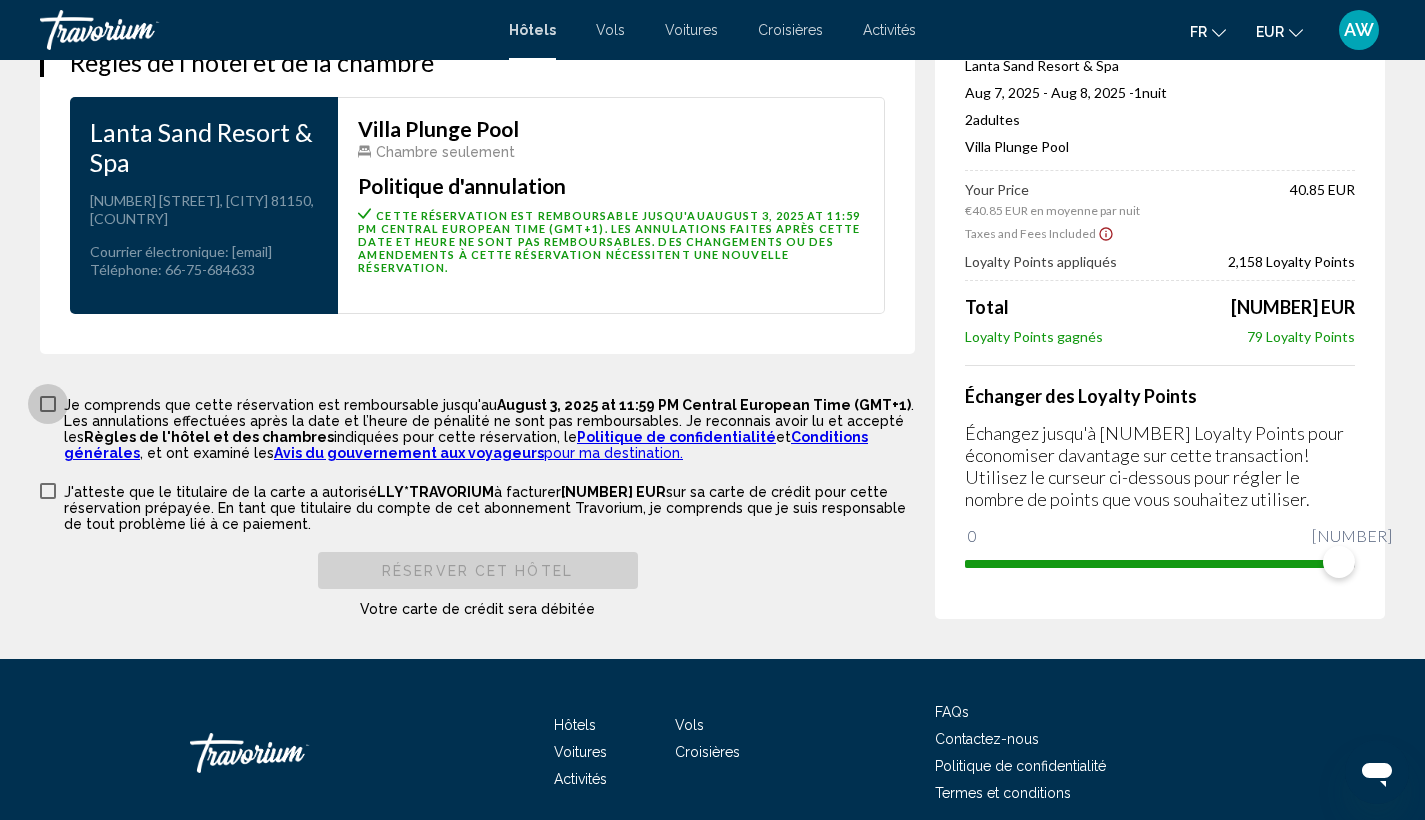 click at bounding box center (48, 404) 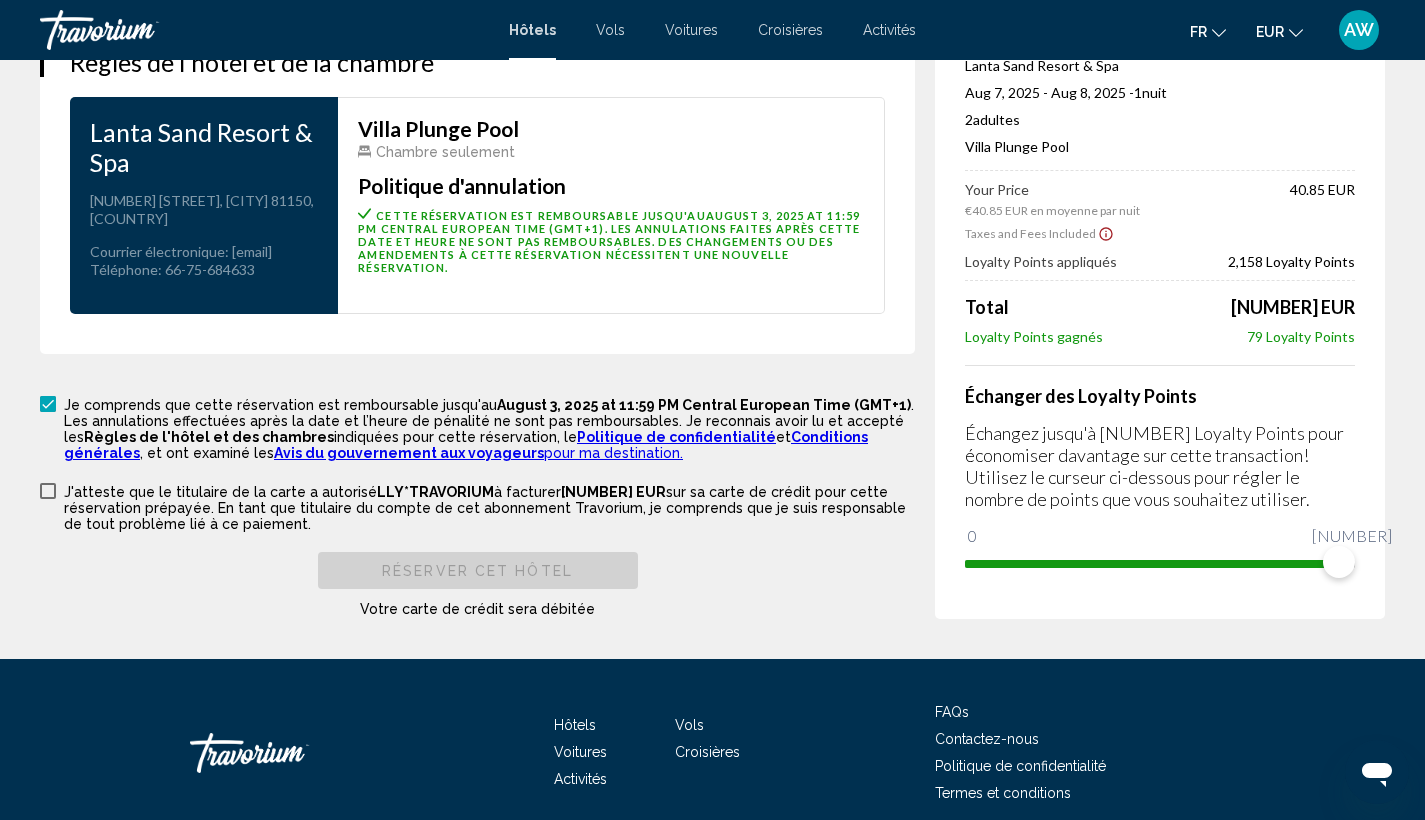 click at bounding box center (48, 491) 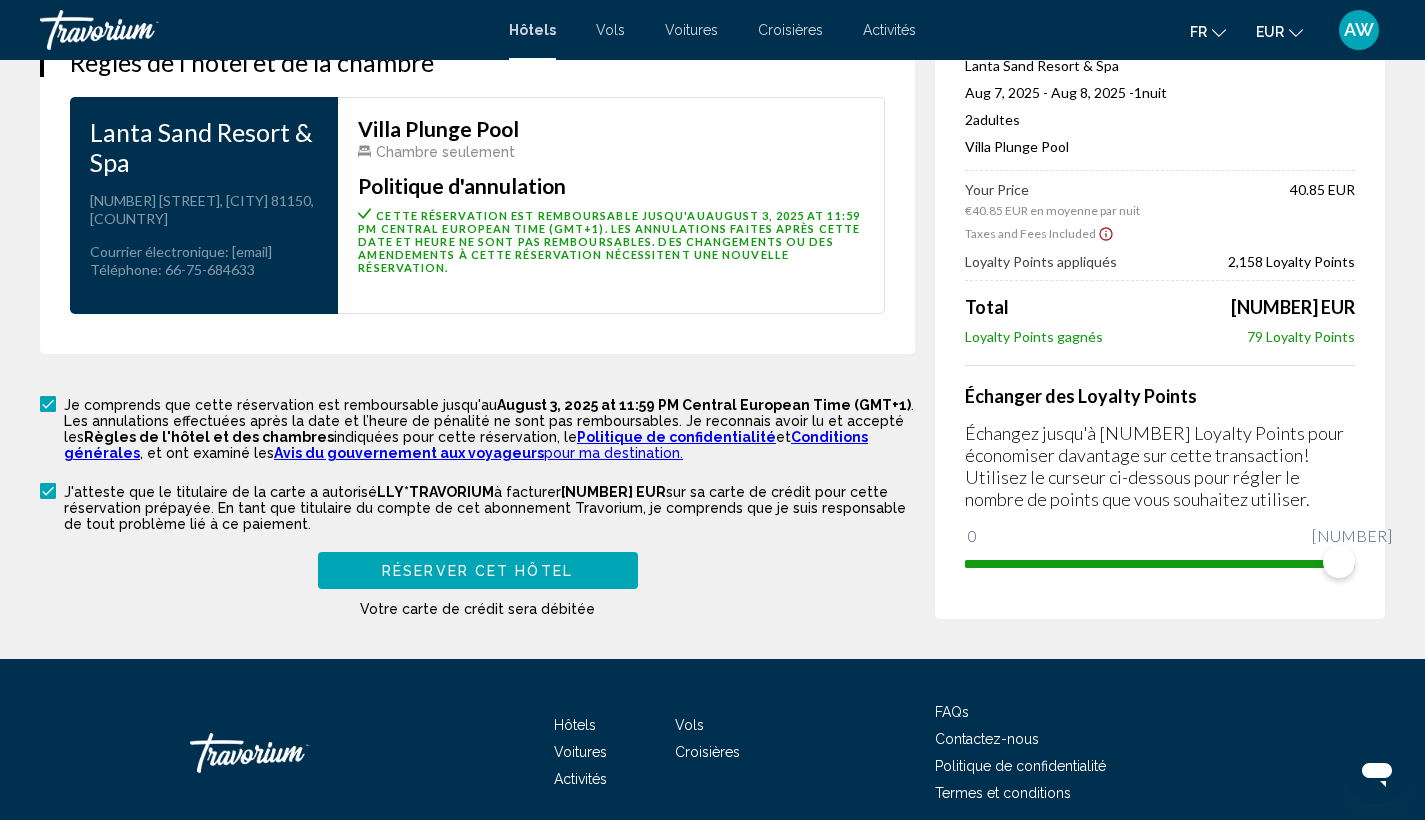 click at bounding box center [48, 491] 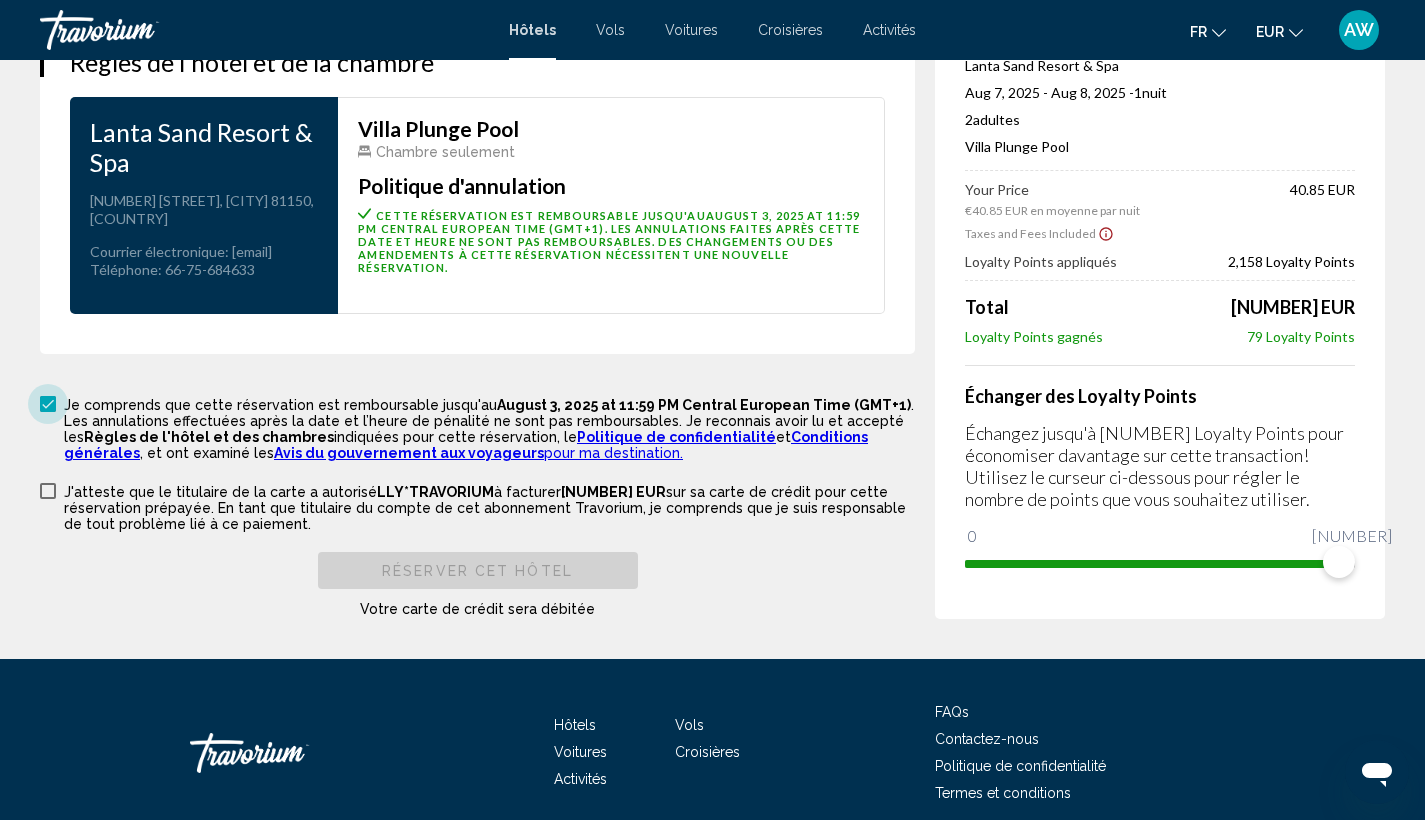click at bounding box center [48, 404] 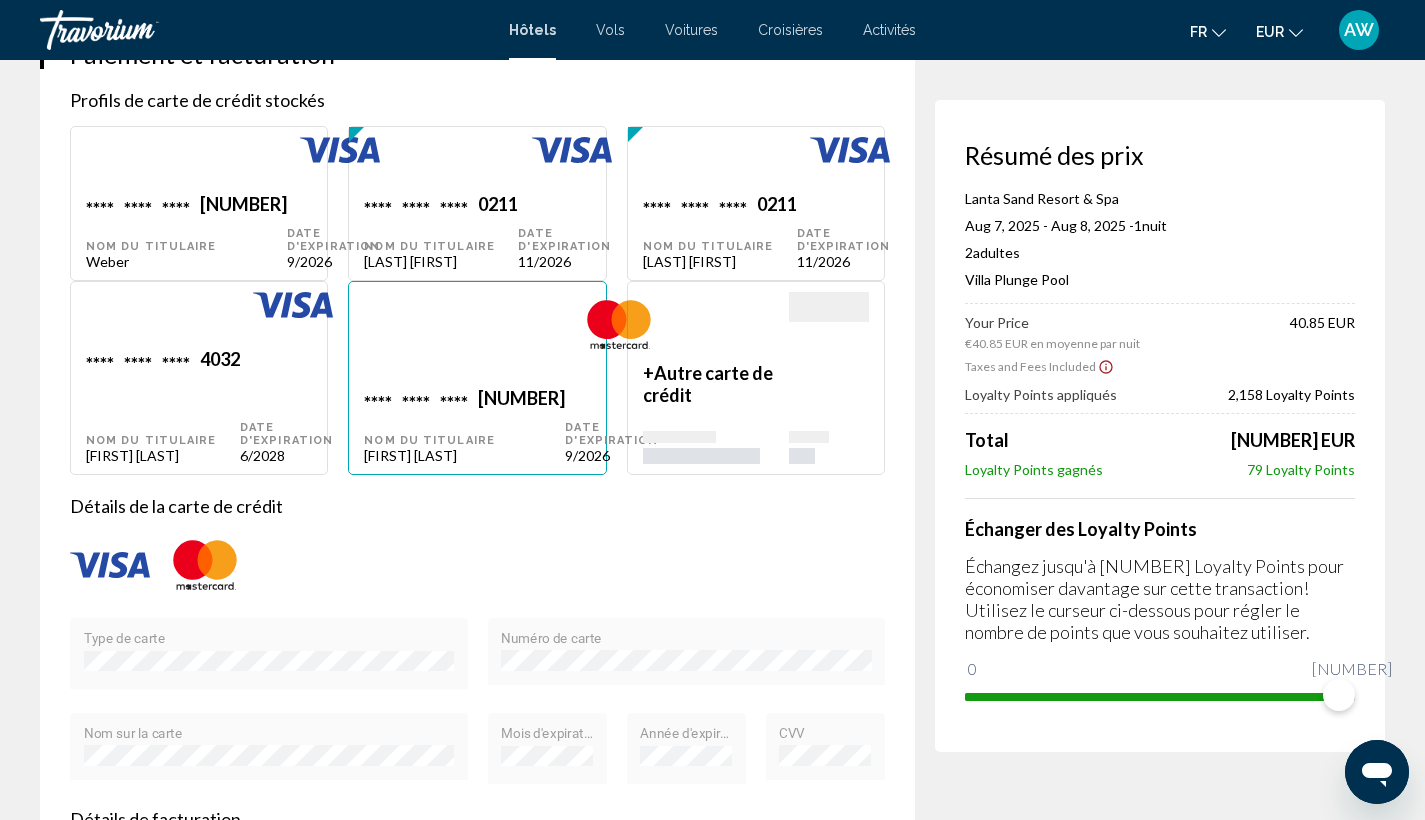 scroll, scrollTop: 1496, scrollLeft: 0, axis: vertical 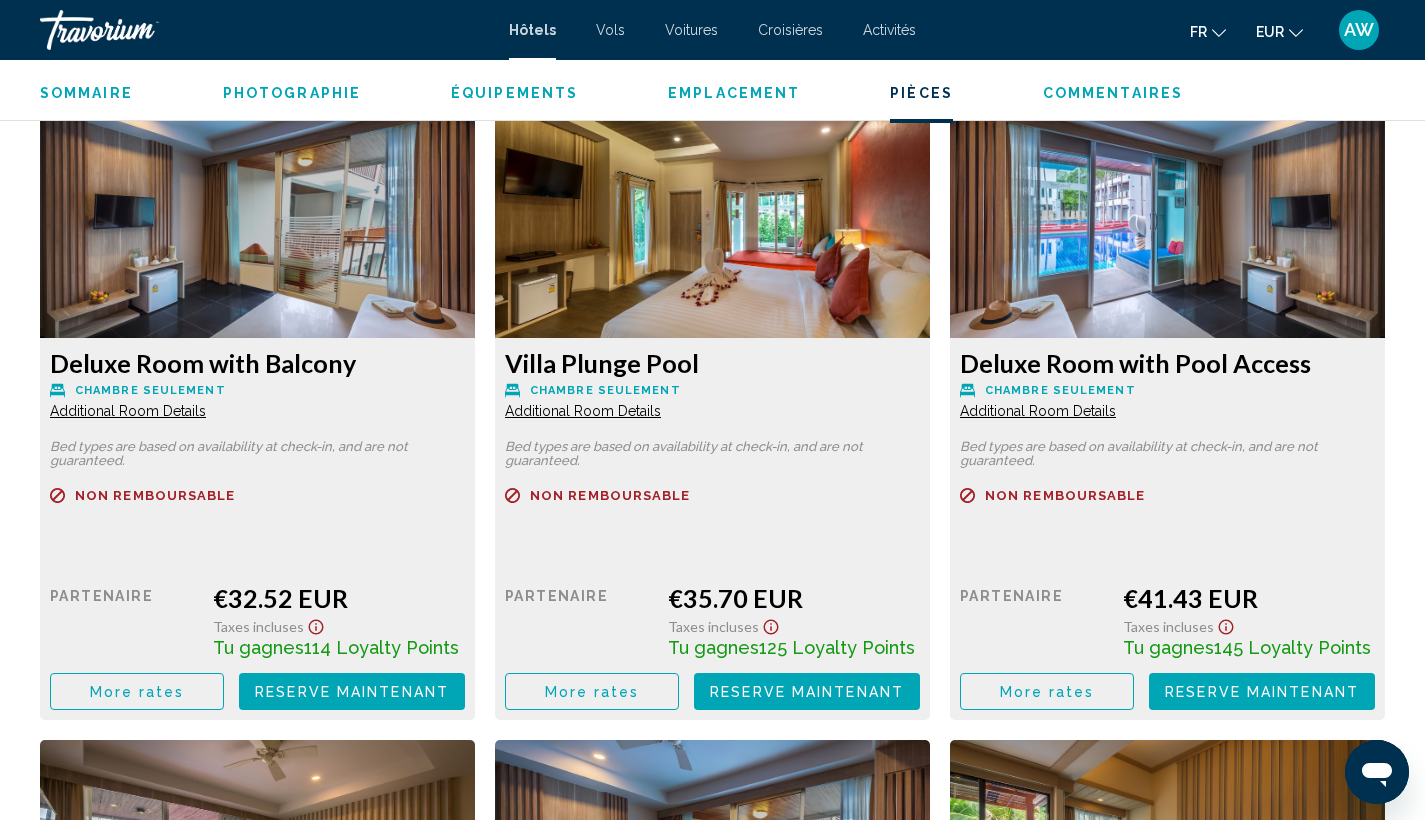 click on "Reserve maintenant" at bounding box center [352, 692] 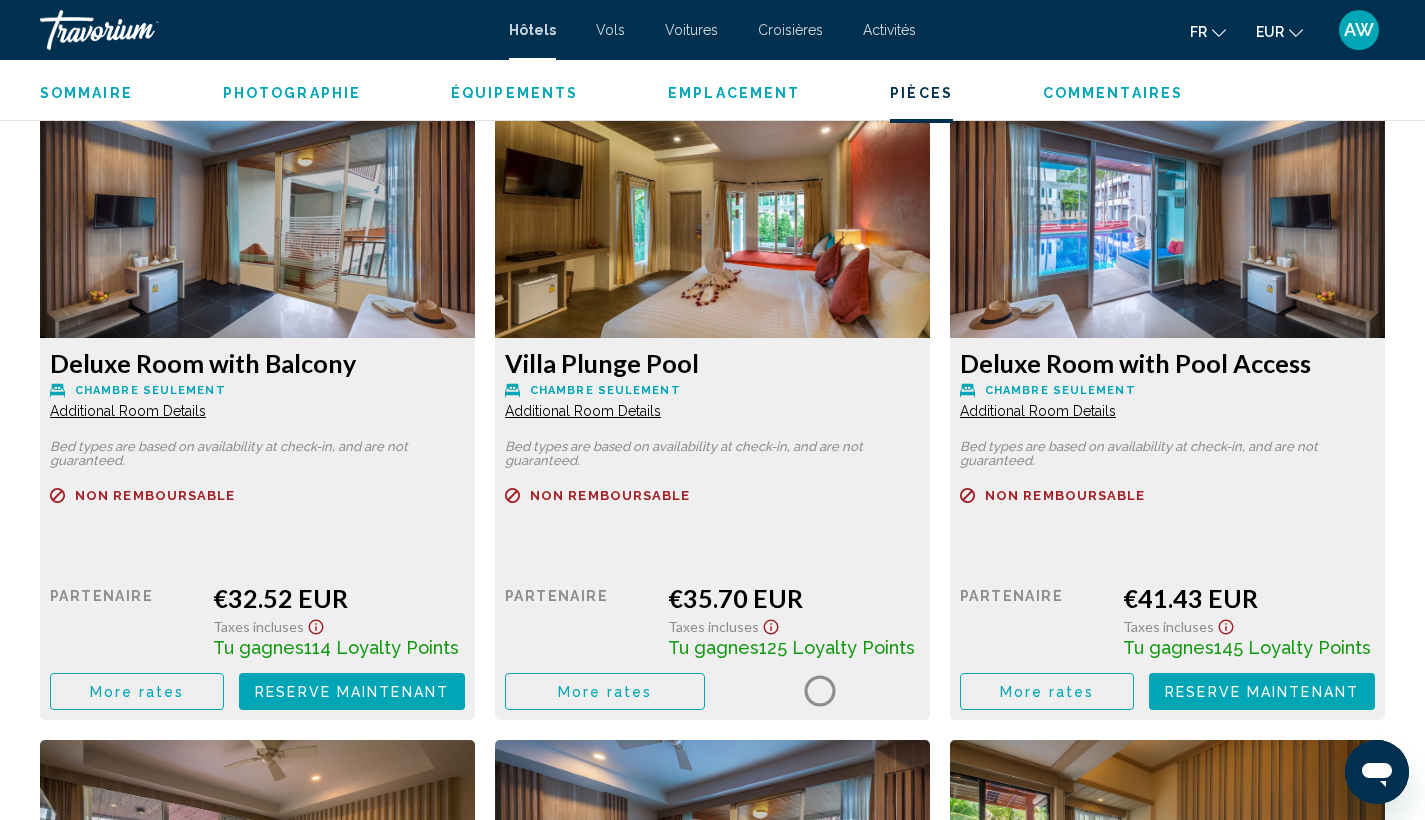 scroll, scrollTop: 0, scrollLeft: 0, axis: both 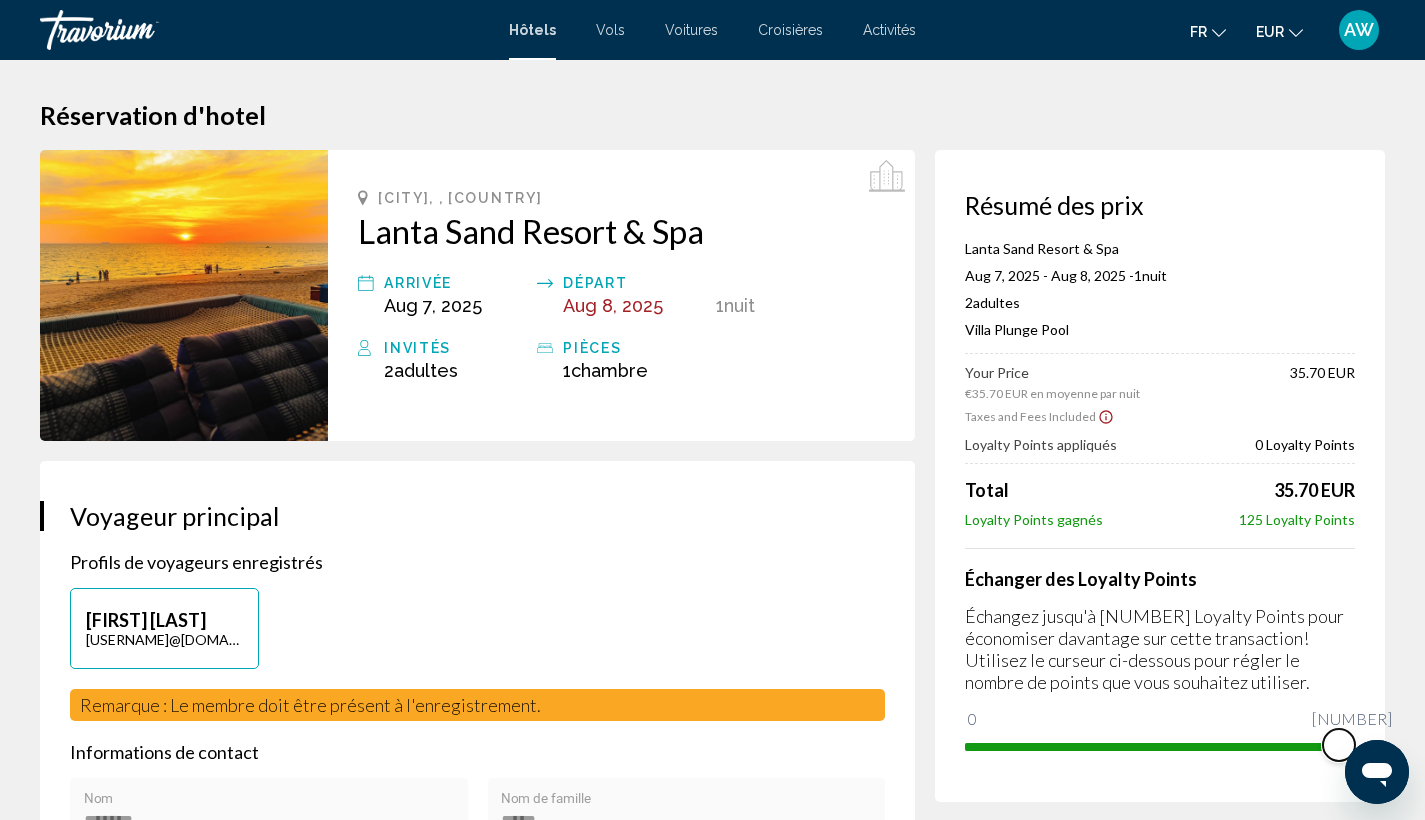drag, startPoint x: 975, startPoint y: 733, endPoint x: 1373, endPoint y: 728, distance: 398.0314 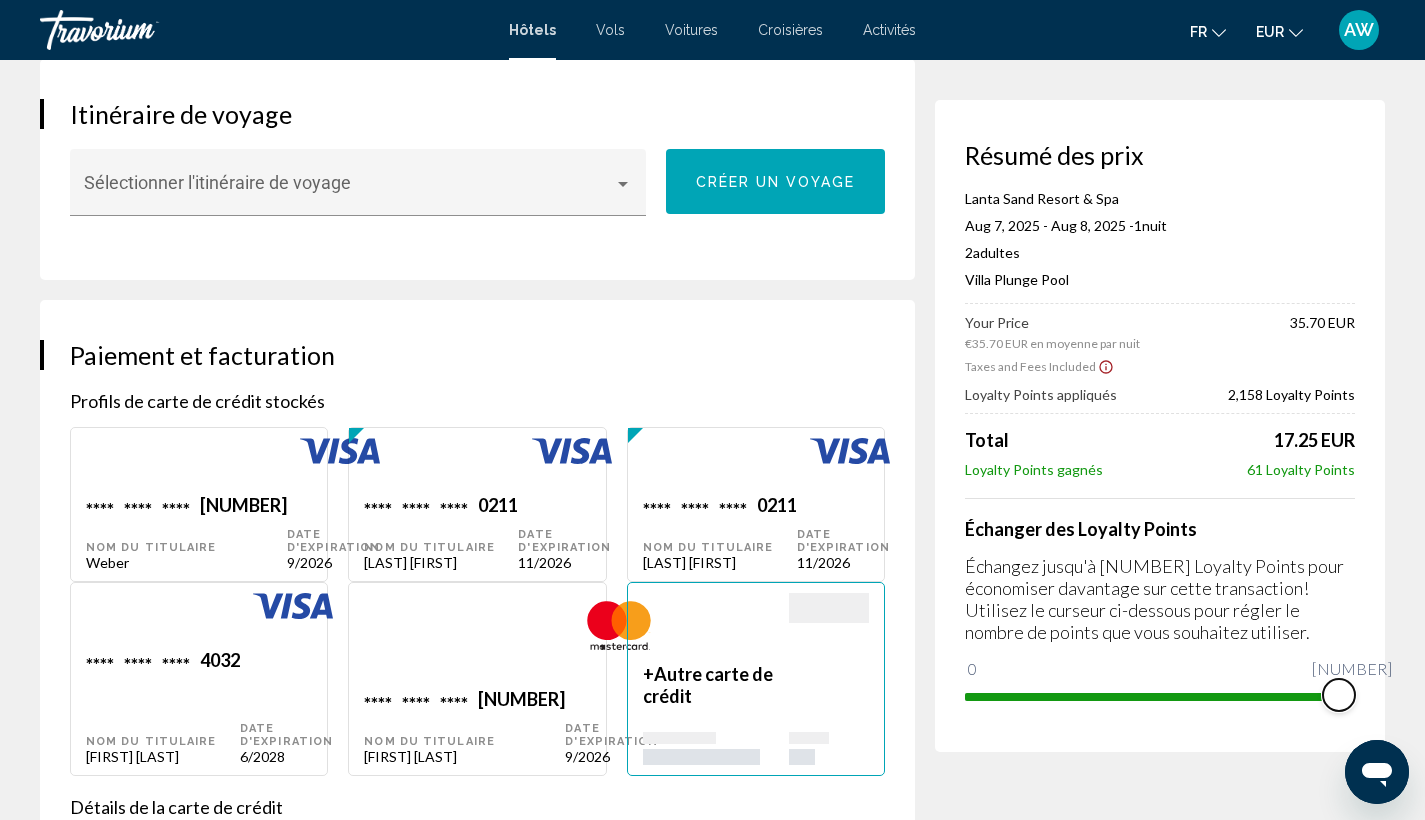 scroll, scrollTop: 1232, scrollLeft: 0, axis: vertical 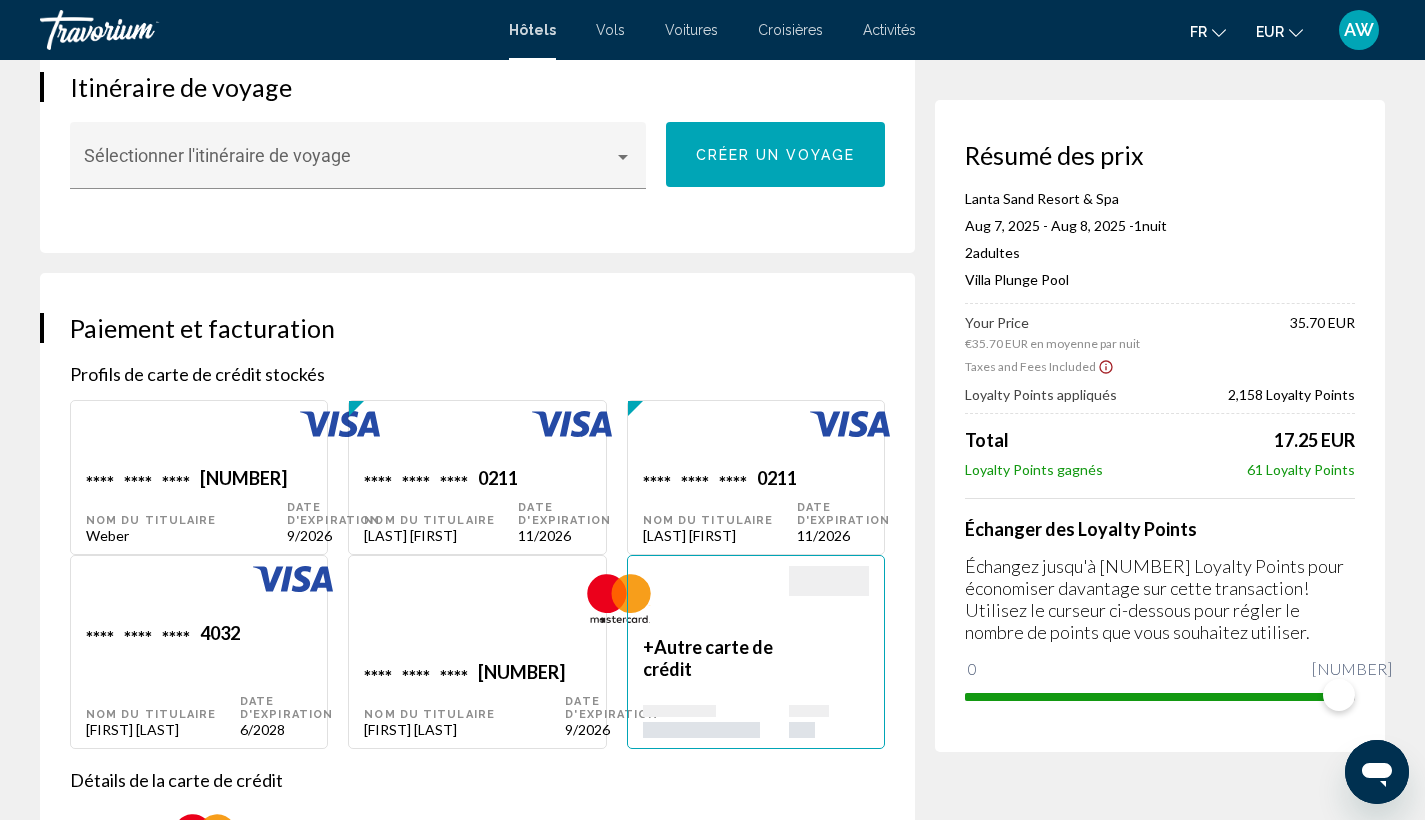 click on "**** **** **** 6095 Nom du titulaire [FIRST] [LAST]" at bounding box center [186, 505] 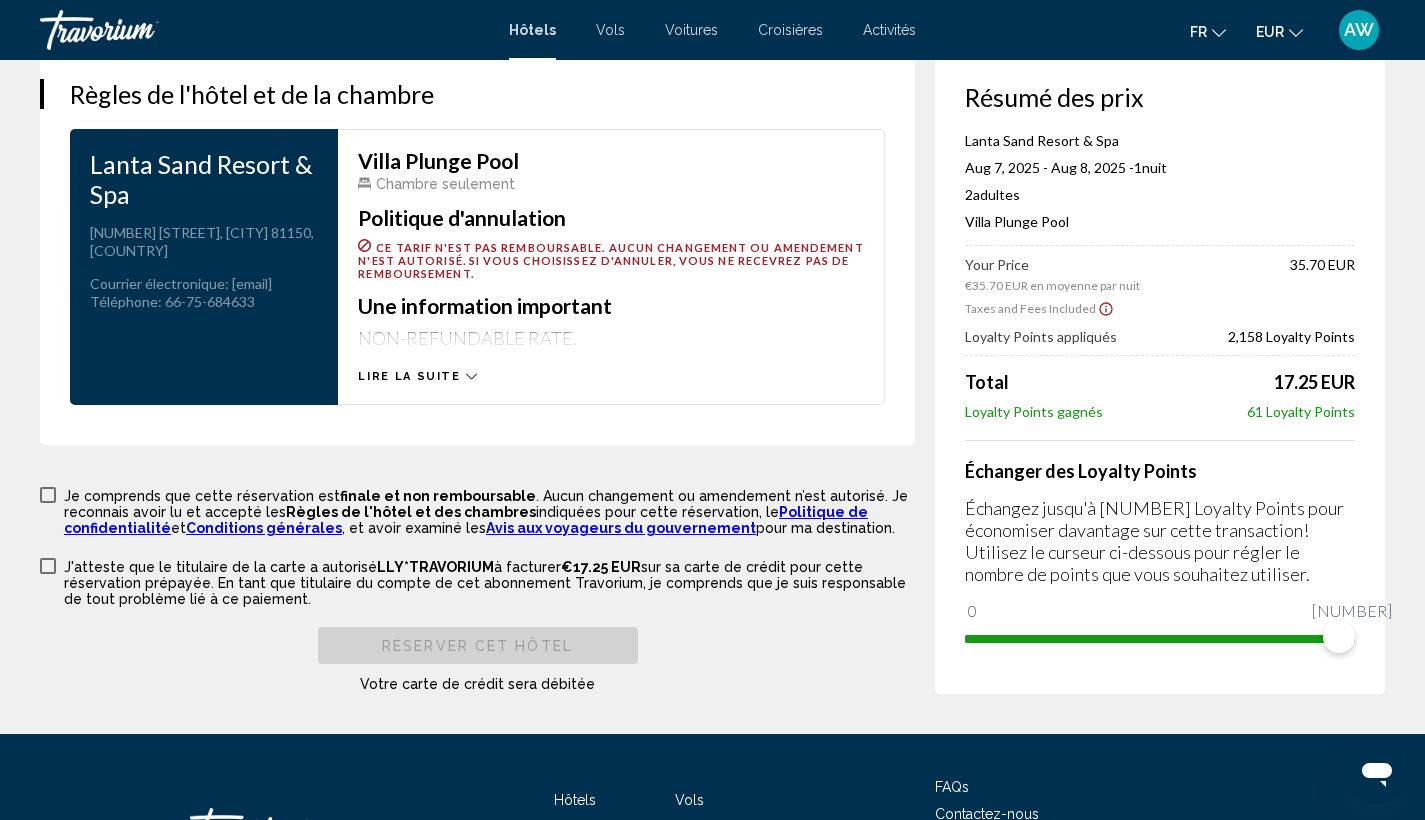scroll, scrollTop: 2737, scrollLeft: 0, axis: vertical 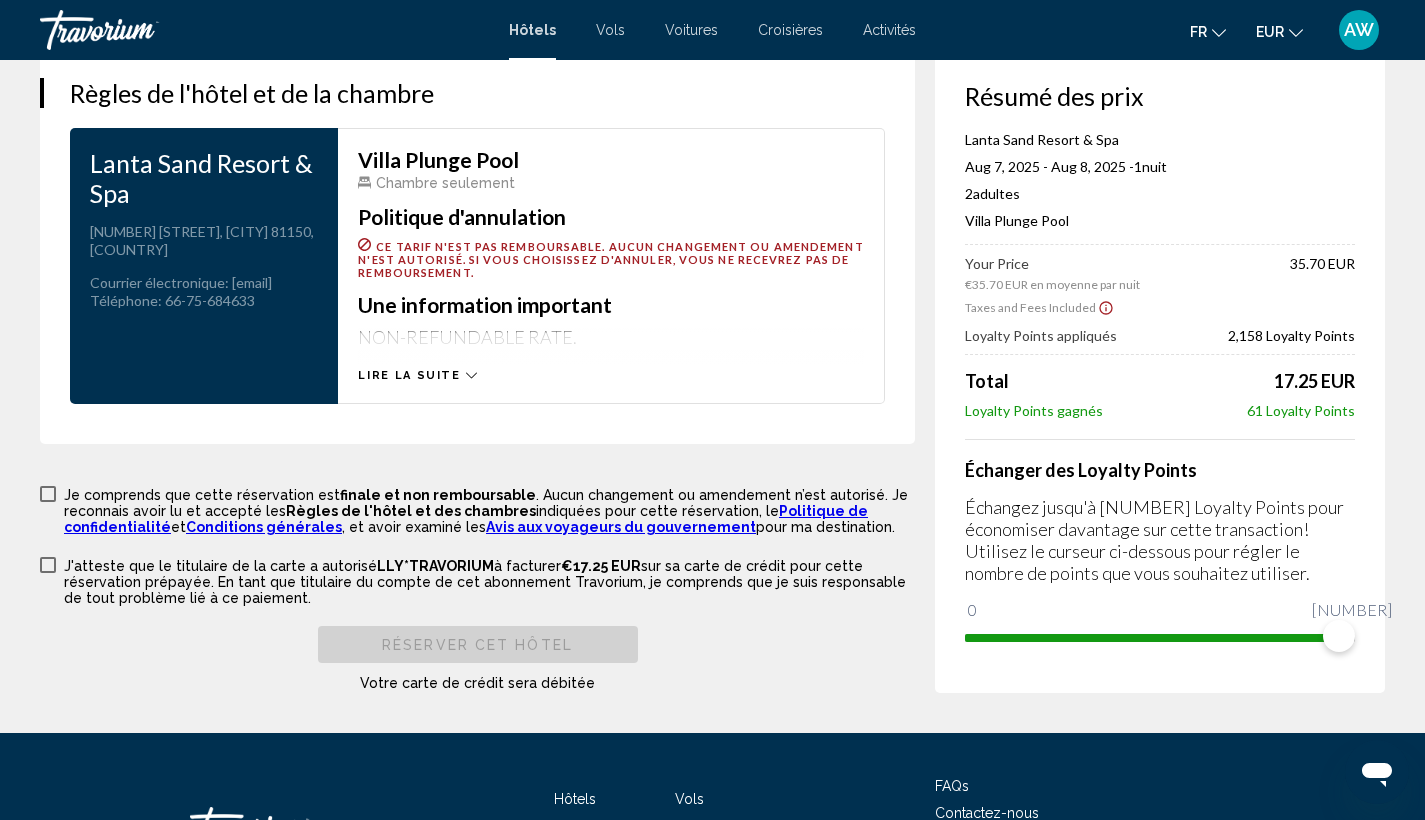 click at bounding box center (48, 494) 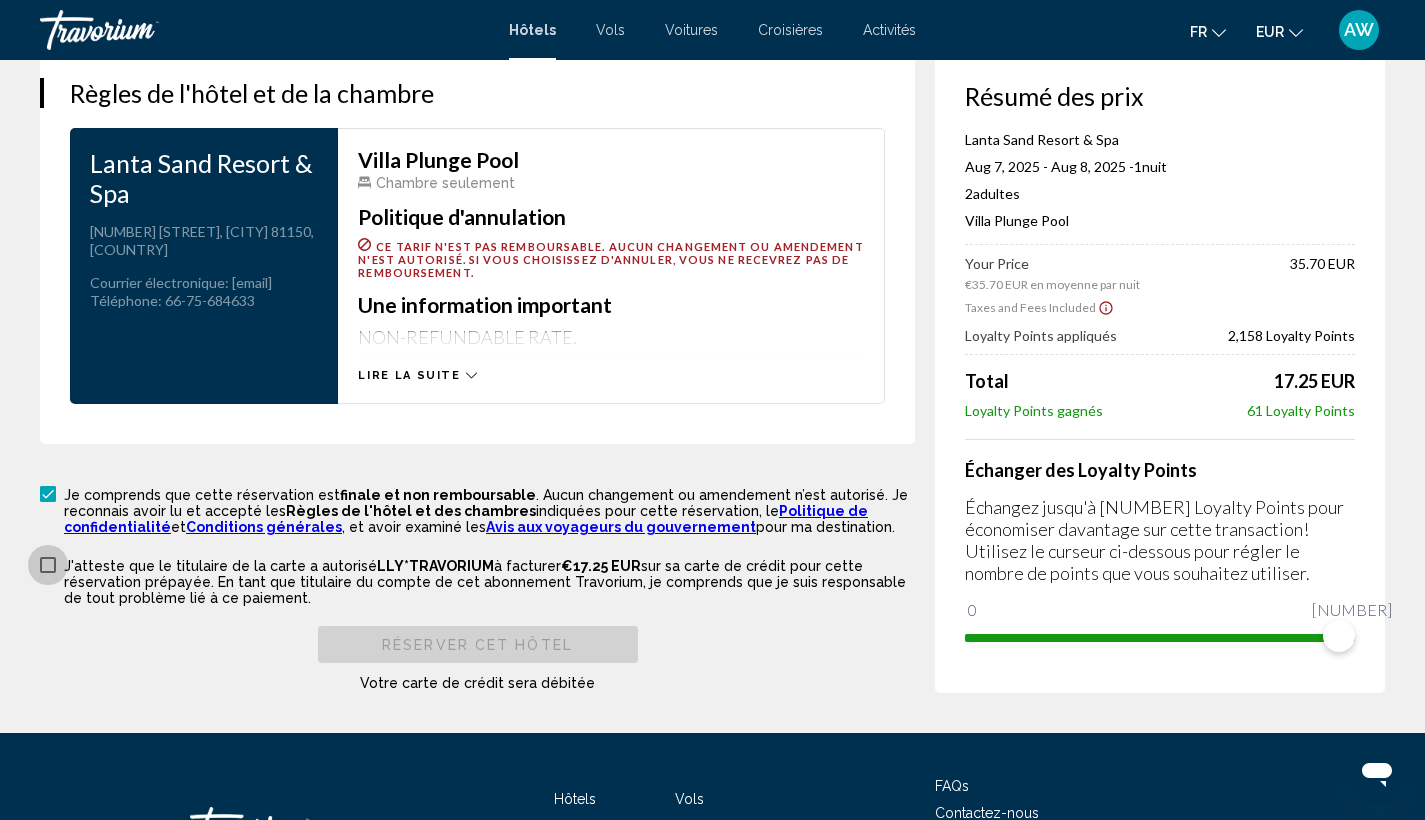 click at bounding box center [48, 565] 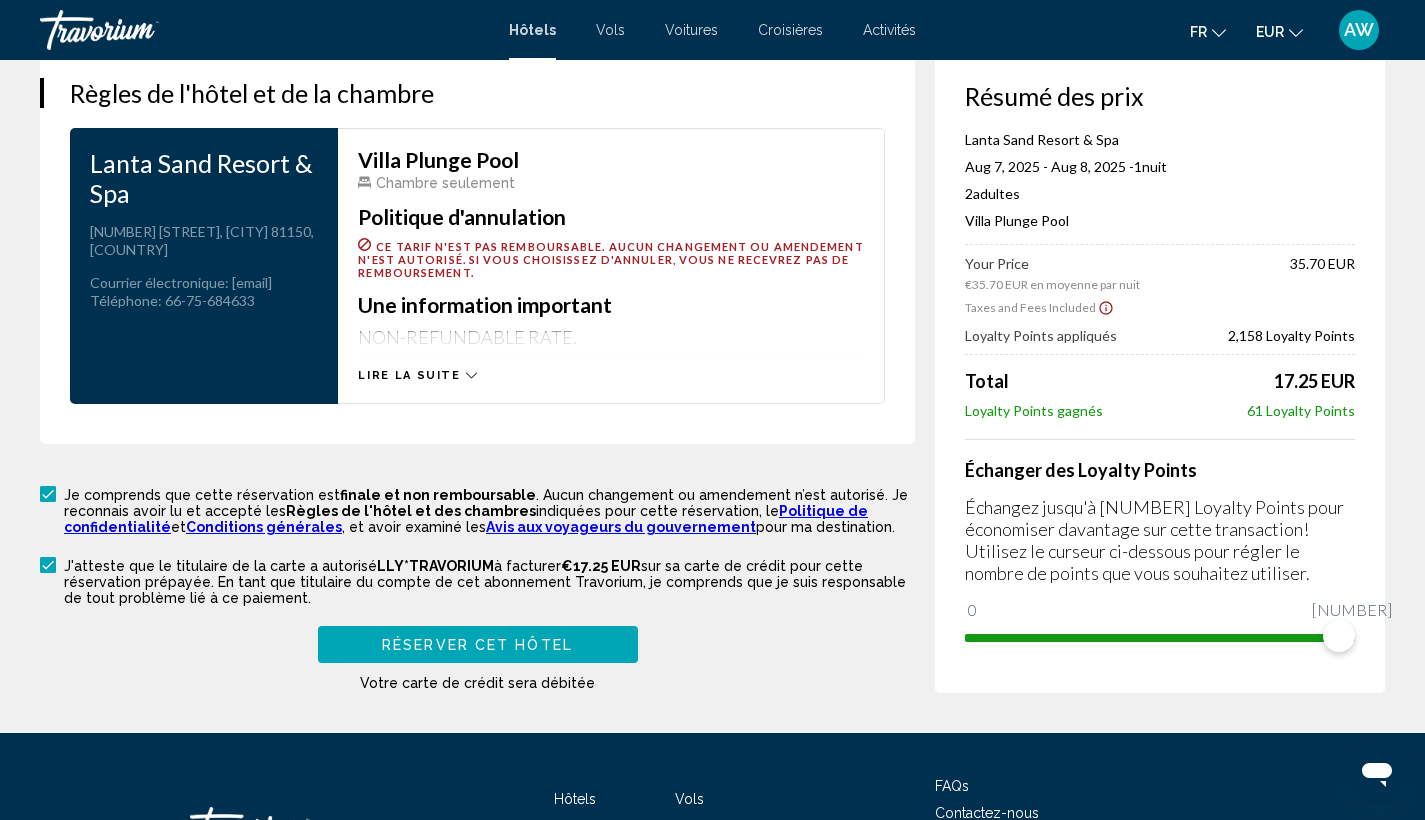 click on "Réserver cet hôtel" at bounding box center [477, 645] 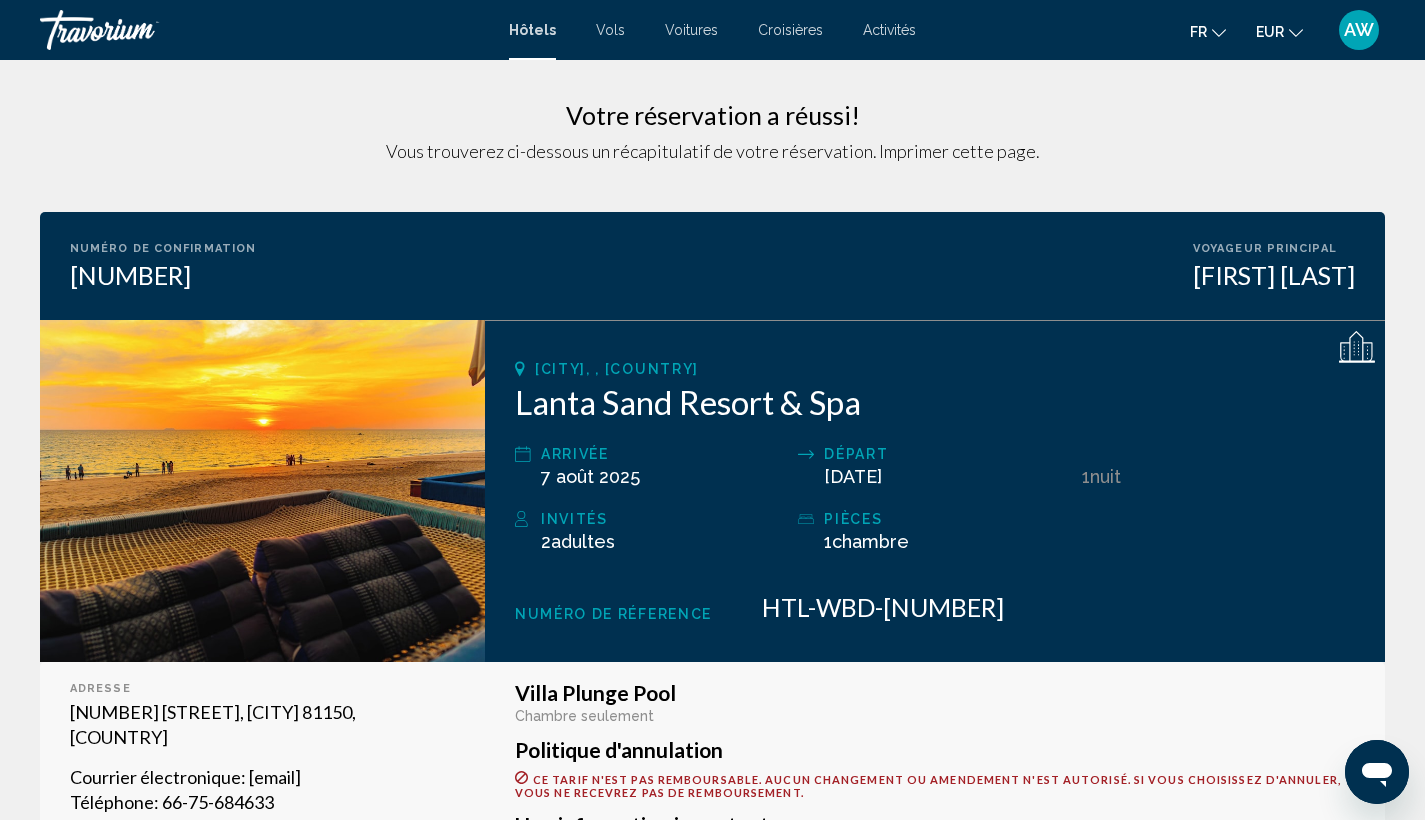 scroll, scrollTop: 0, scrollLeft: 0, axis: both 